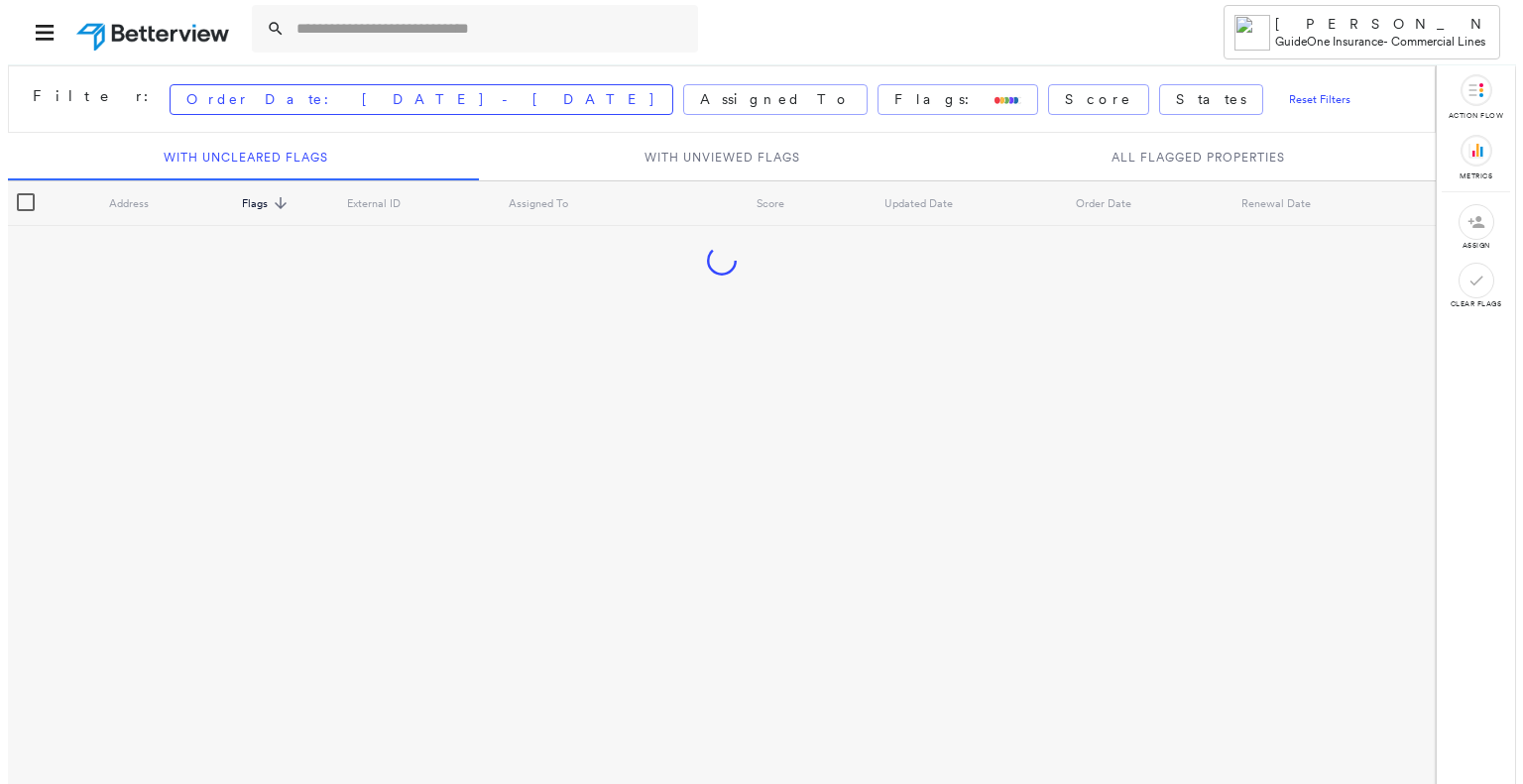 scroll, scrollTop: 0, scrollLeft: 0, axis: both 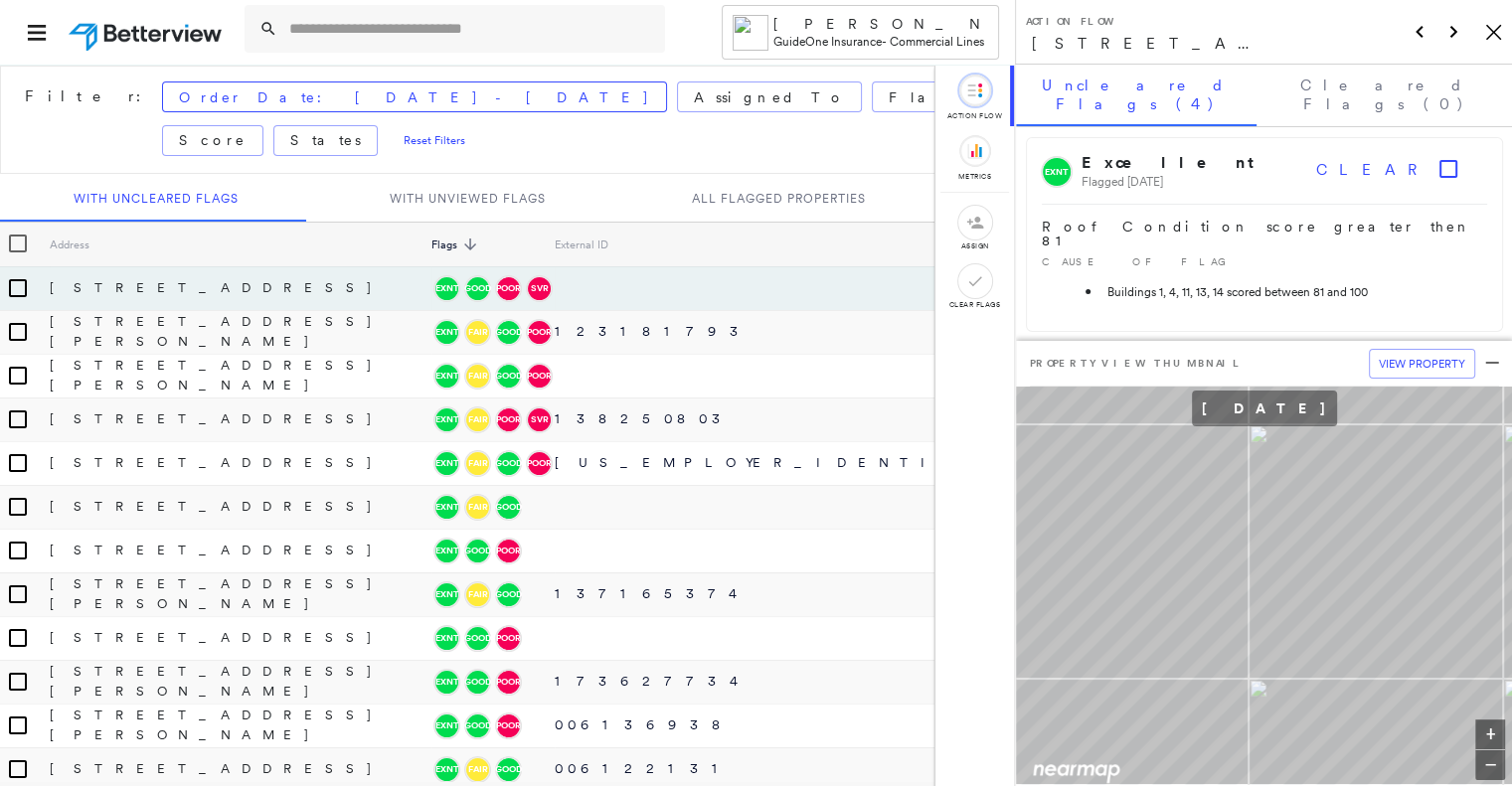 click on "Icon_Closemodal" 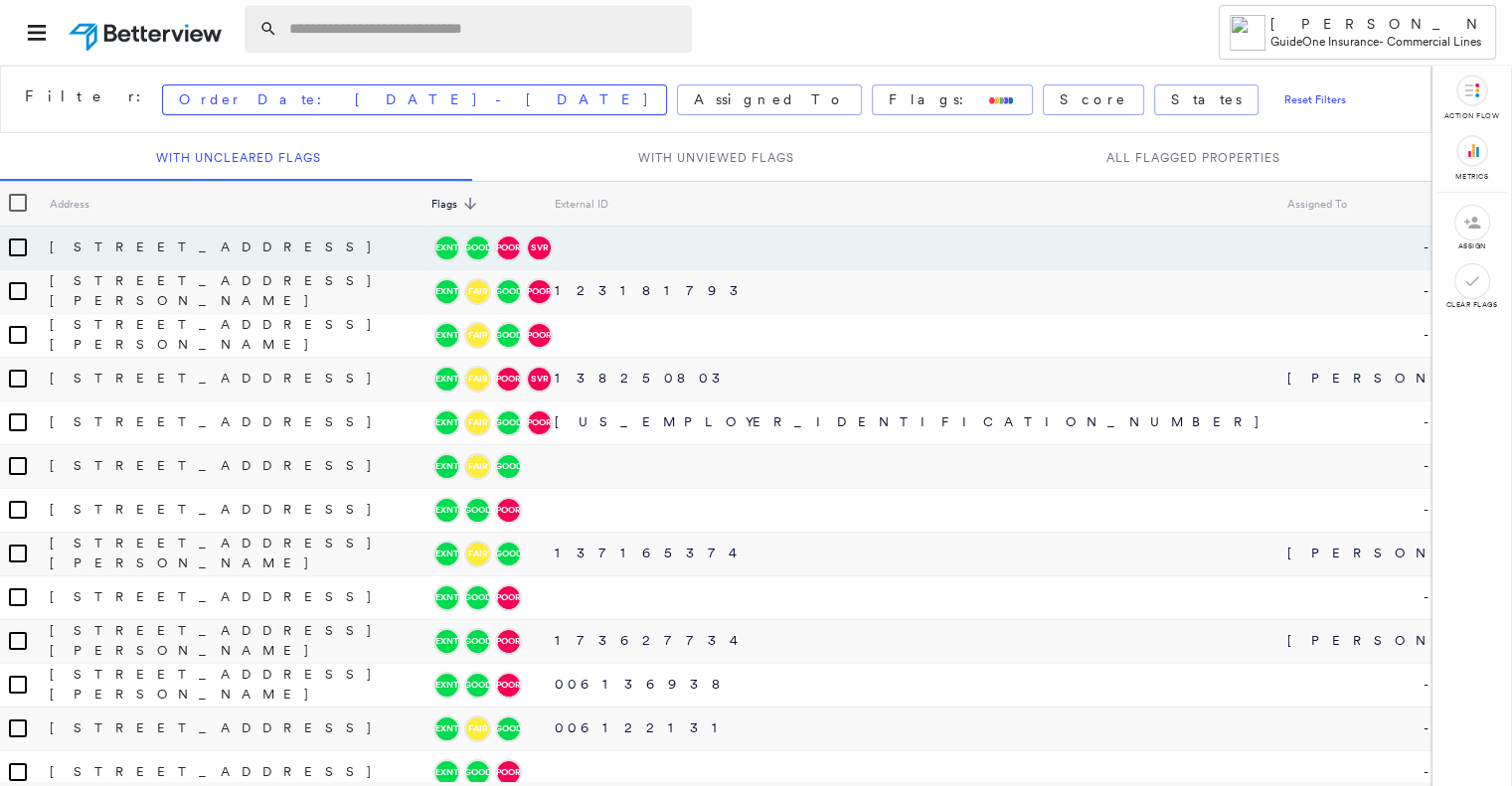 click at bounding box center [484, 29] 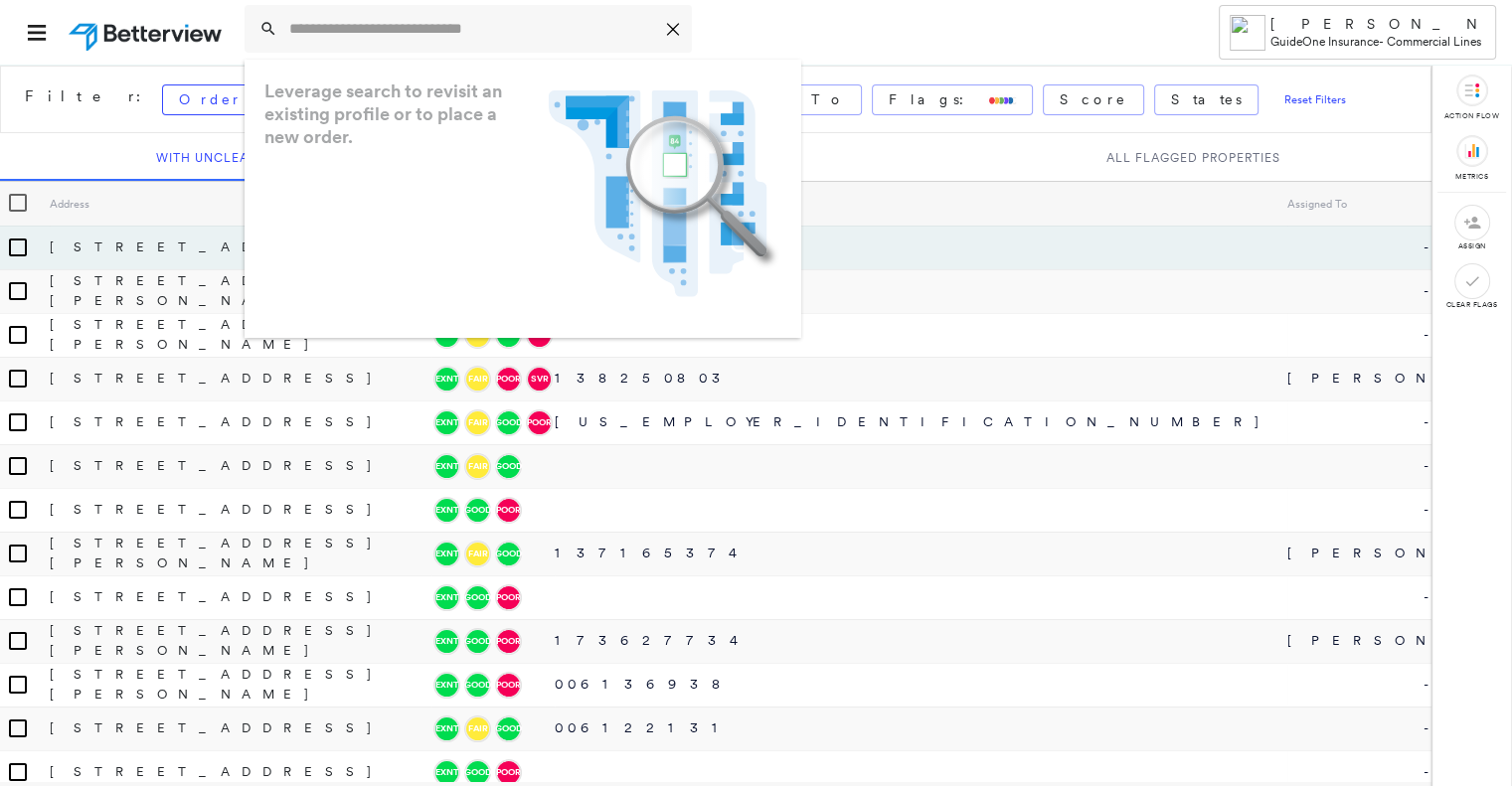 paste on "**********" 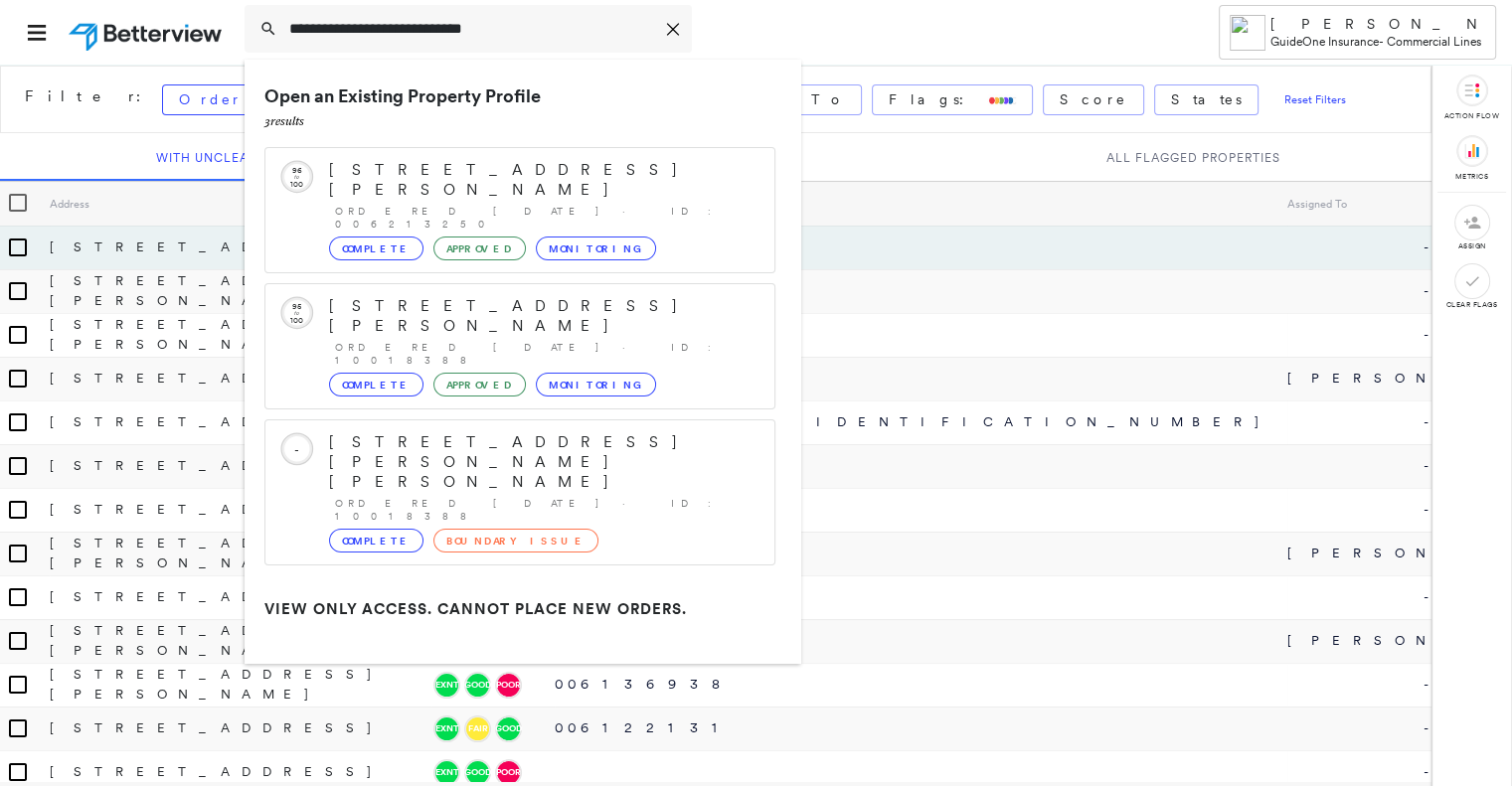 type on "**********" 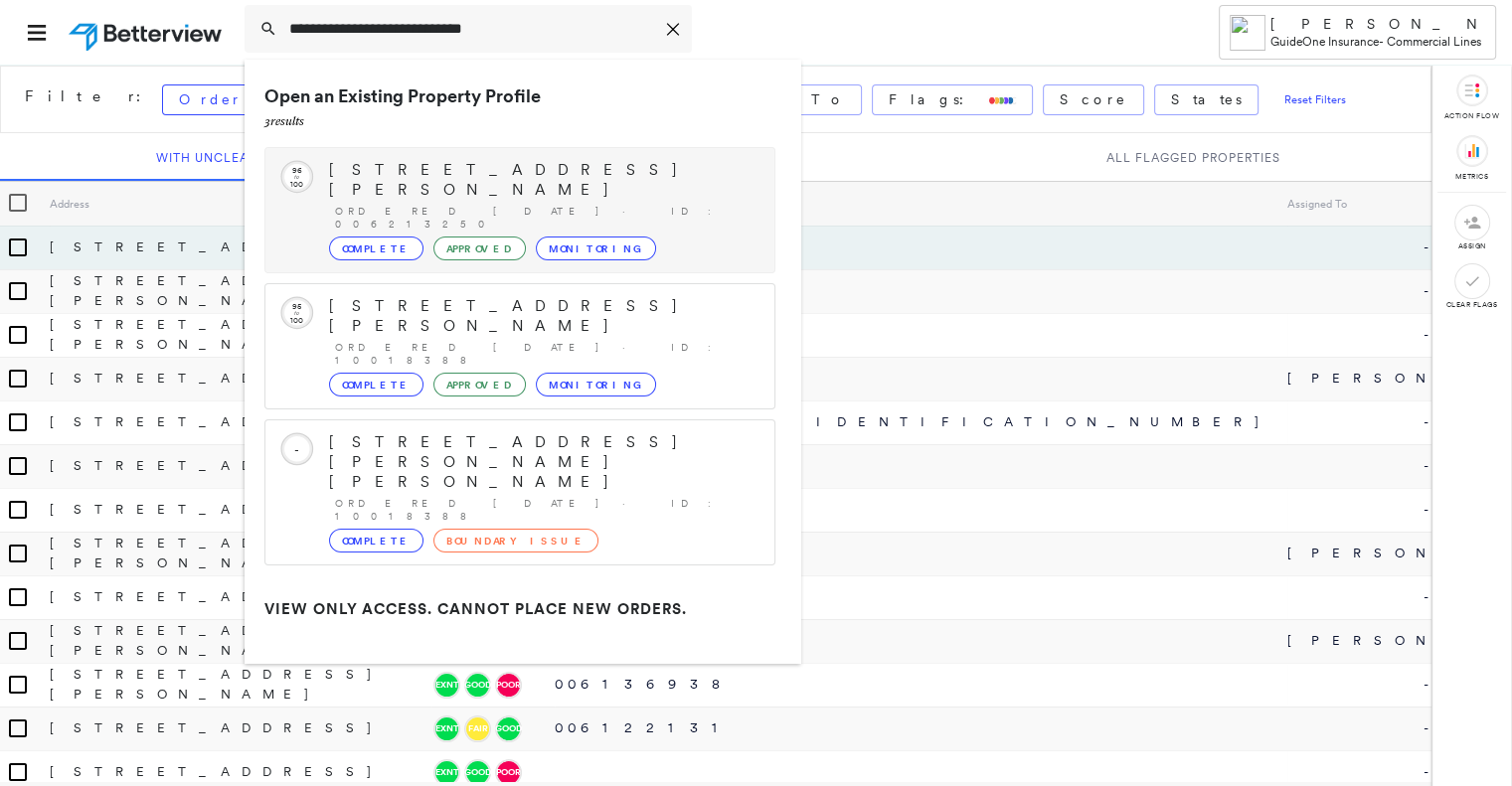 click on "Complete" at bounding box center [376, 248] 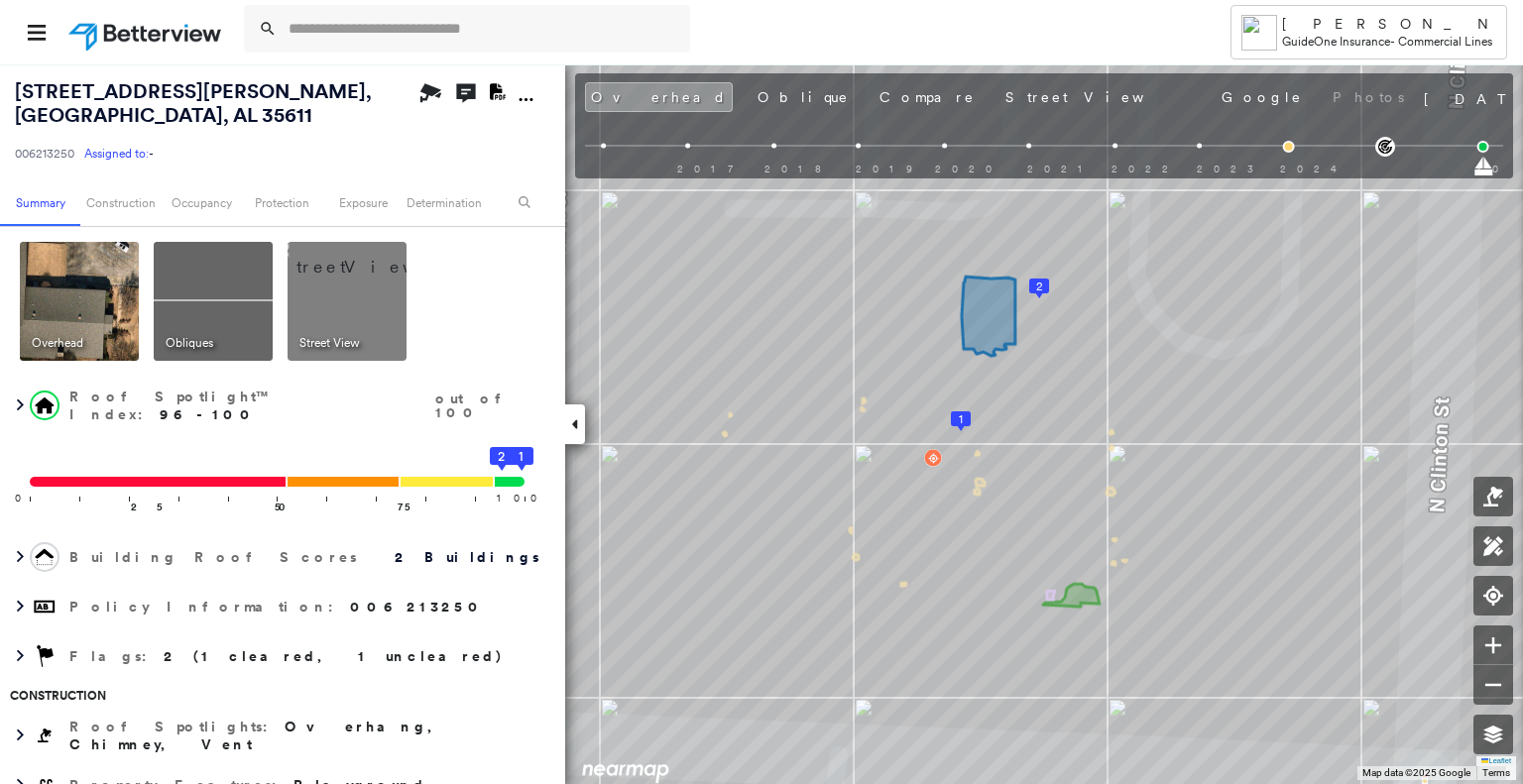 click at bounding box center [371, 257] 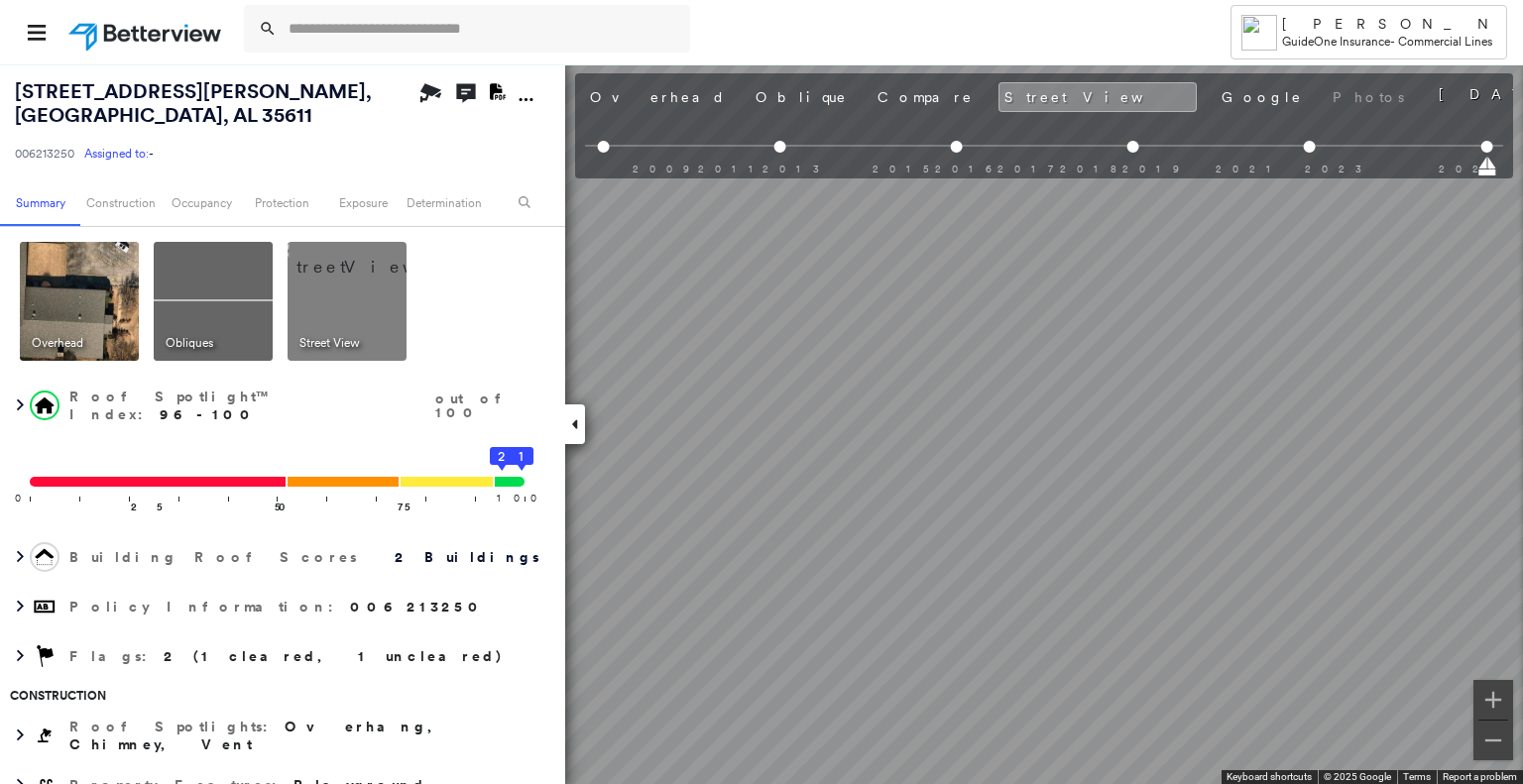 scroll, scrollTop: 0, scrollLeft: 60, axis: horizontal 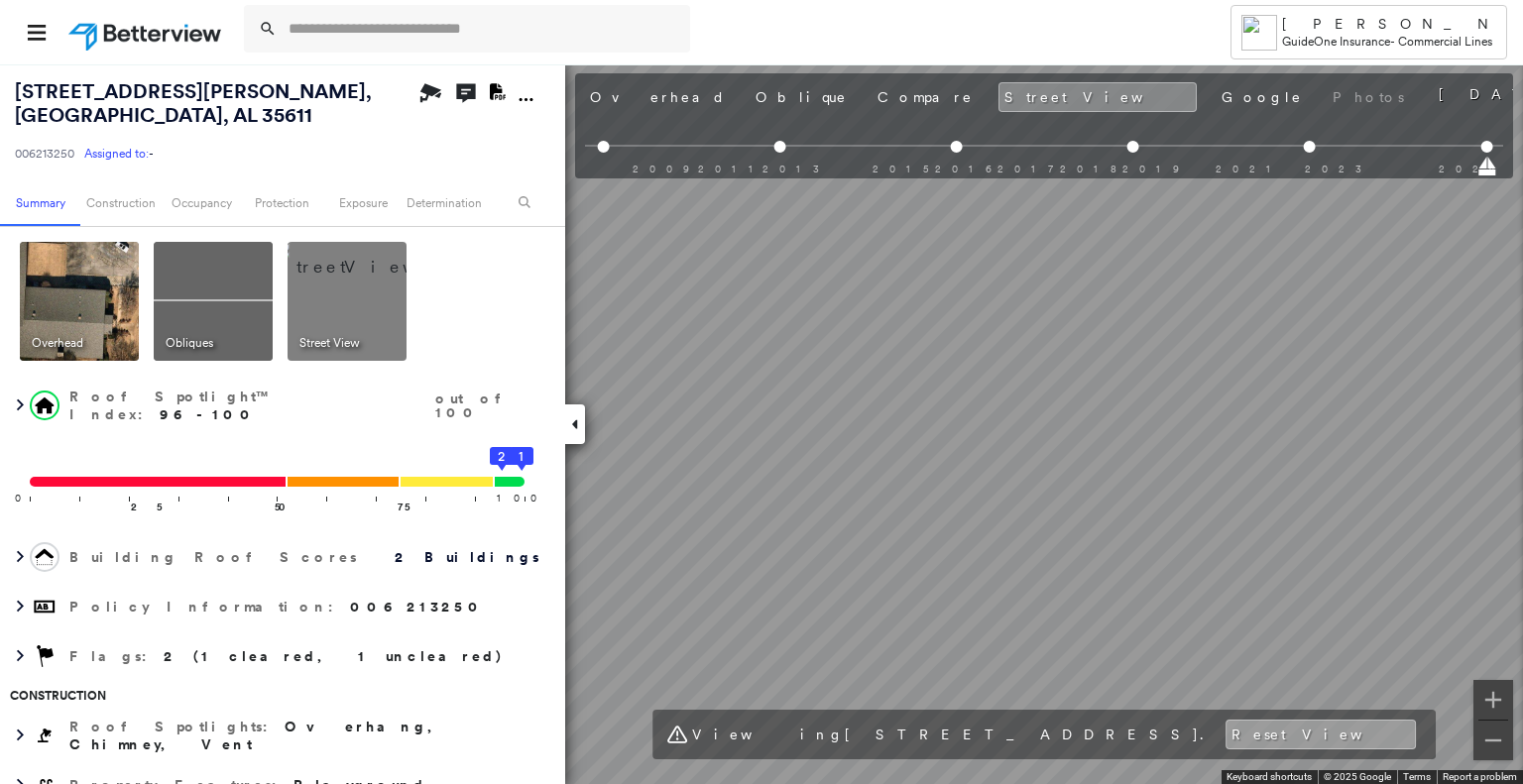 click on "Reset View" at bounding box center (1321, 734) 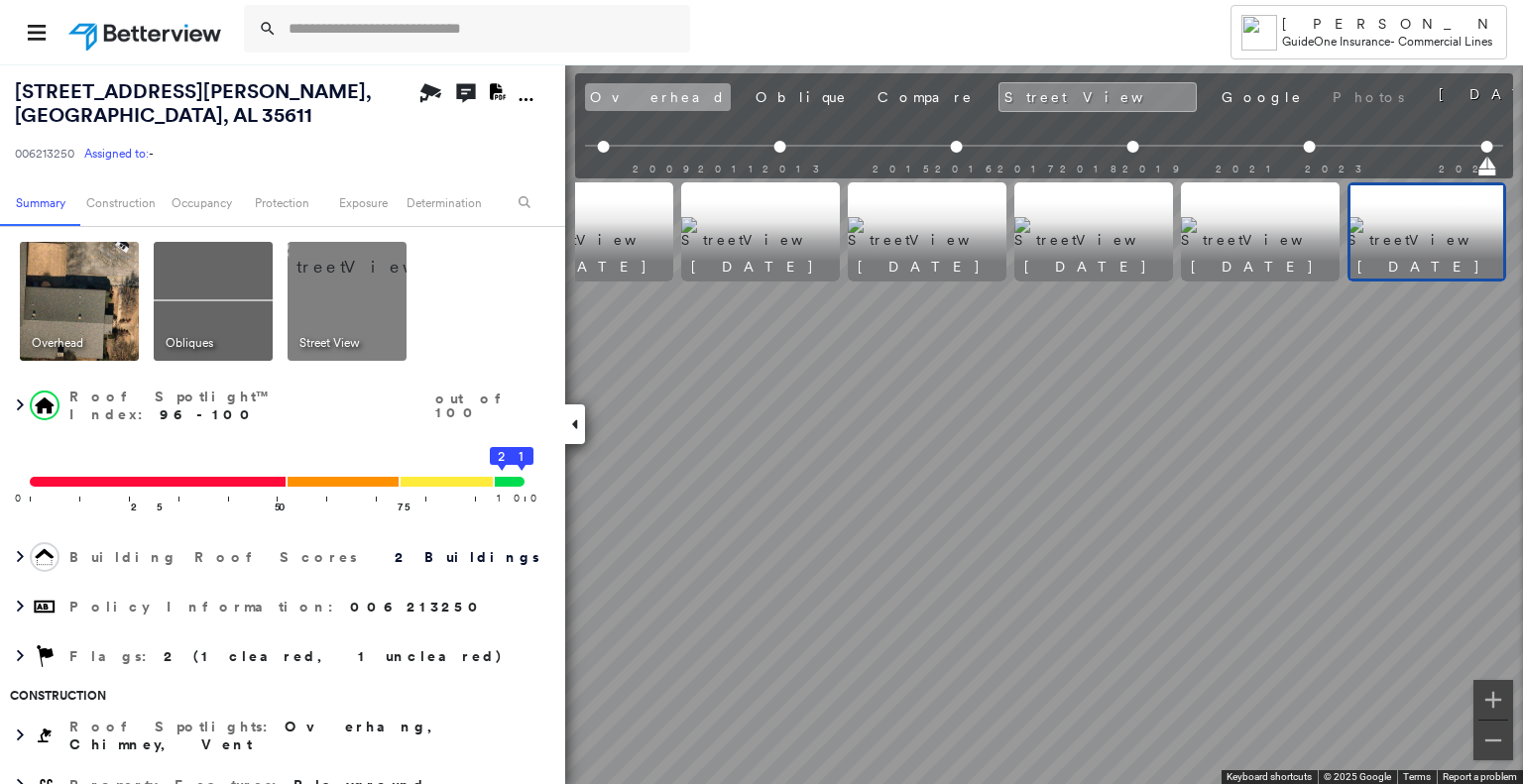 click on "Overhead" at bounding box center (657, 97) 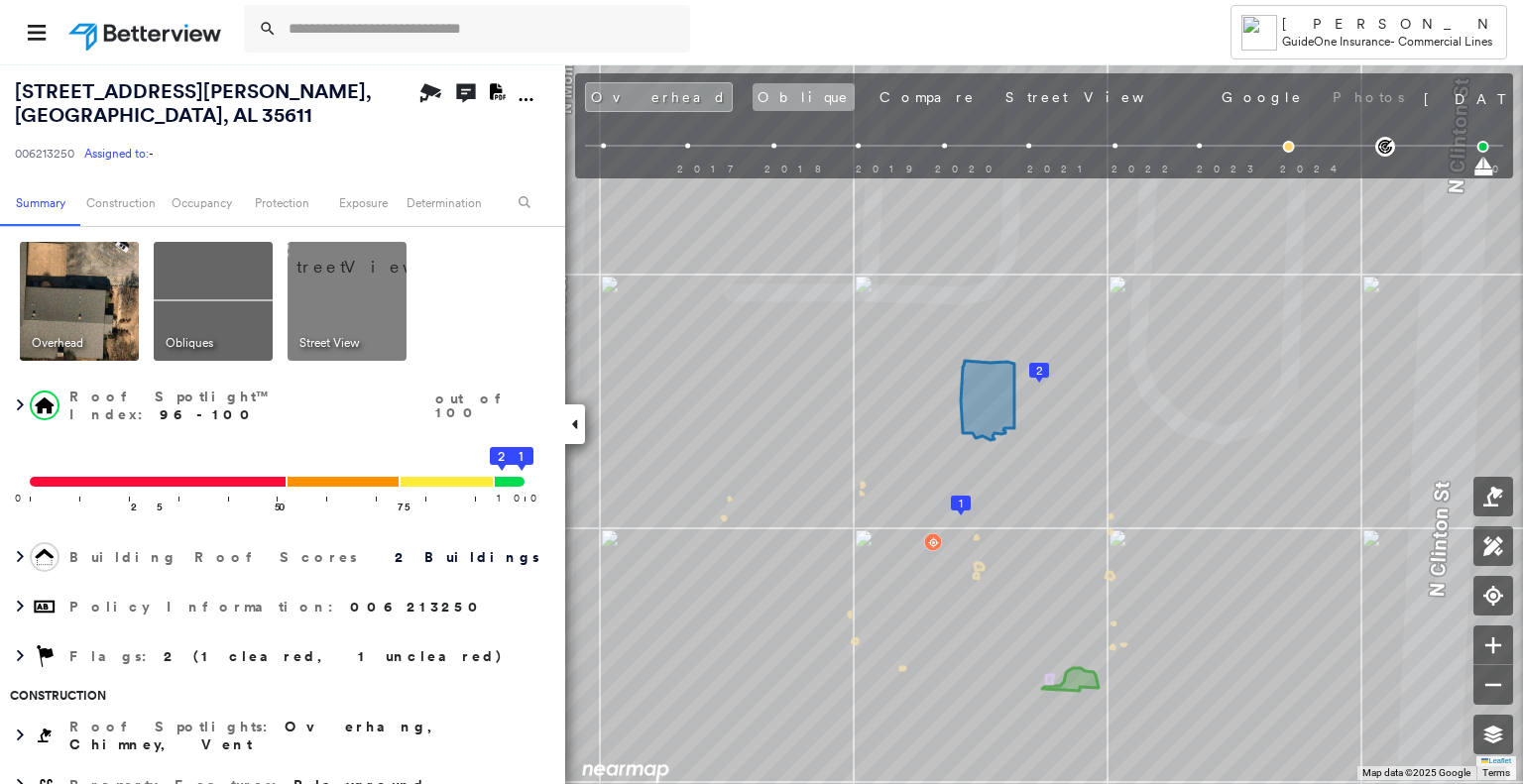 click on "Oblique" at bounding box center [803, 97] 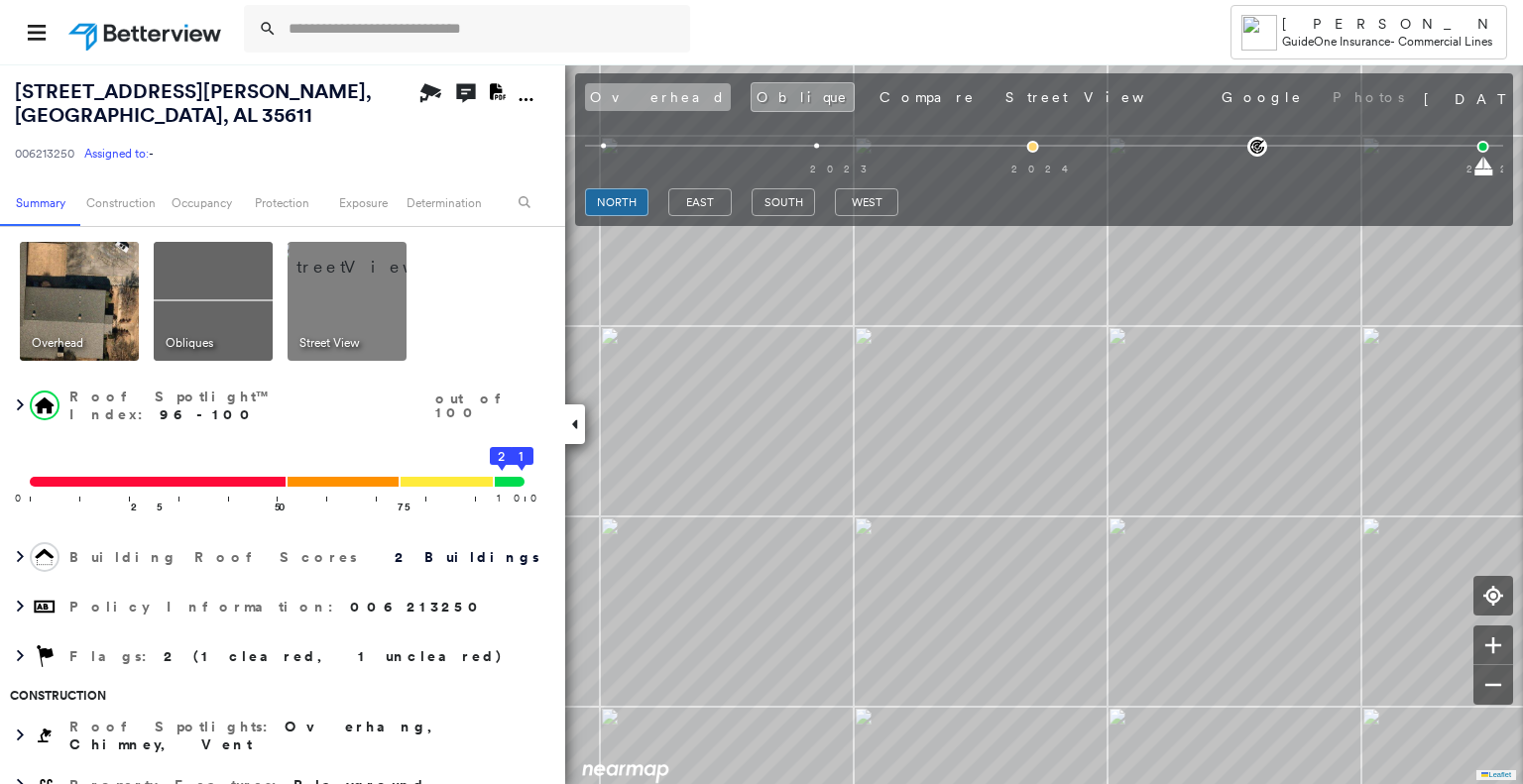 click on "Overhead" at bounding box center [657, 97] 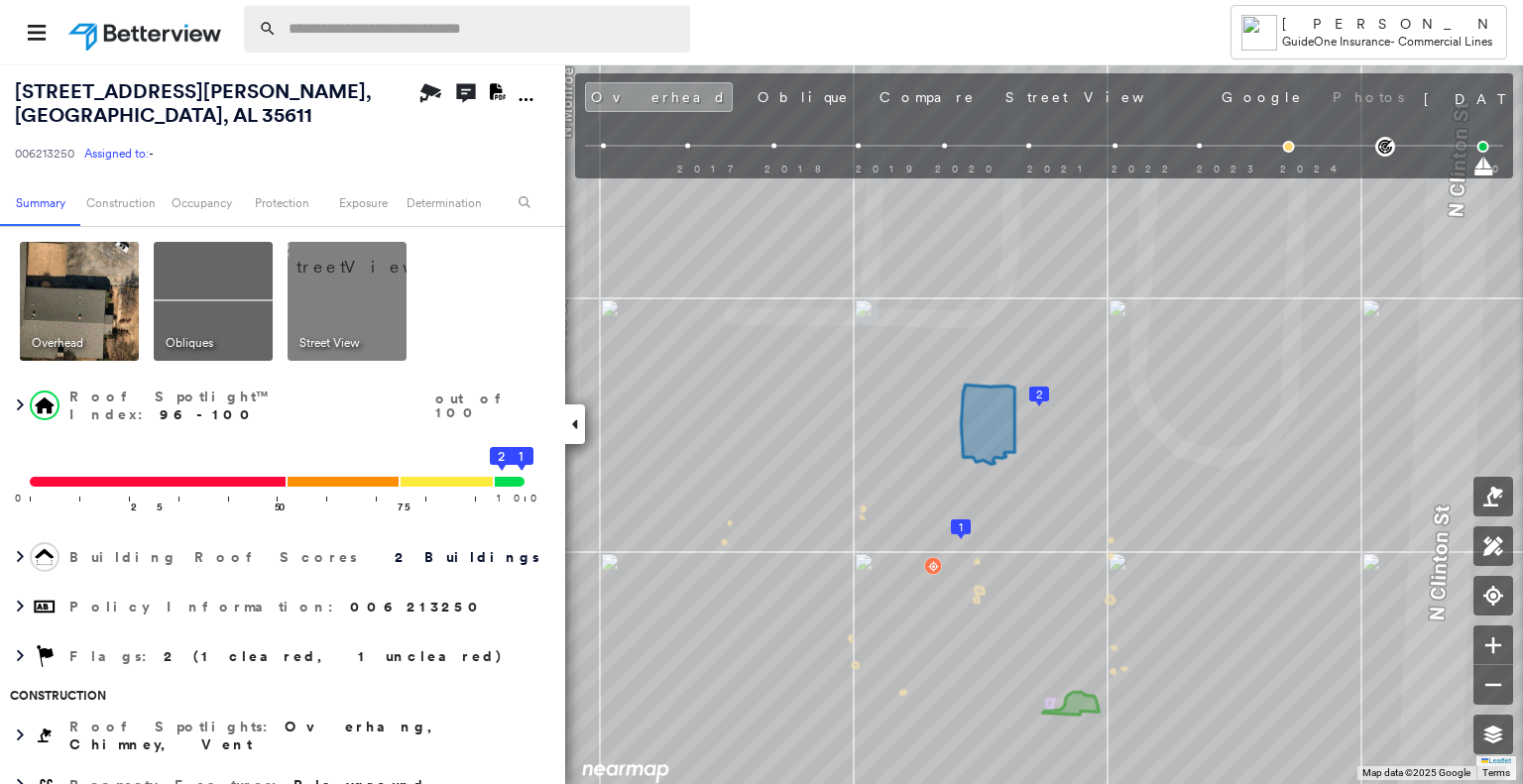 click at bounding box center (483, 29) 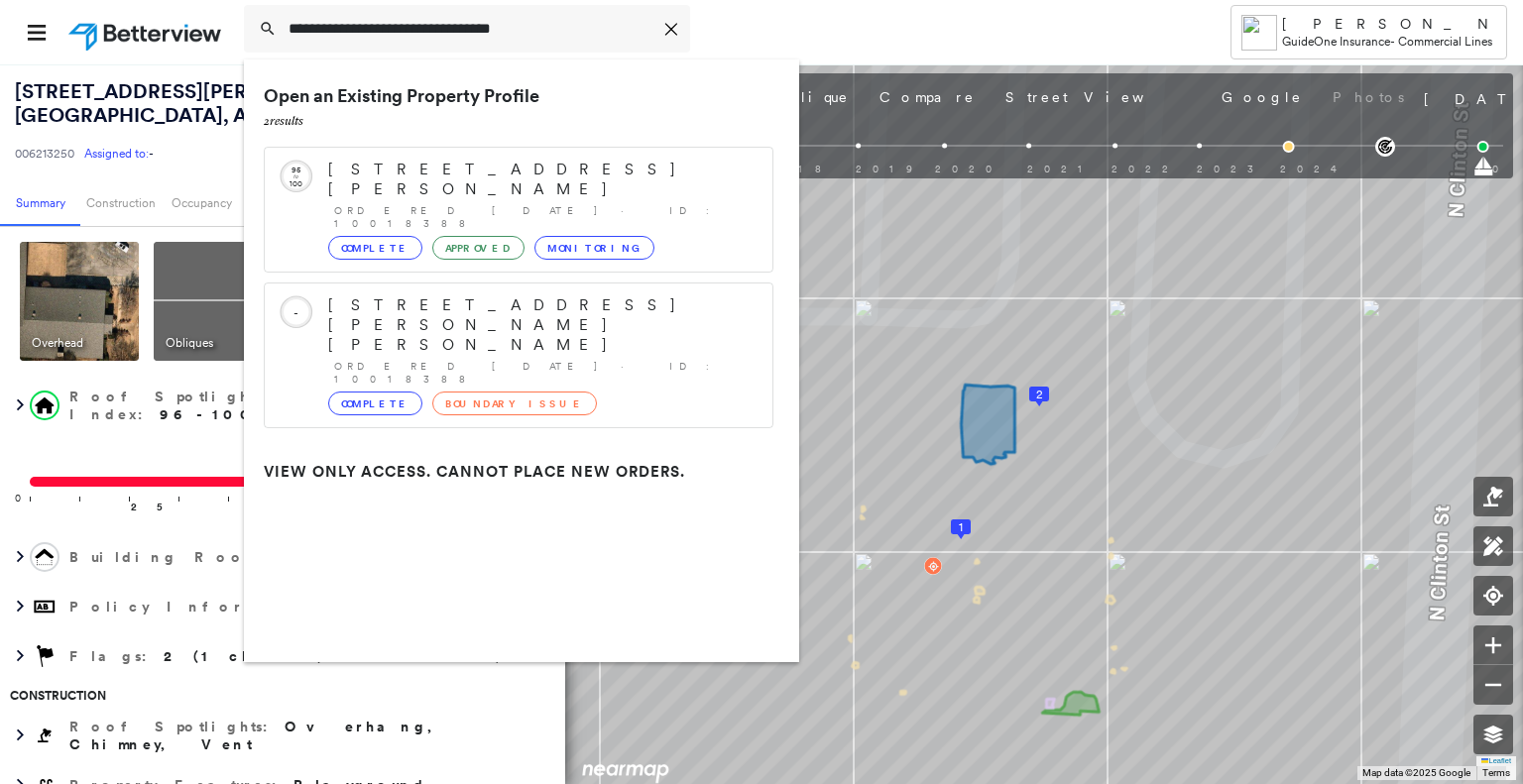 type on "**********" 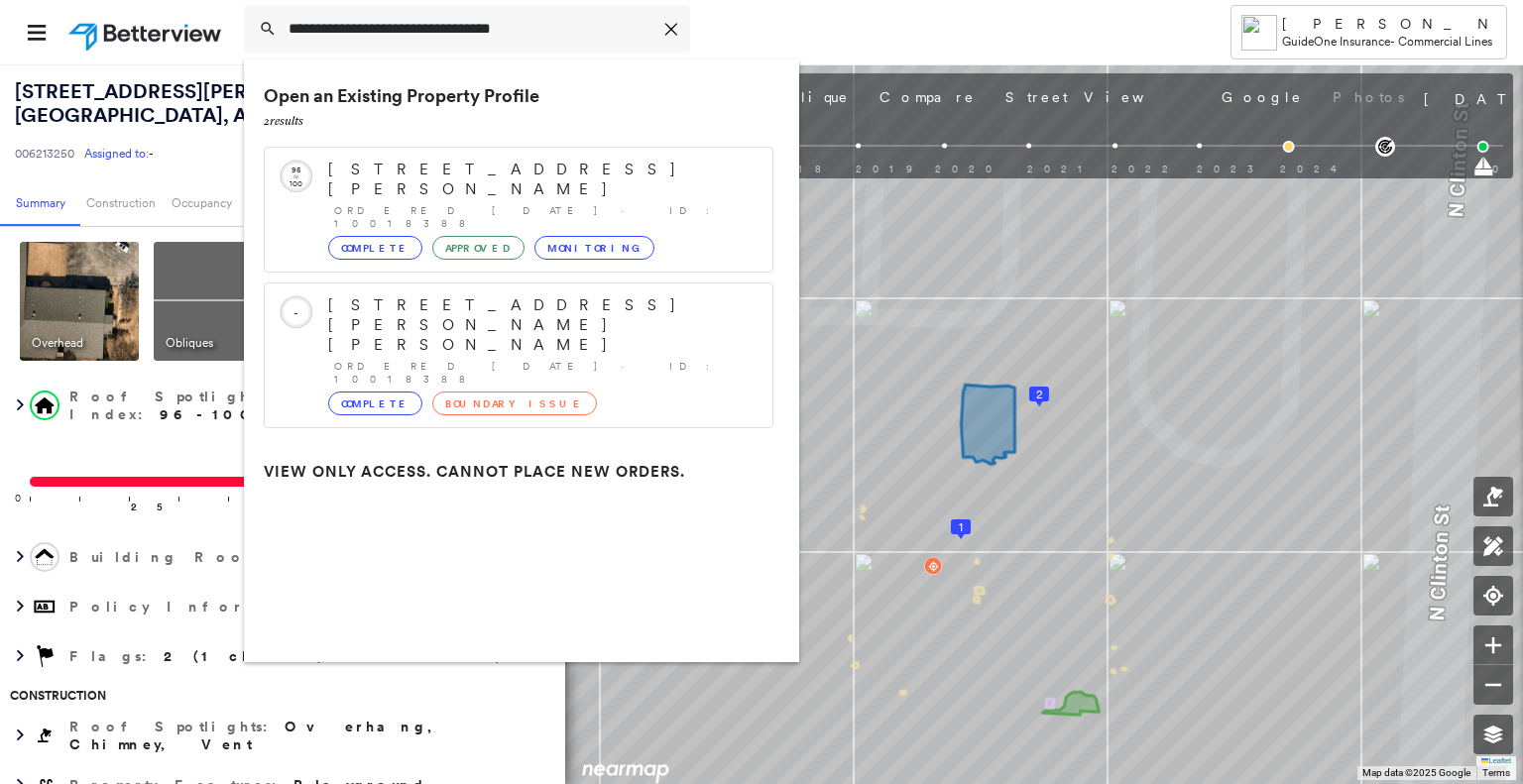 click on "**********" at bounding box center (709, 32) 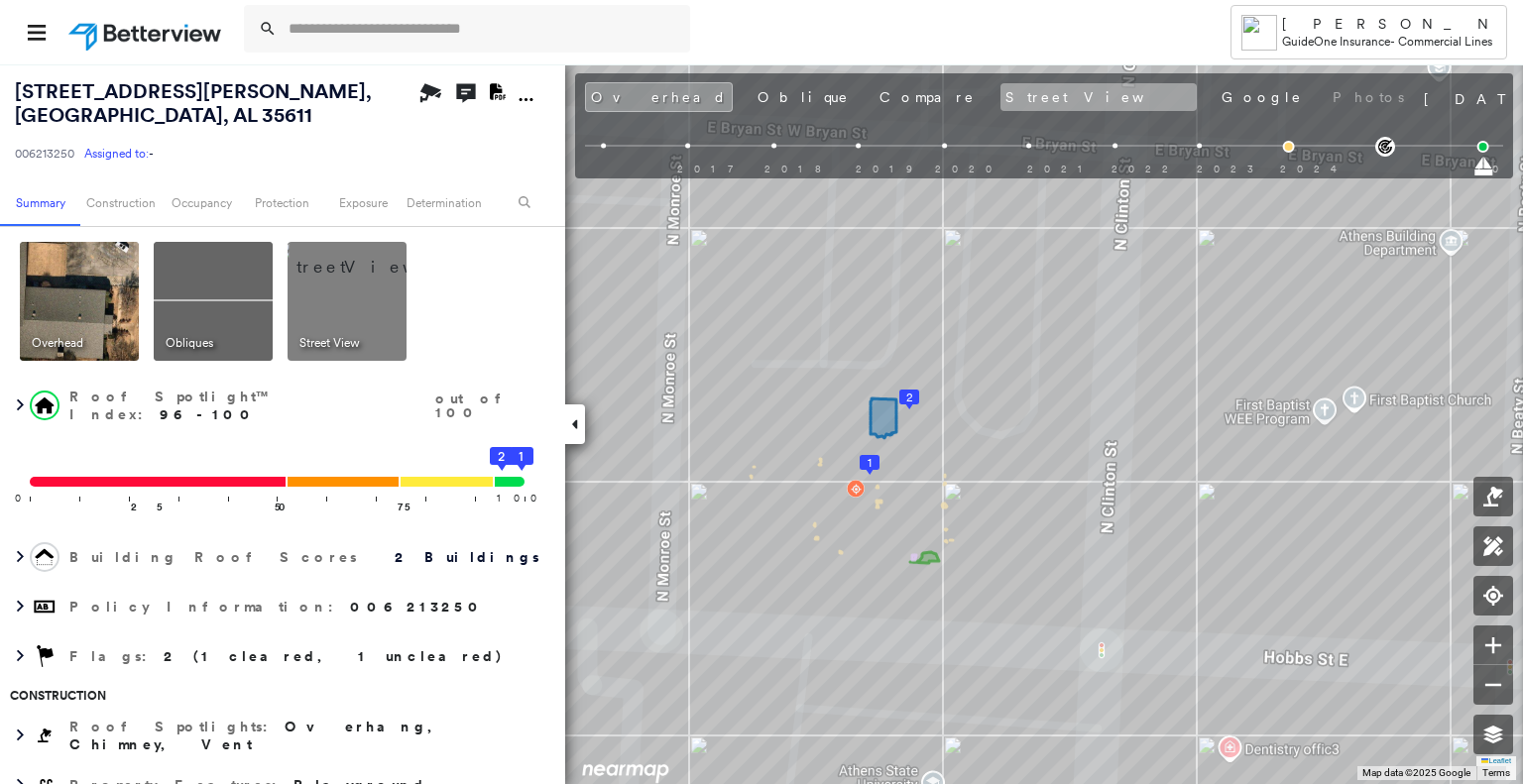 click on "Street View" at bounding box center (1099, 97) 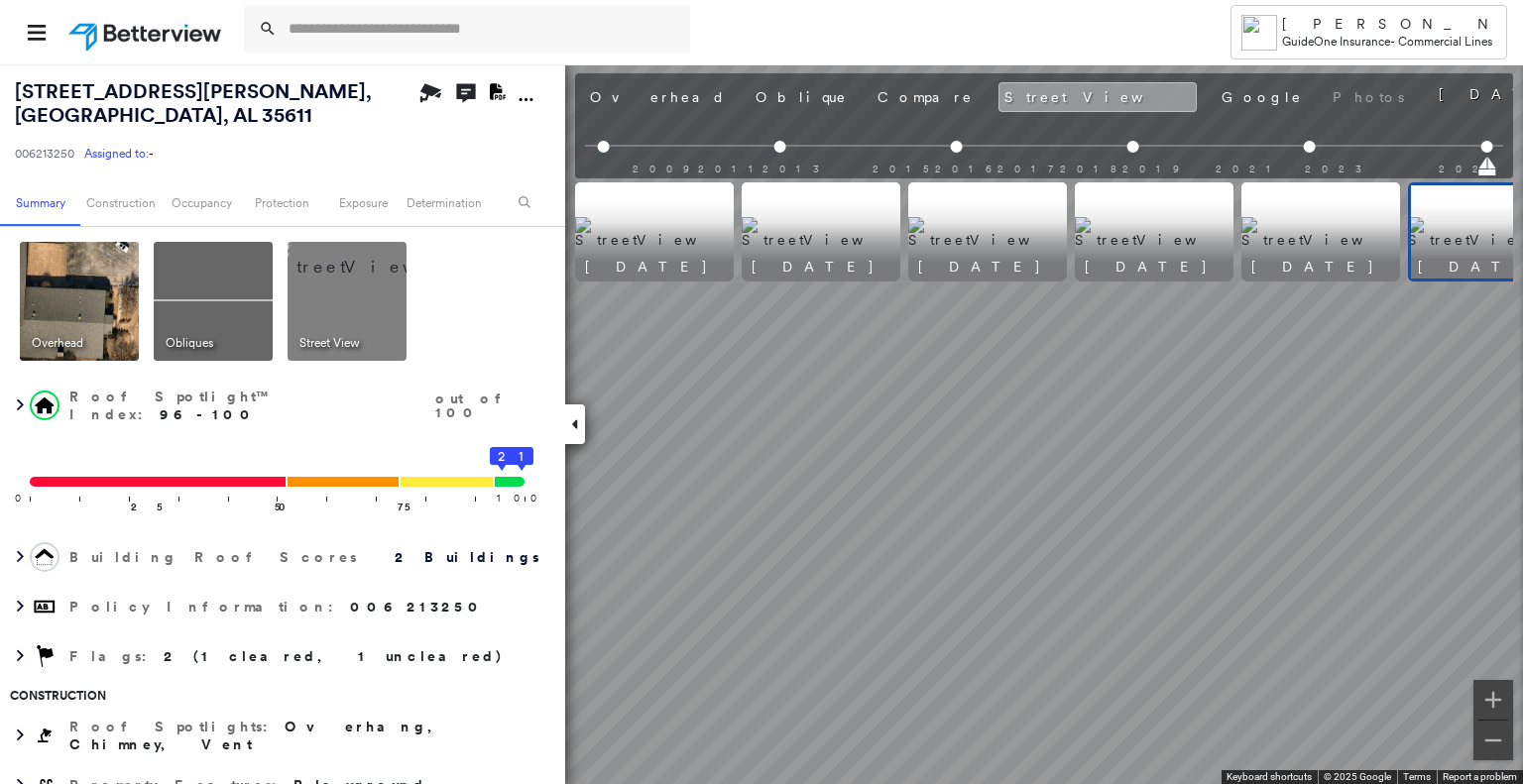 scroll, scrollTop: 0, scrollLeft: 60, axis: horizontal 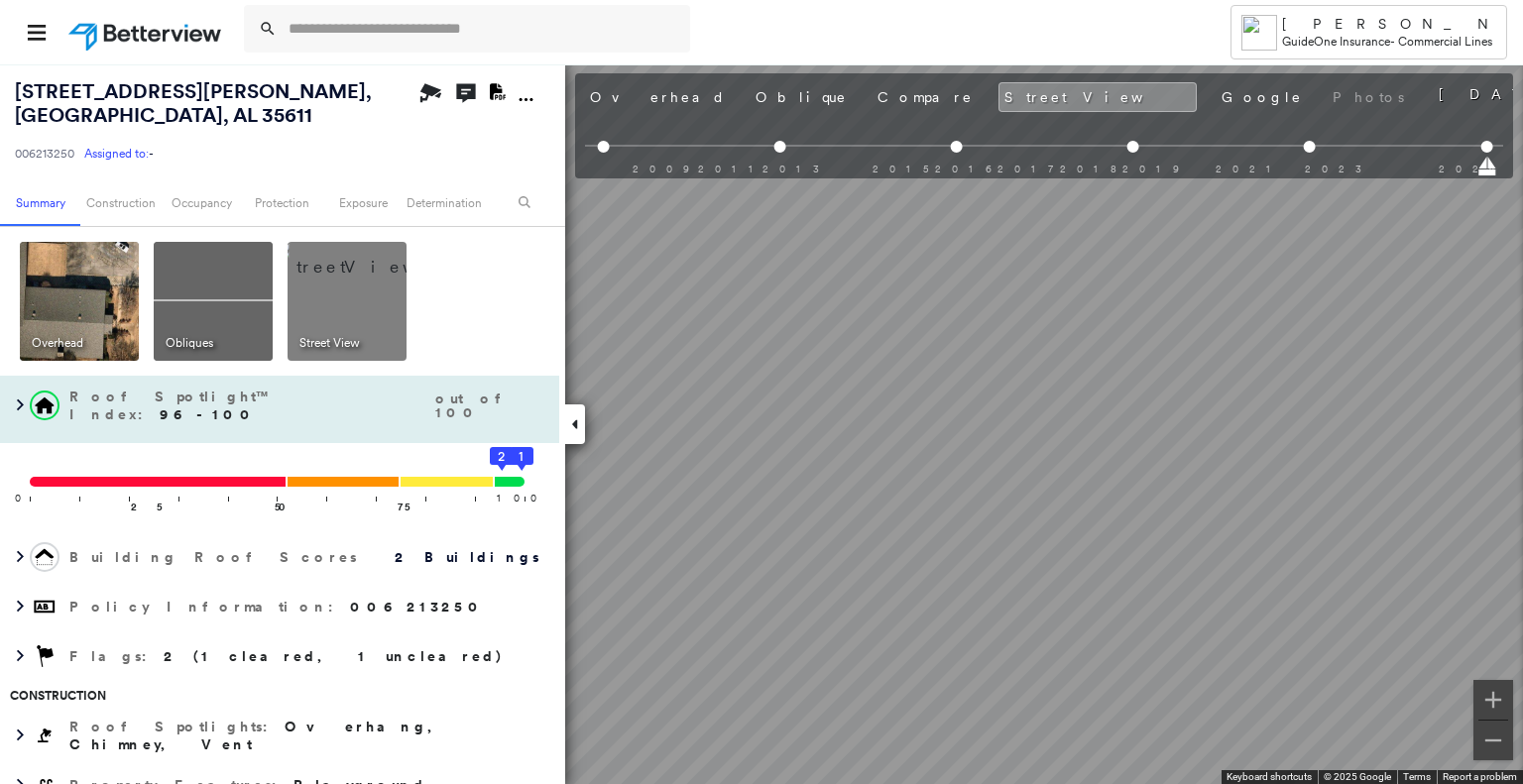 click on "[STREET_ADDRESS][PERSON_NAME] 006213250 Assigned to:  - Assigned to:  - 006213250 Assigned to:  - Open Comments Download PDF Report Summary Construction Occupancy Protection Exposure Determination Overhead Obliques Street View Roof Spotlight™ Index :  96-100 out of 100 0 100 25 50 75 1 2 Building Roof Scores 2 Buildings Policy Information :  006213250 Flags :  2 (1 cleared, 1 uncleared) Construction Roof Spotlights :  Overhang, Chimney, Vent Property Features :  Playground Roof Size & Shape :  2 buildings  Occupancy Place Detail Protection Exposure FEMA Risk Index Additional Perils Determination Flags :  2 (1 cleared, 1 uncleared) Uncleared Flags (1) Cleared Flags  (1) EXNT Excellent Flagged [DATE] Clear Action Taken New Entry History Quote/New Business Terms & Conditions Added ACV Endorsement Added Cosmetic Endorsement Inspection/Loss Control Report Information Added to Inspection Survey Onsite Inspection Ordered Determined No Inspection Needed General Used Report to Further Agent/Insured Discussion" at bounding box center (762, 423) 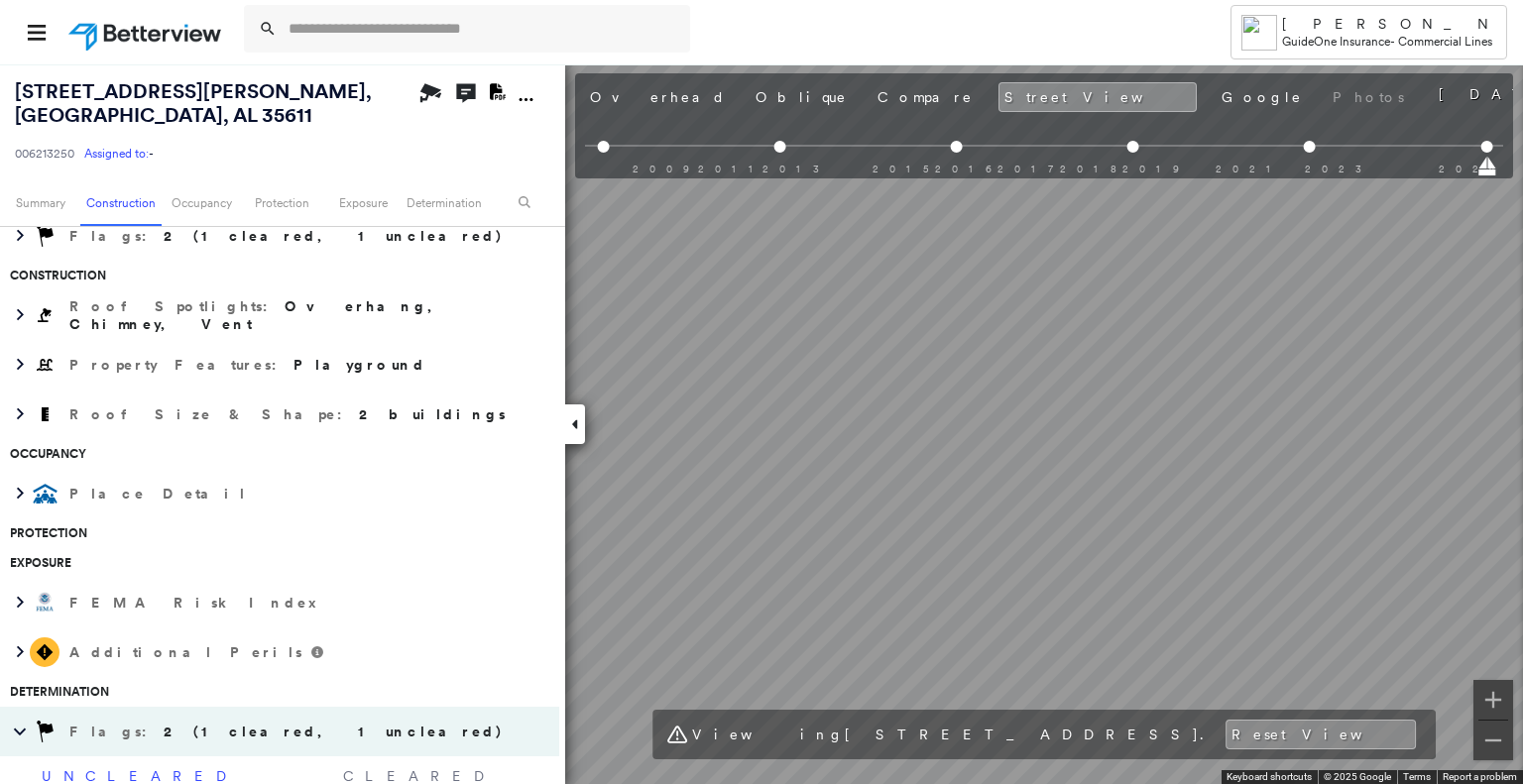 scroll, scrollTop: 99, scrollLeft: 0, axis: vertical 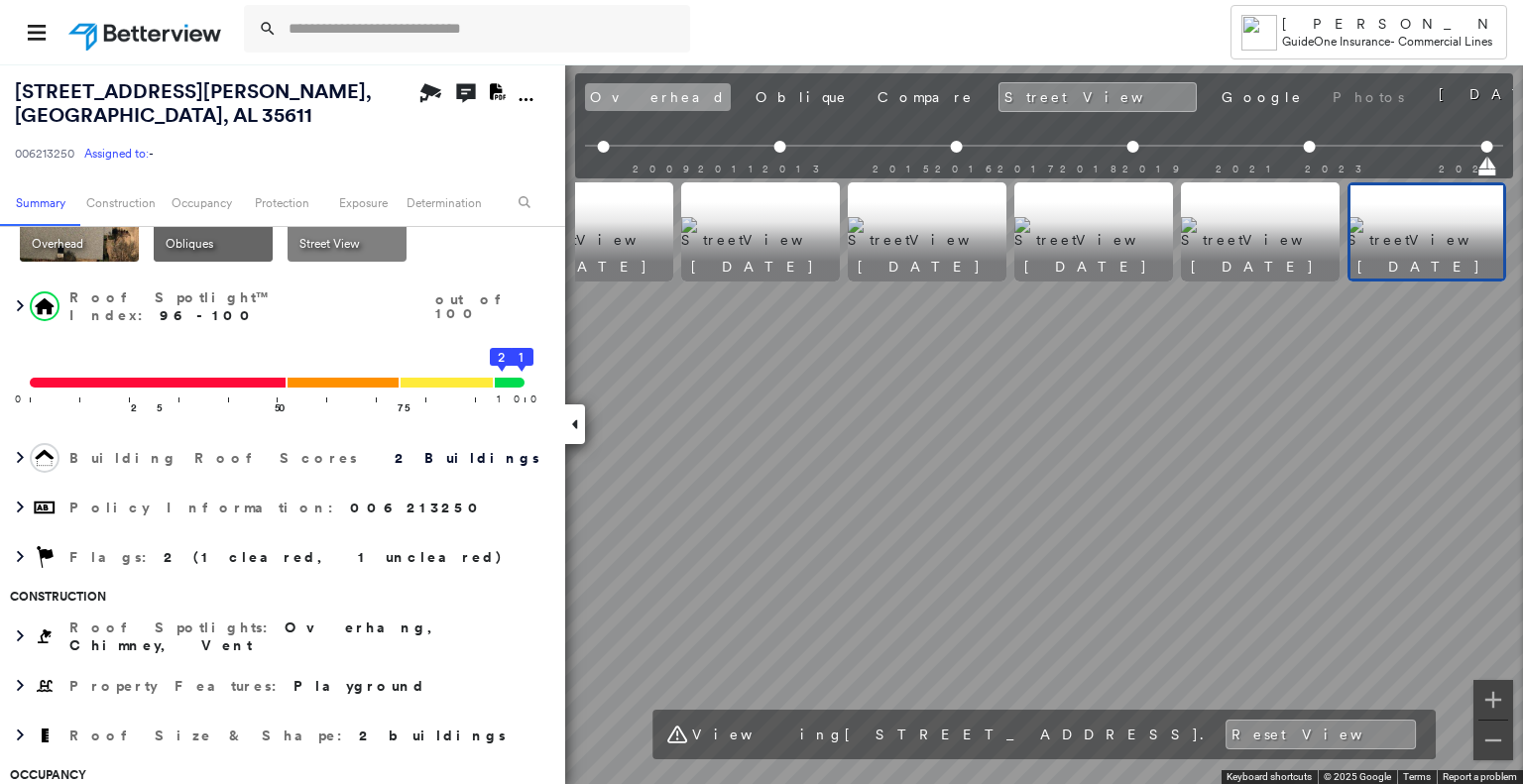 click on "Overhead" at bounding box center (657, 97) 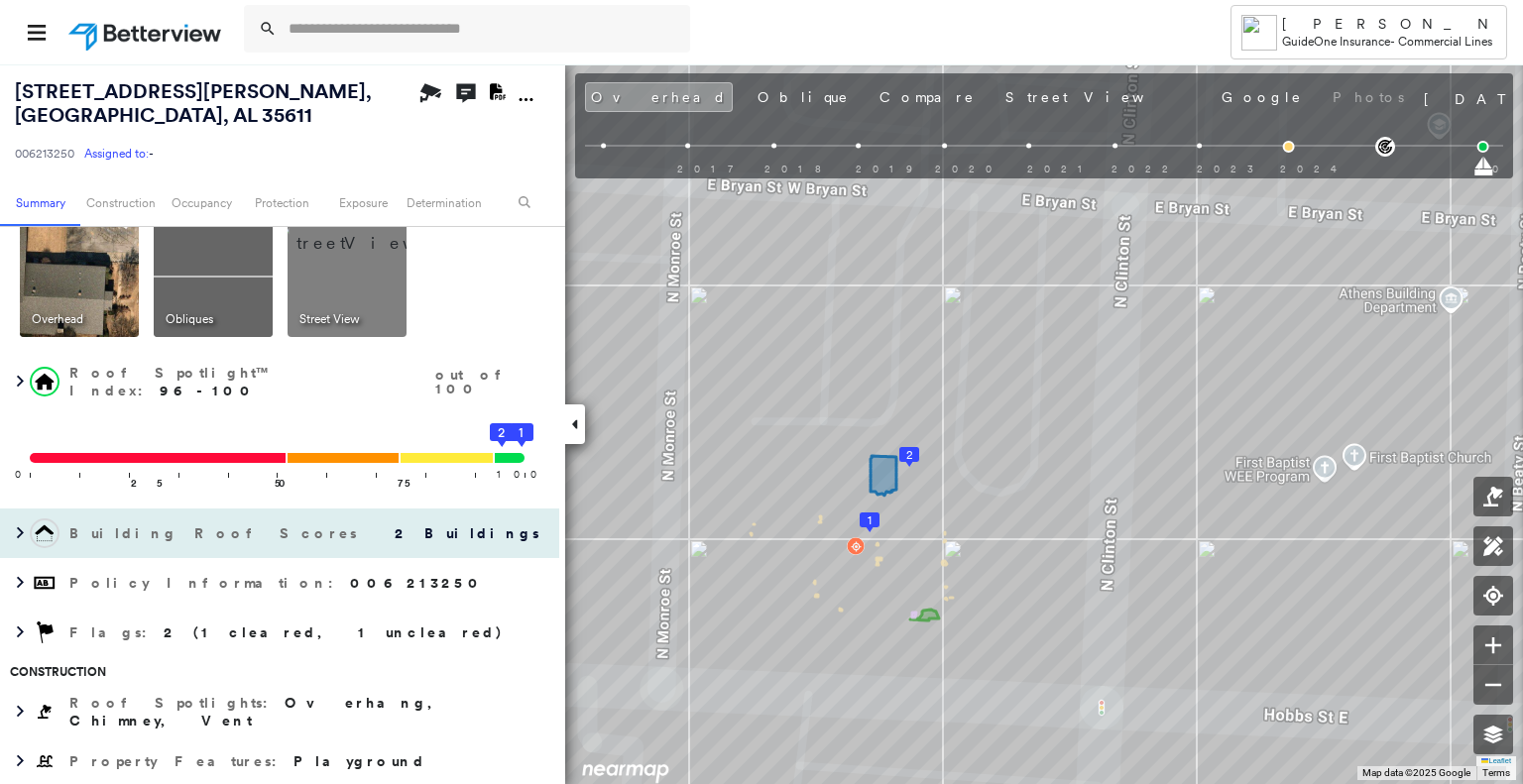 scroll, scrollTop: 0, scrollLeft: 0, axis: both 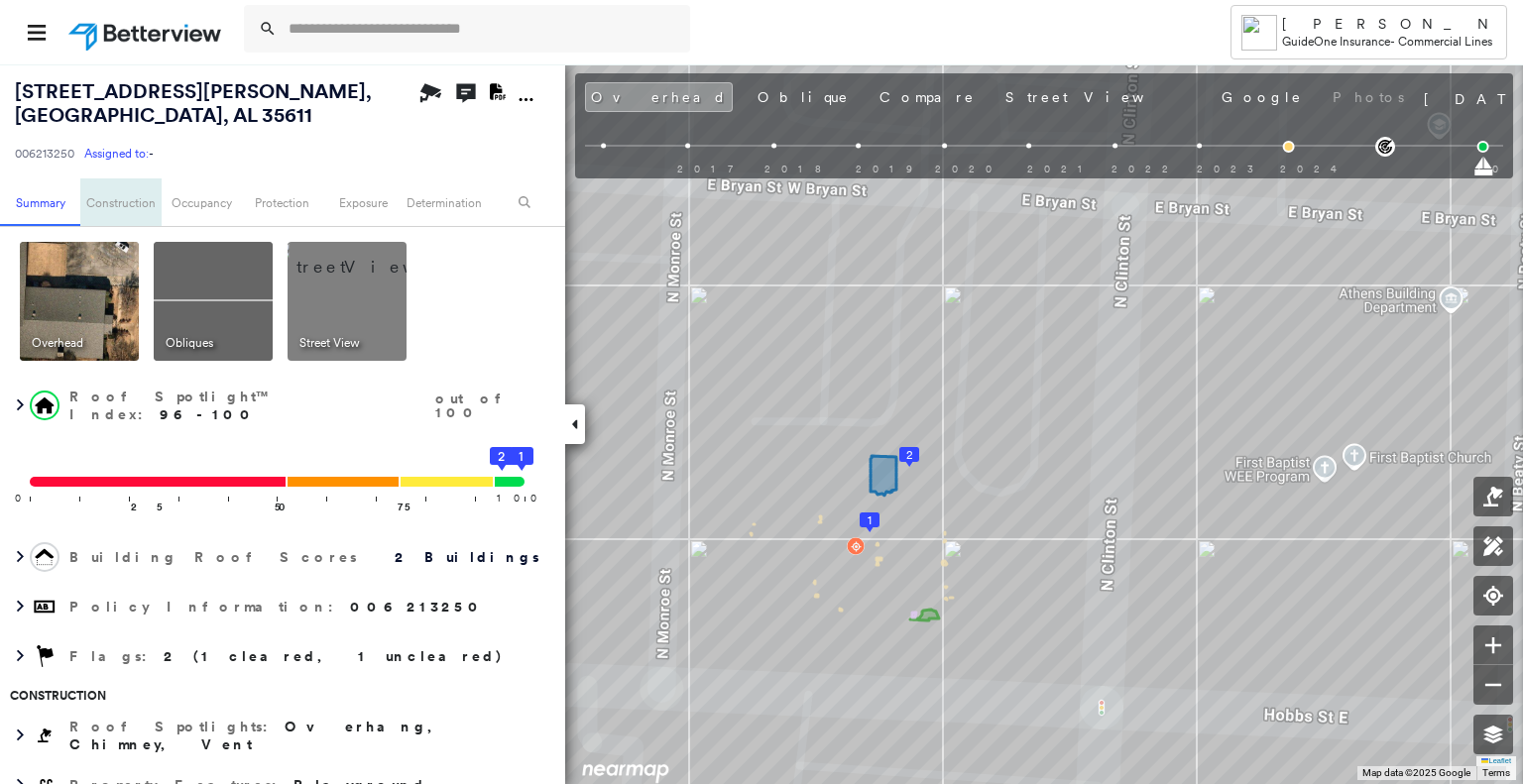 click on "Construction" at bounding box center (120, 202) 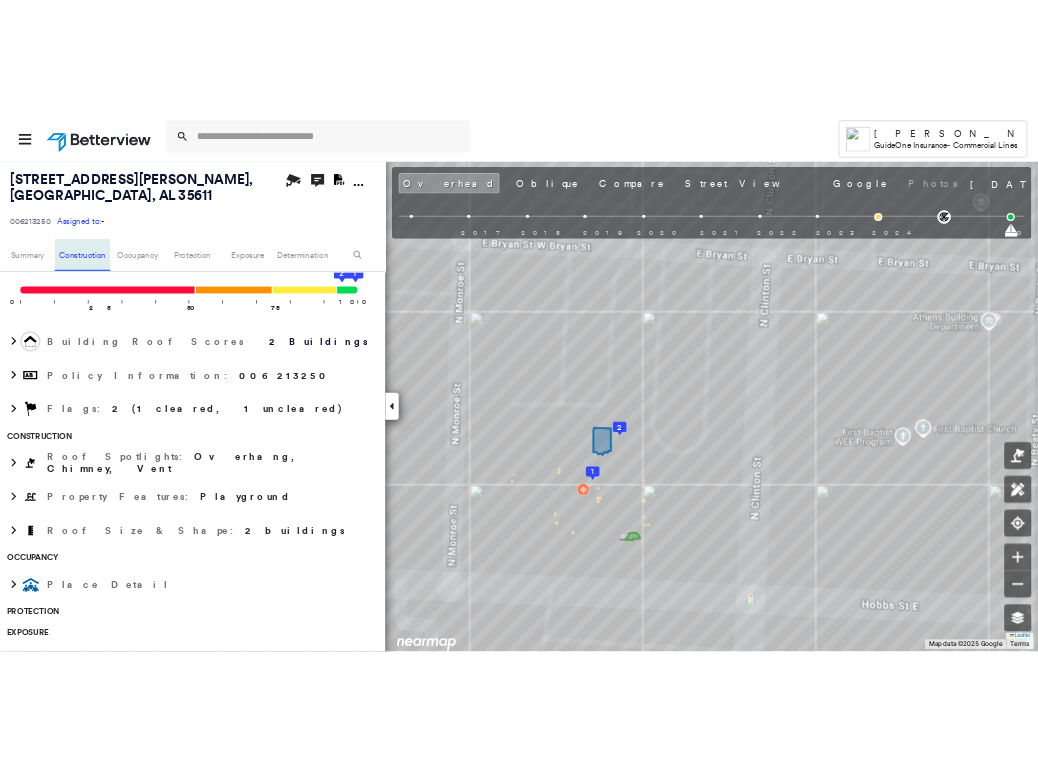 scroll, scrollTop: 463, scrollLeft: 0, axis: vertical 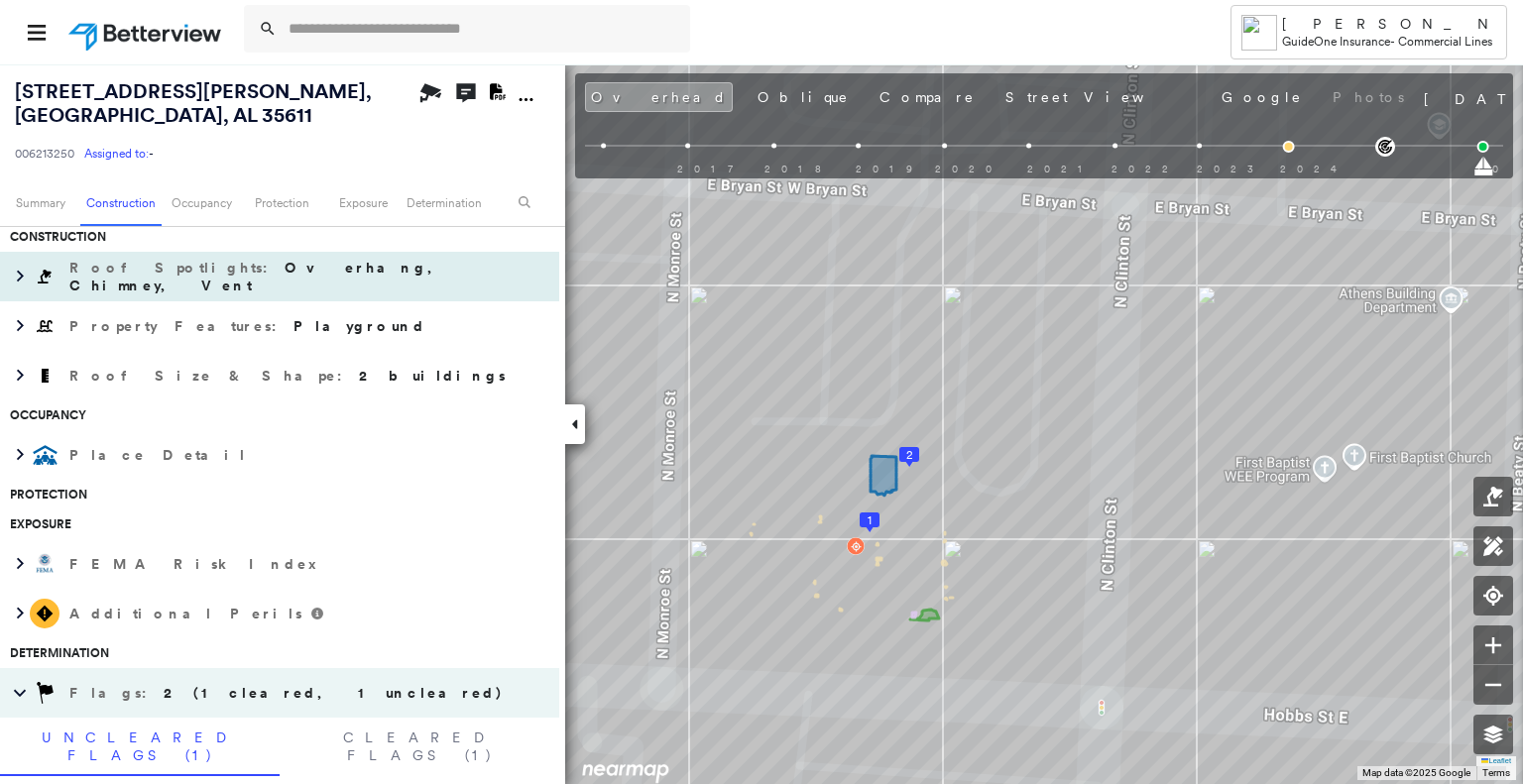 click on "Roof Spotlights :  Overhang, Chimney, Vent" at bounding box center (309, 277) 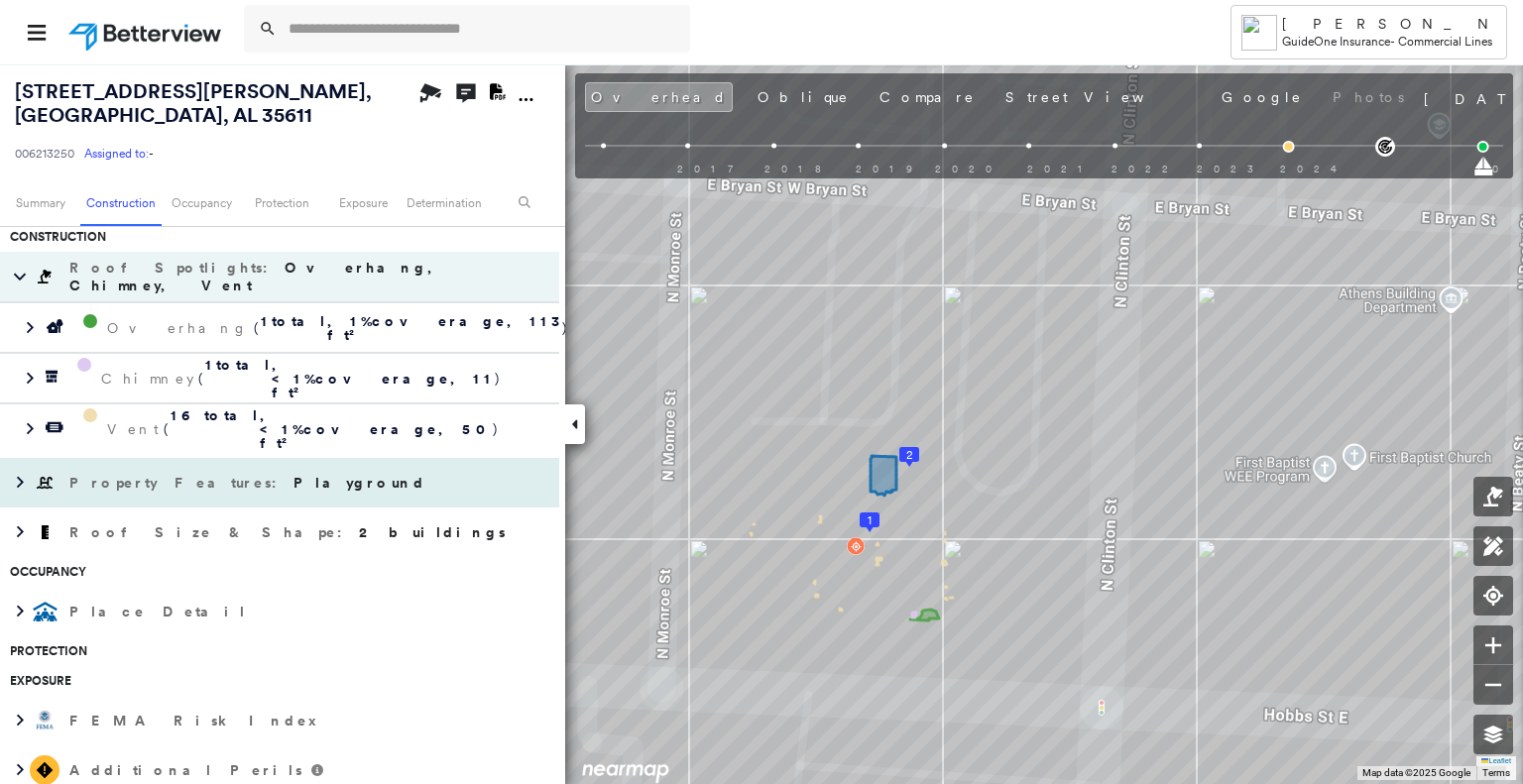 click on "Property Features :  Playground" at bounding box center (250, 483) 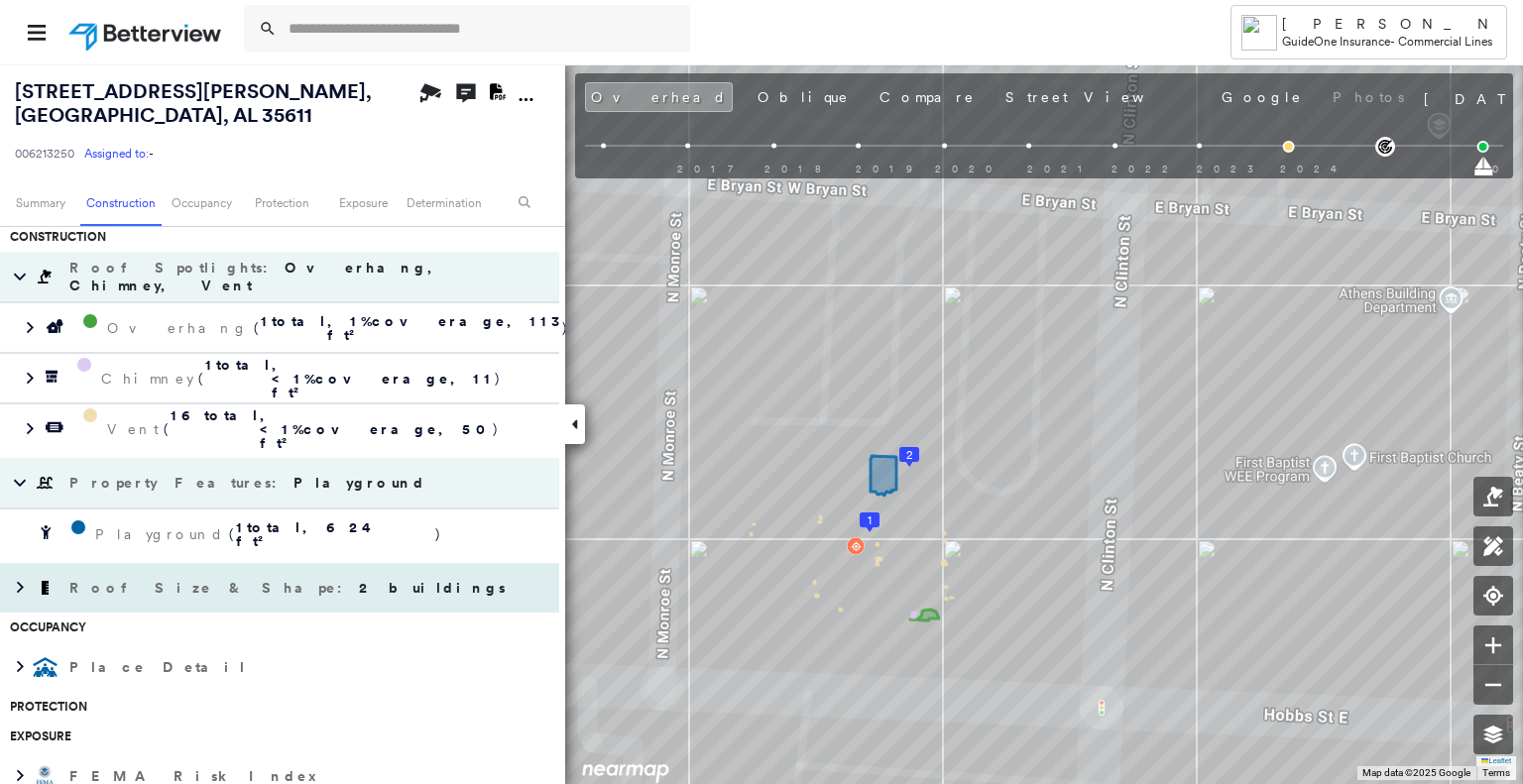 click on "Roof Size & Shape :  2 buildings" at bounding box center [290, 588] 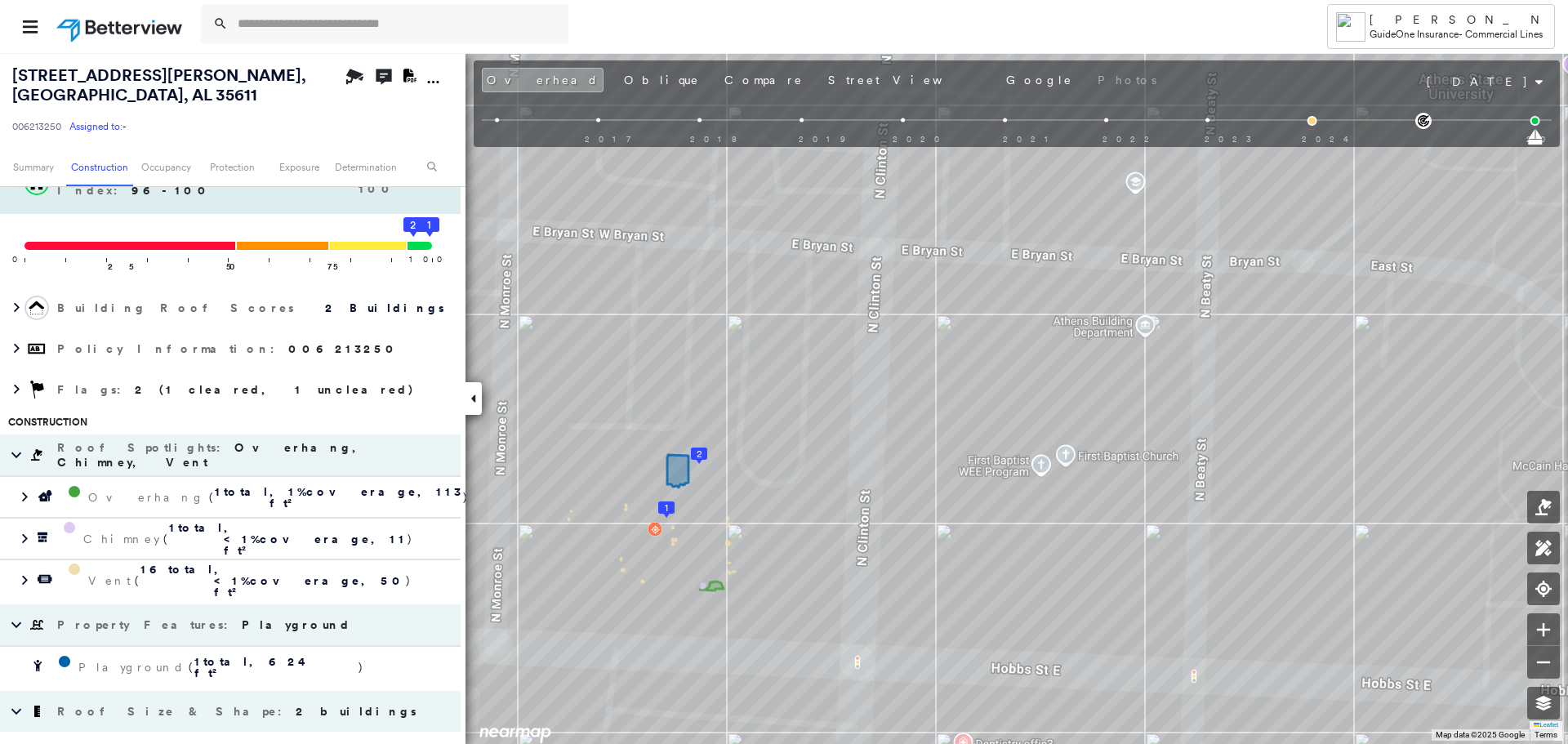 scroll, scrollTop: 0, scrollLeft: 0, axis: both 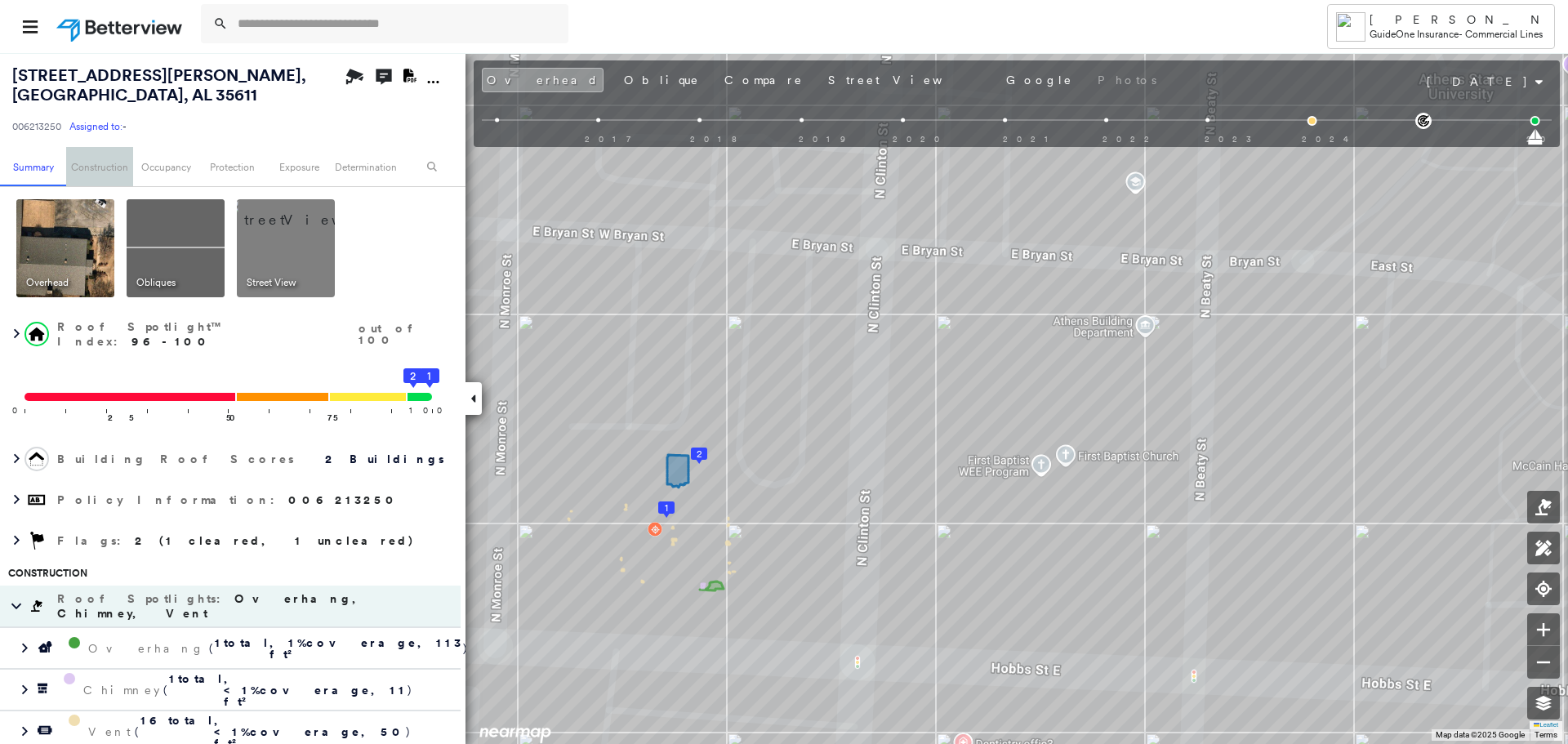 click on "Construction" at bounding box center [99, 167] 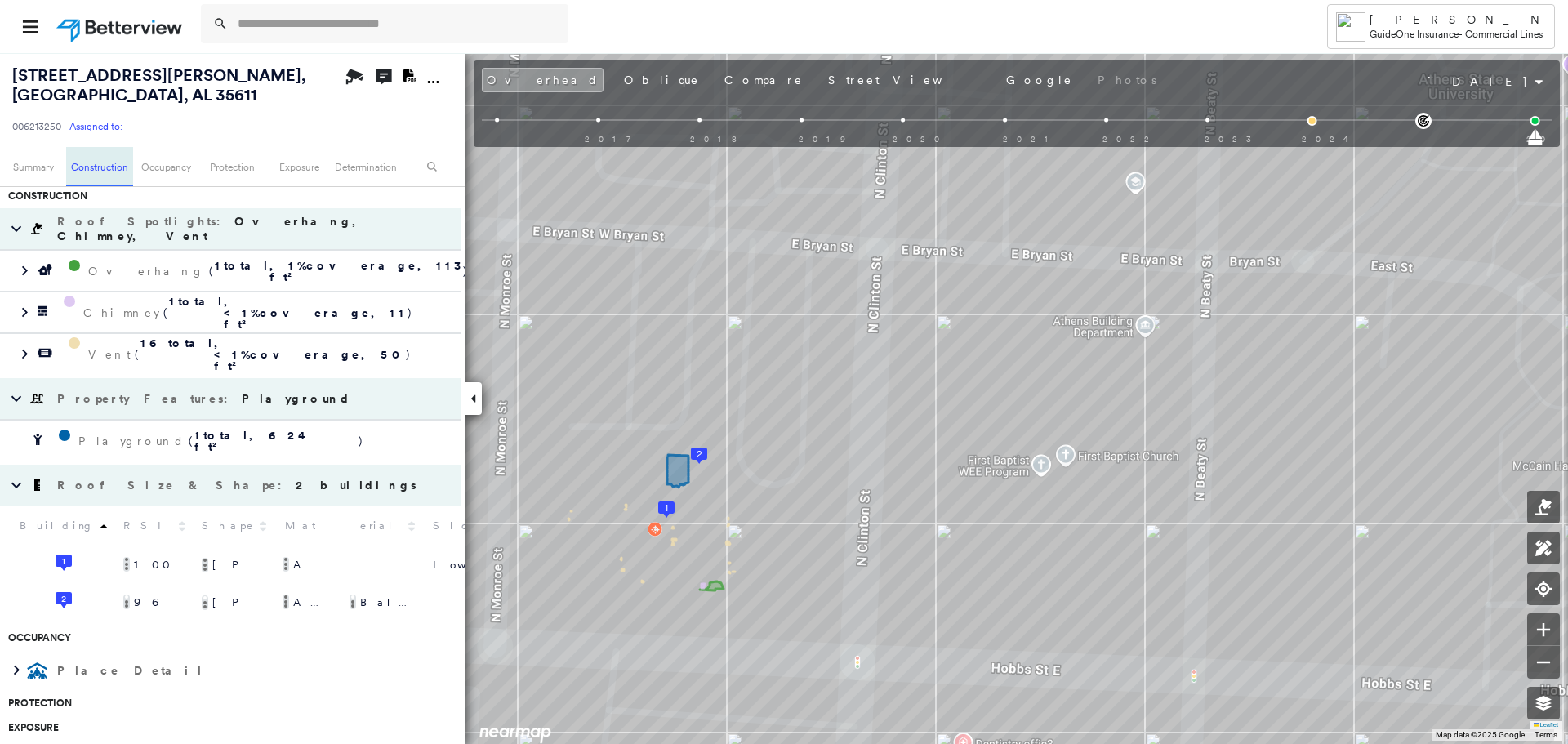 scroll, scrollTop: 378, scrollLeft: 0, axis: vertical 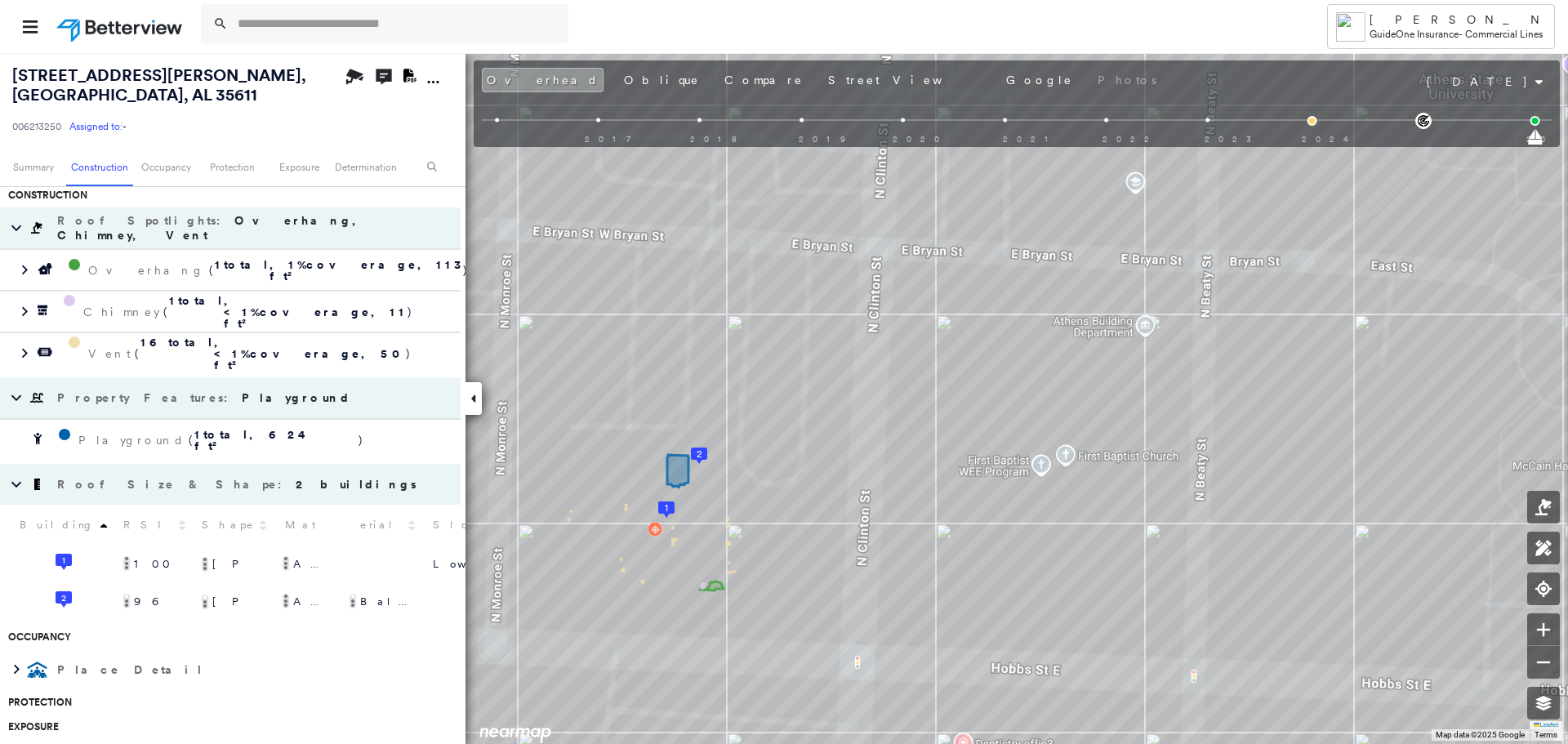 click on "2" 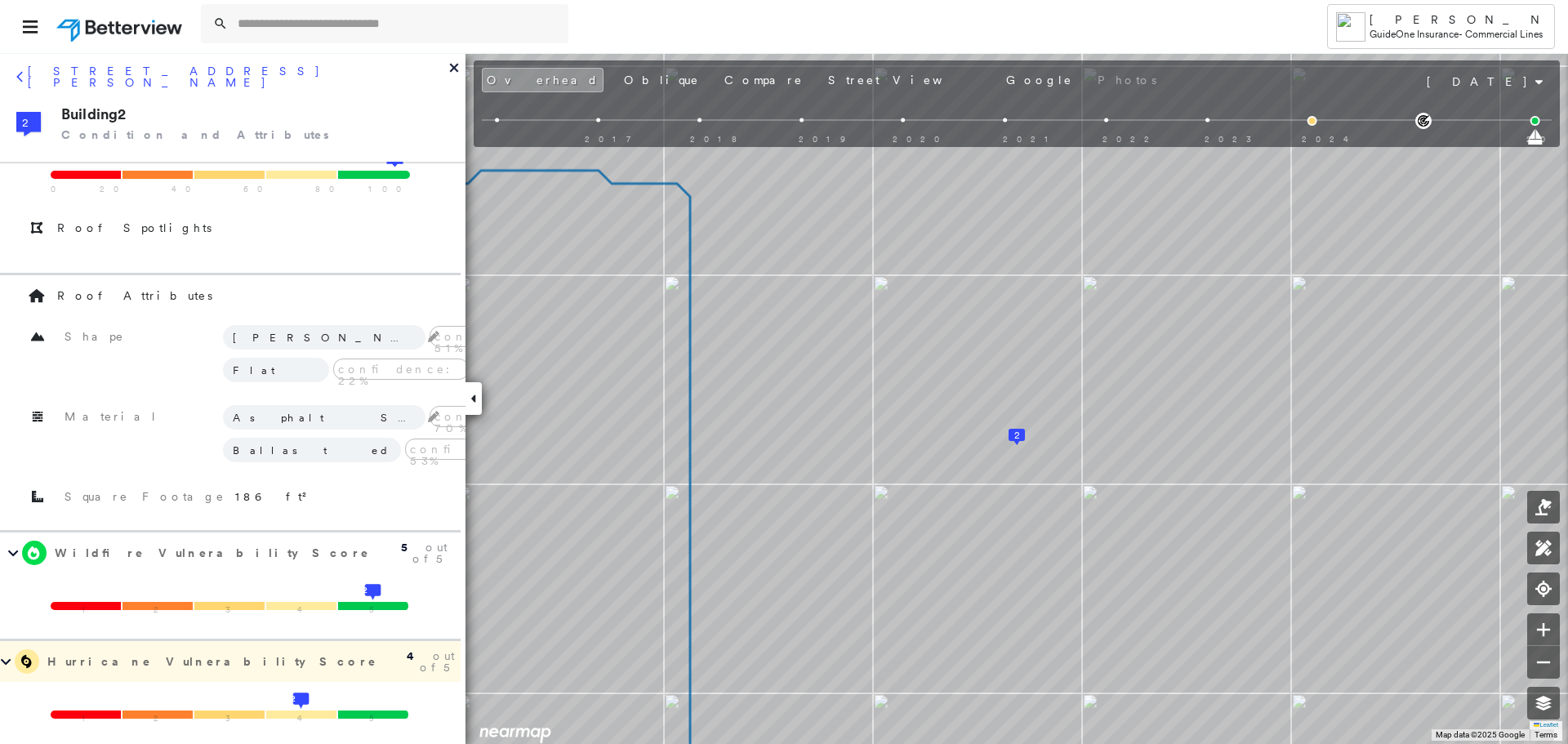 scroll, scrollTop: 0, scrollLeft: 0, axis: both 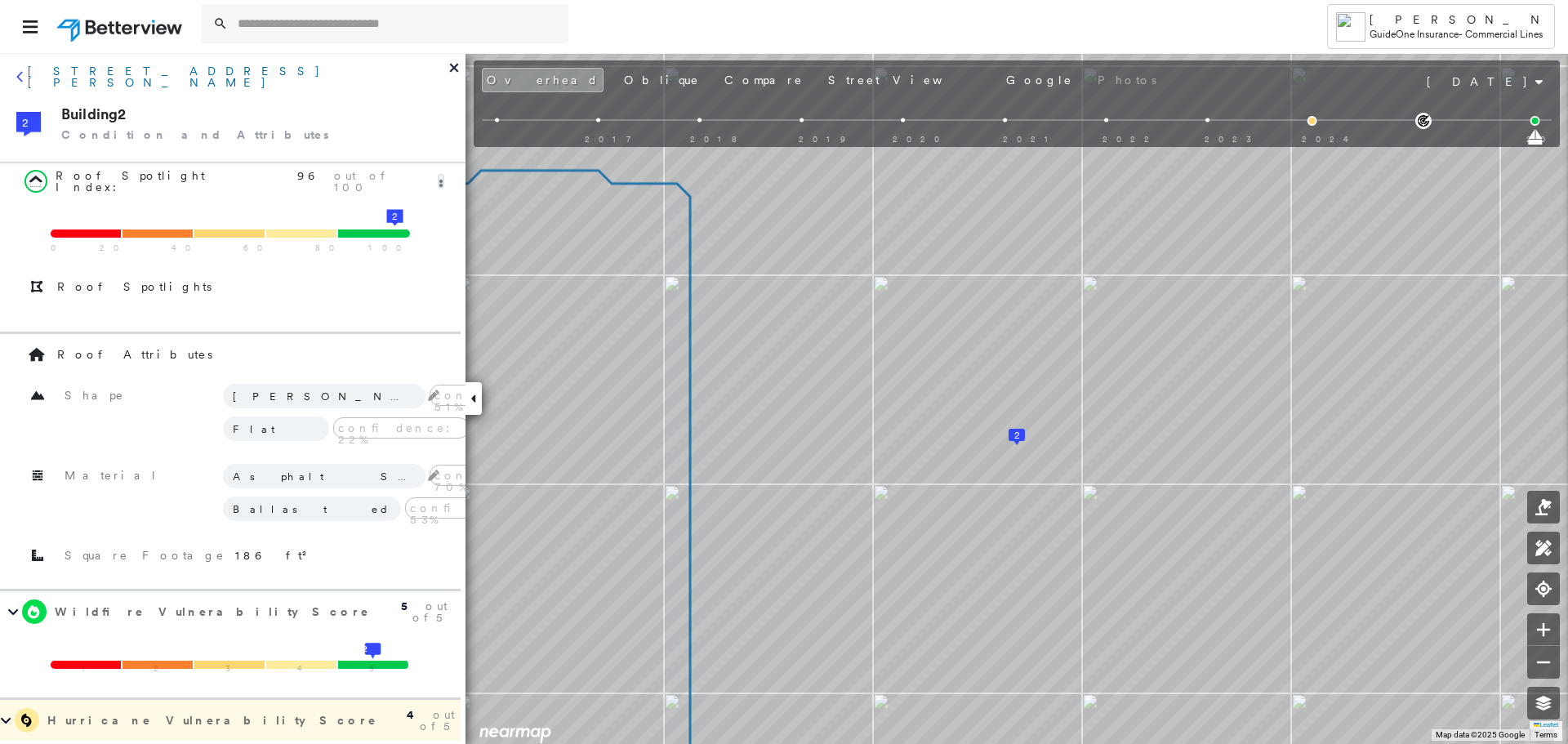 click on "[STREET_ADDRESS][PERSON_NAME]" at bounding box center (238, 77) 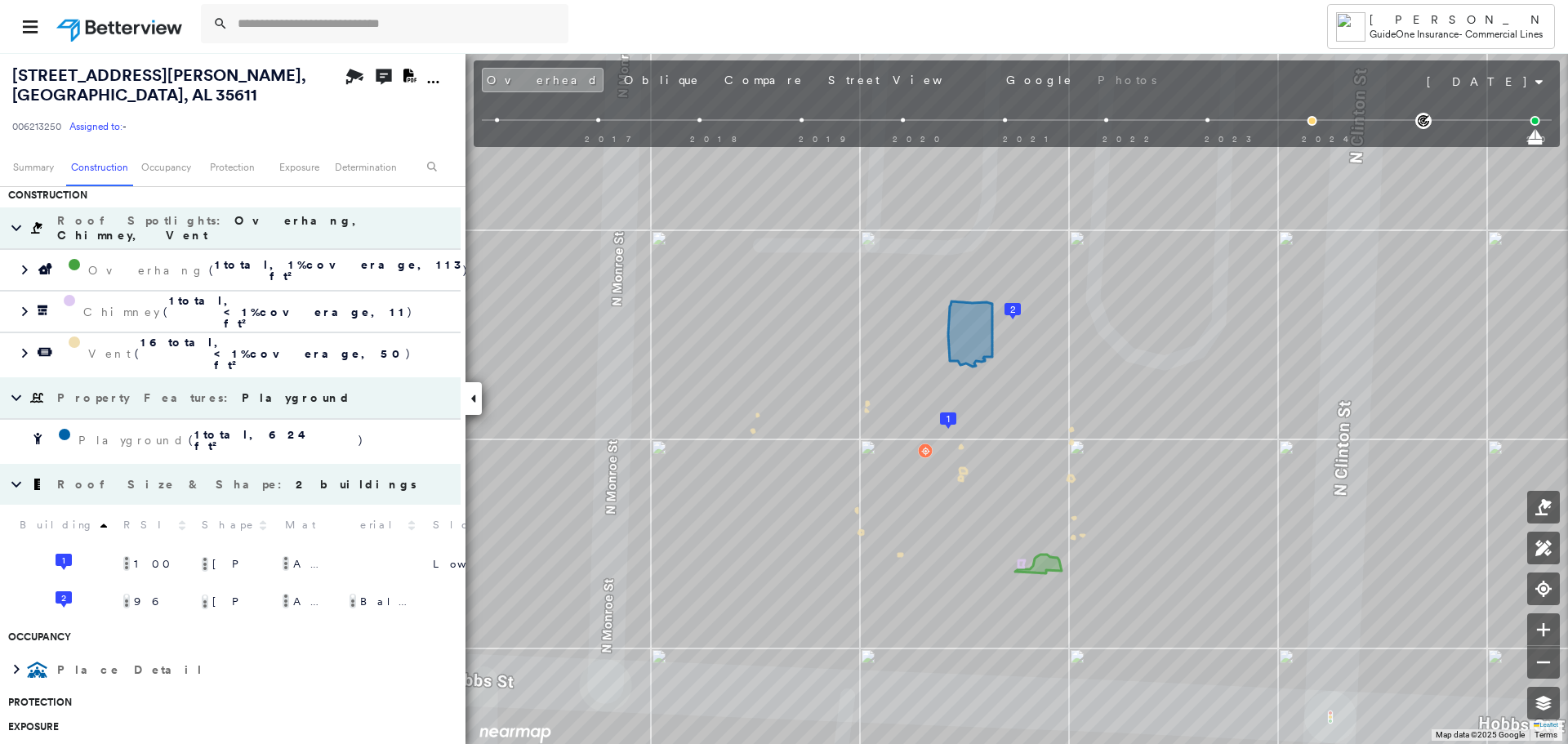 click 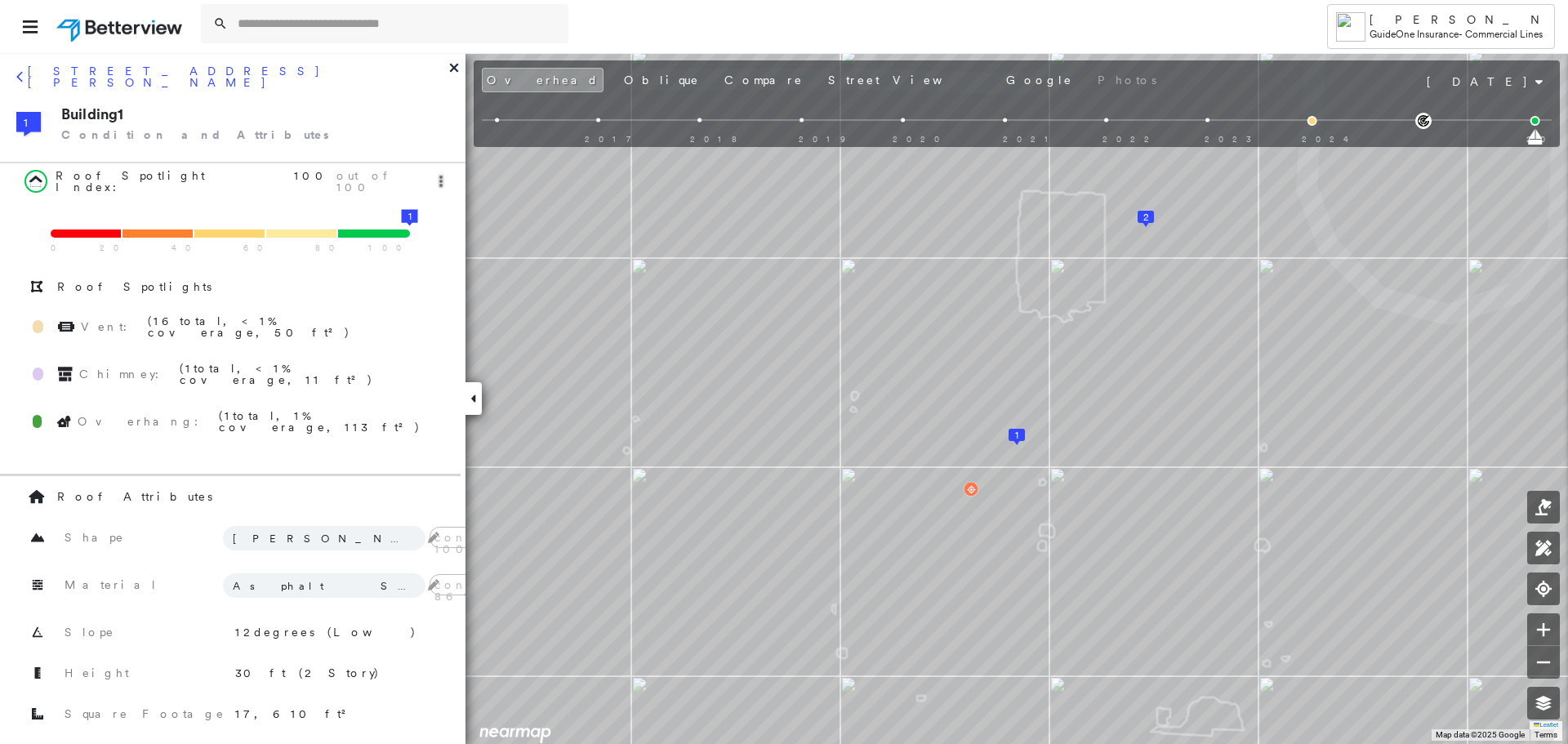 scroll, scrollTop: 278, scrollLeft: 0, axis: vertical 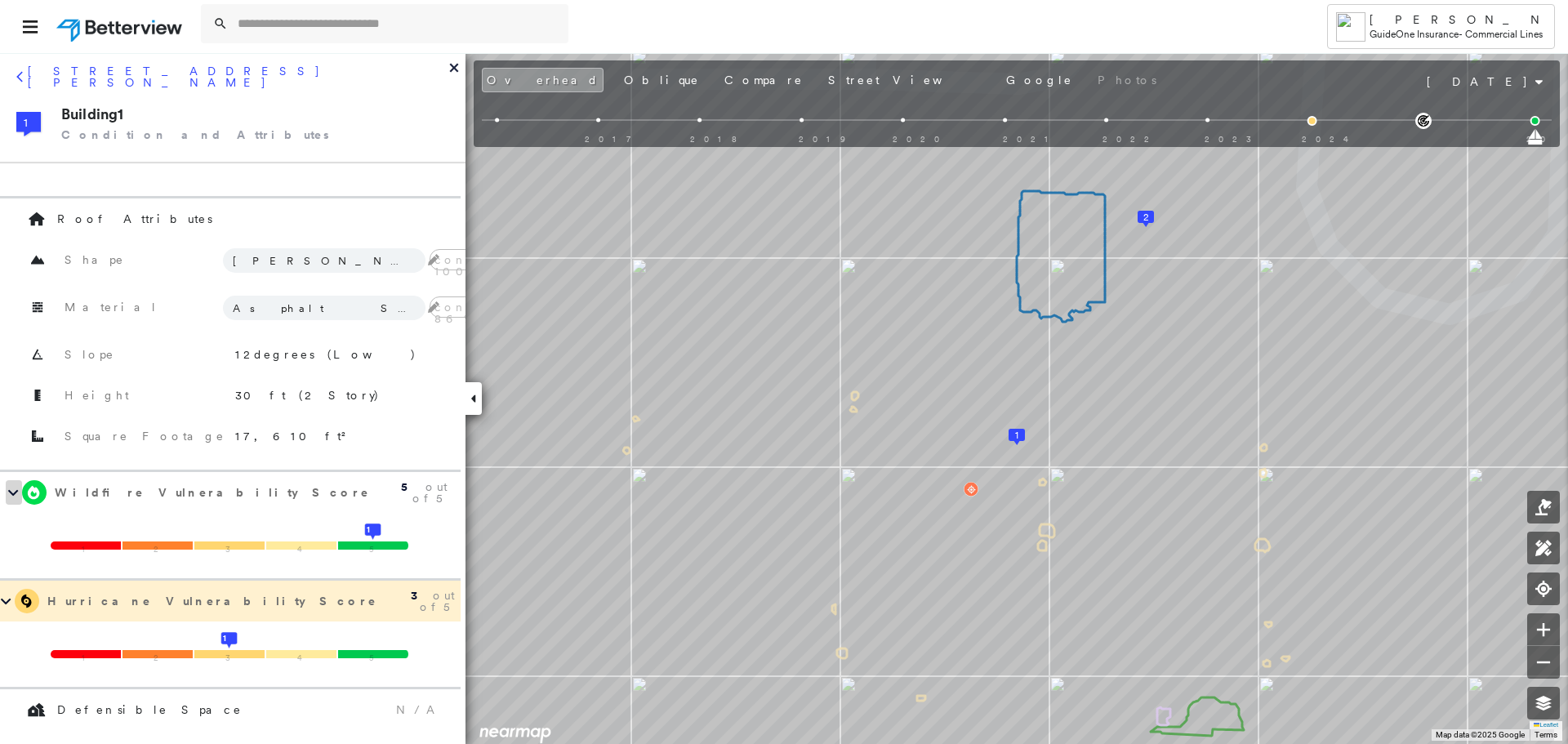 click 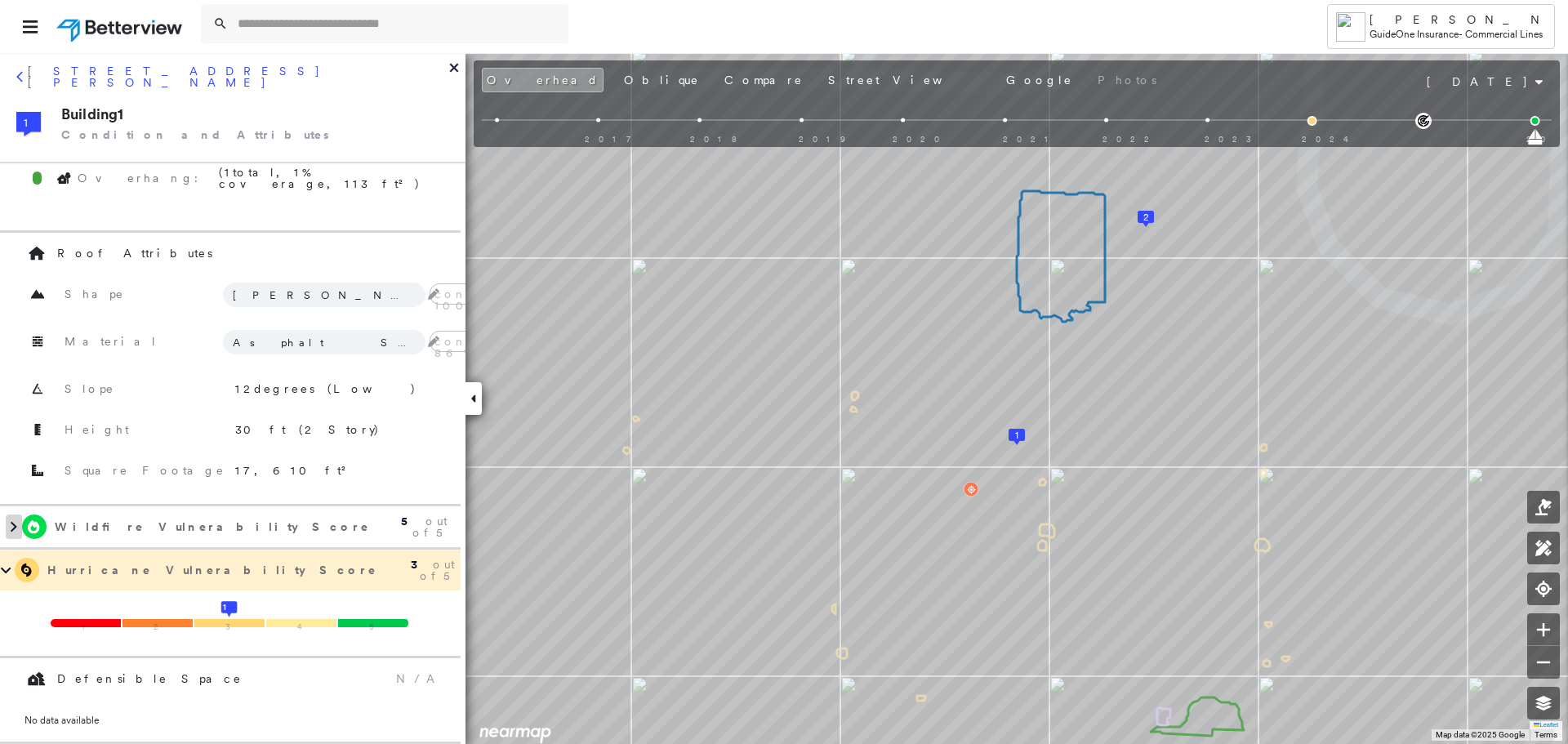 scroll, scrollTop: 212, scrollLeft: 0, axis: vertical 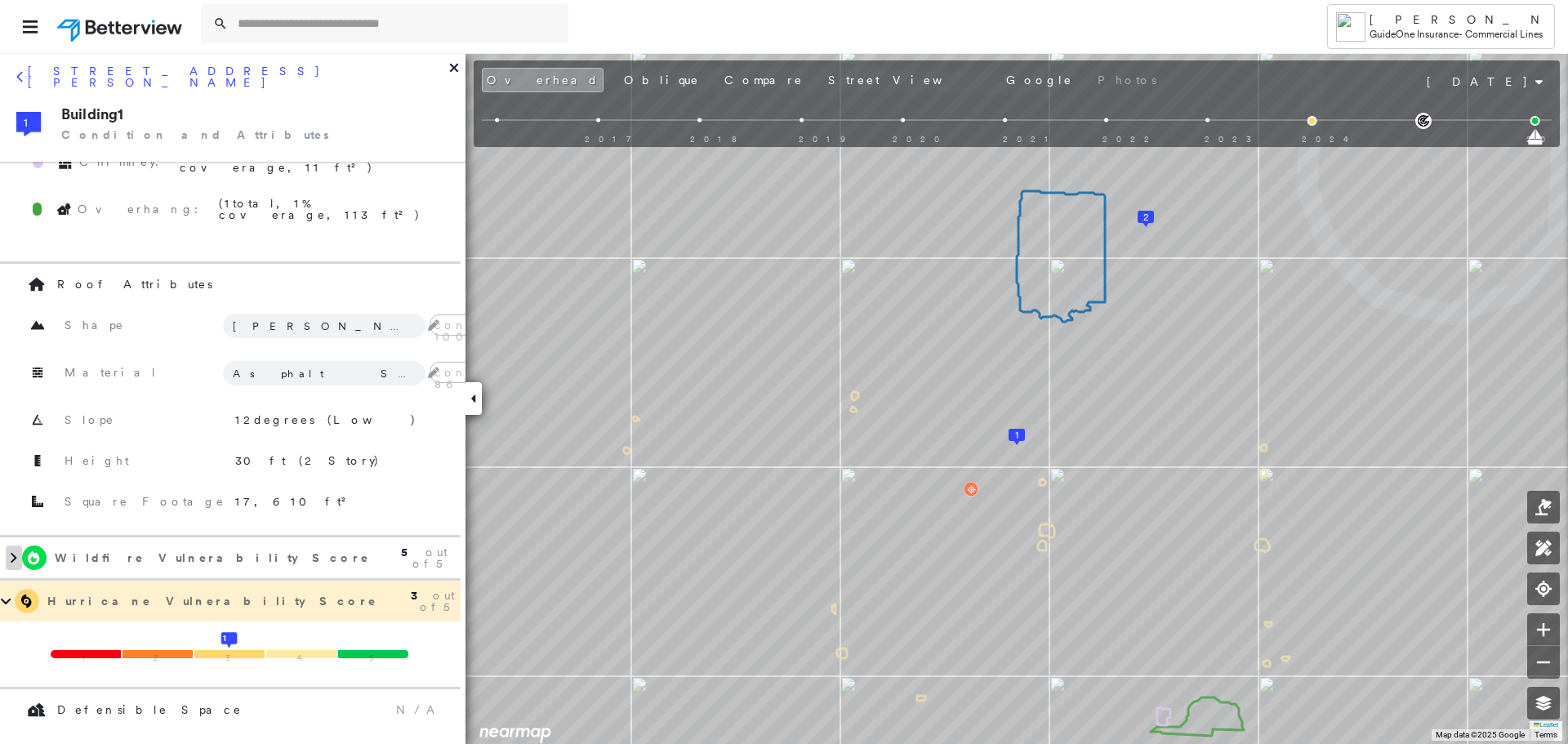 click at bounding box center (14, 558) 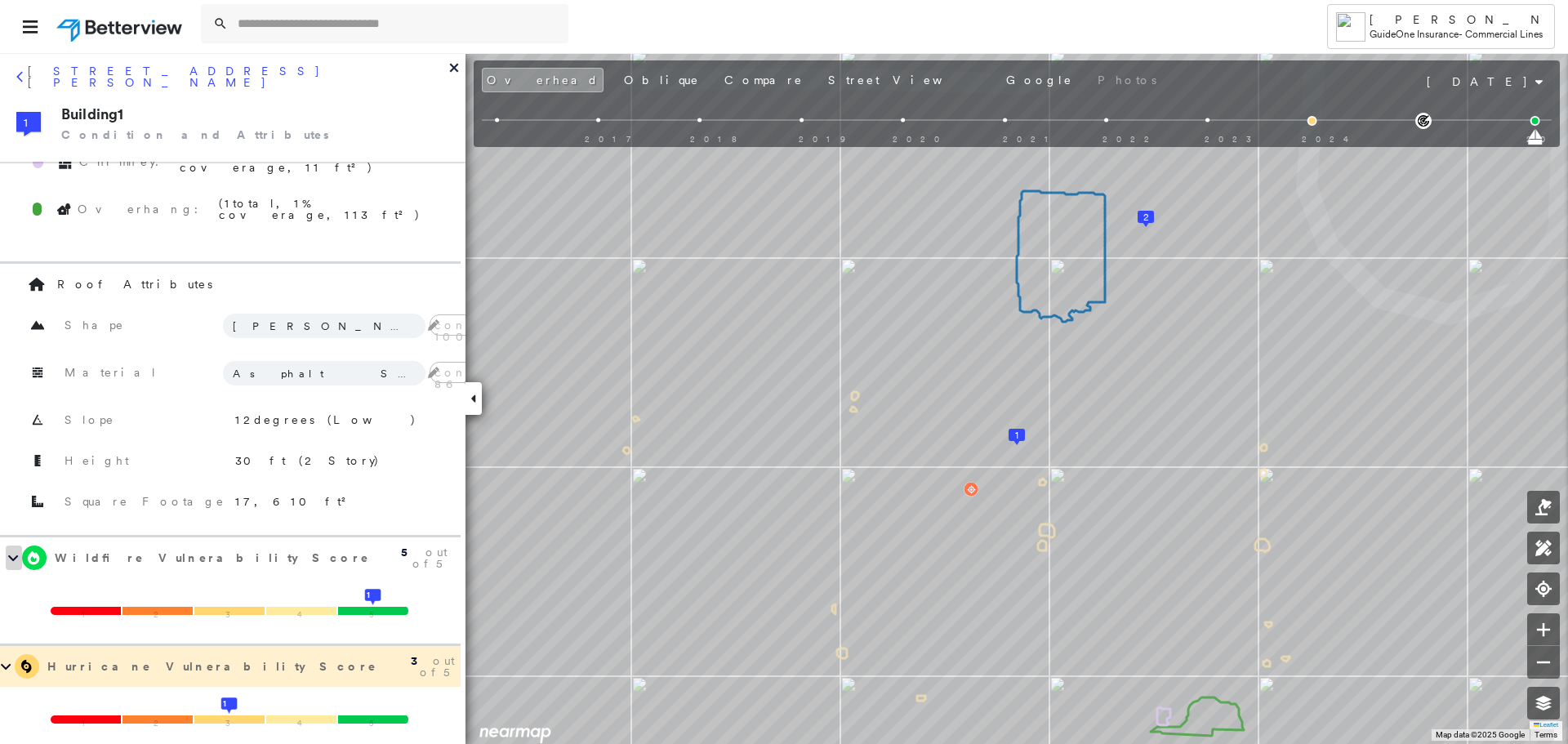 scroll, scrollTop: 278, scrollLeft: 0, axis: vertical 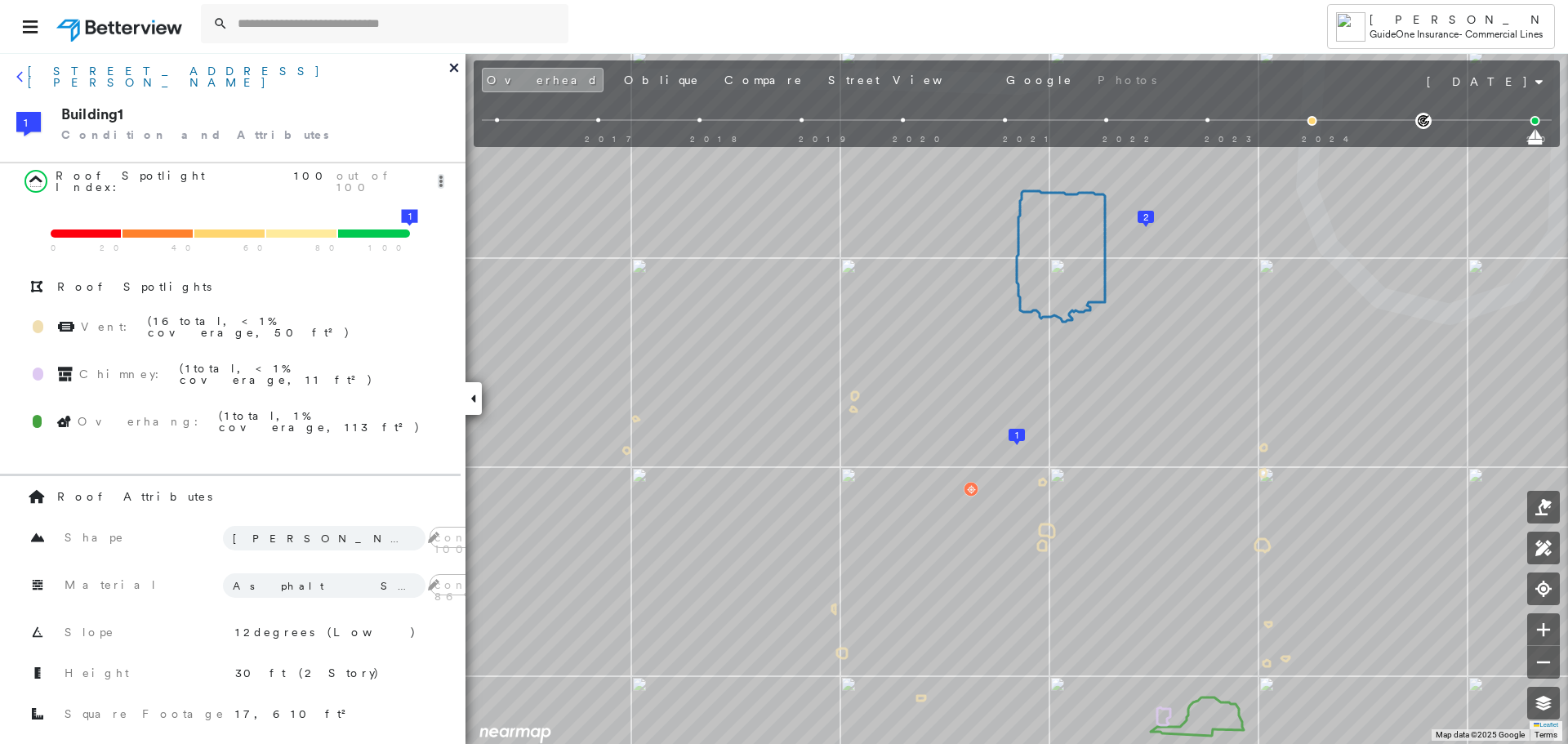click on "[STREET_ADDRESS][PERSON_NAME]" at bounding box center [238, 77] 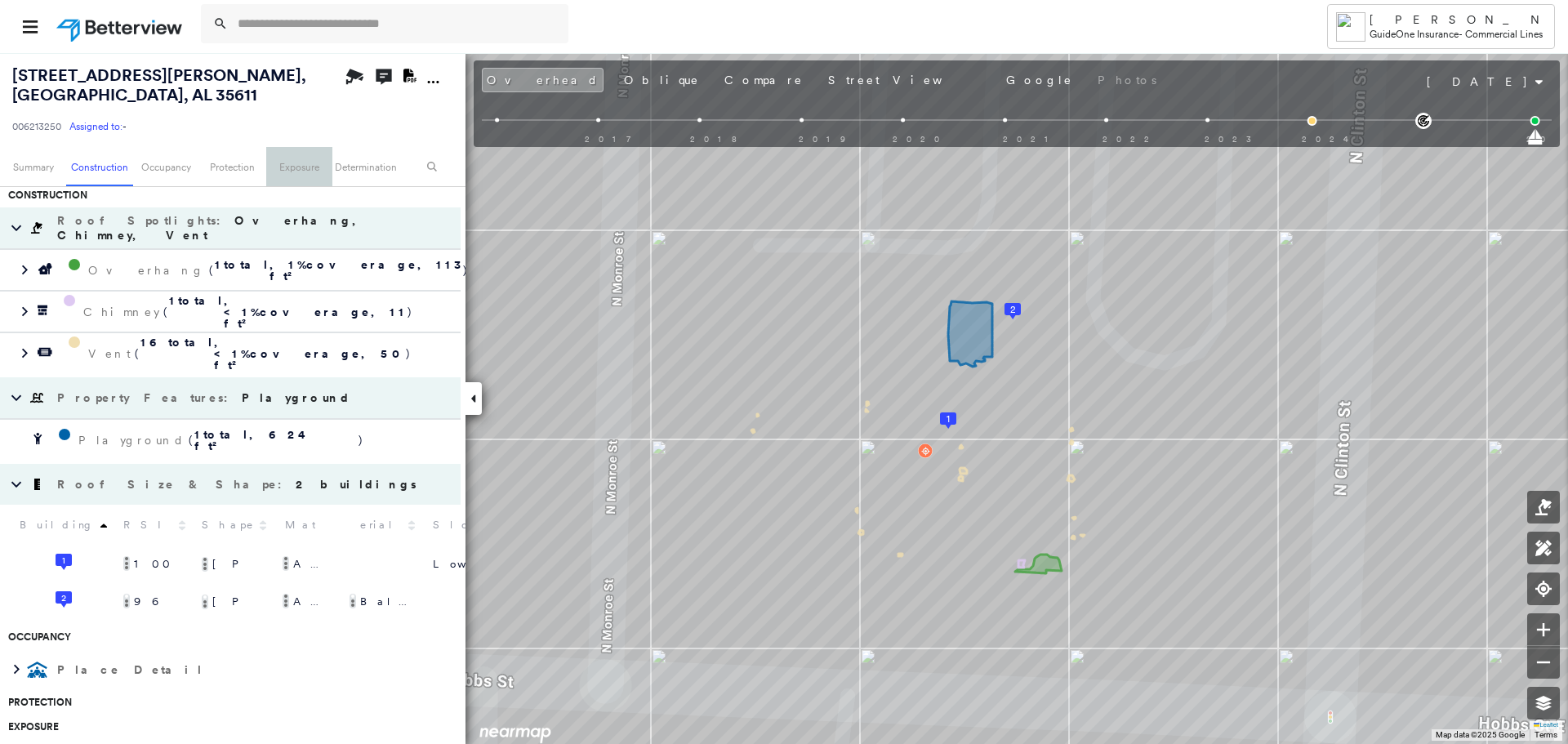 click on "Exposure" at bounding box center (299, 167) 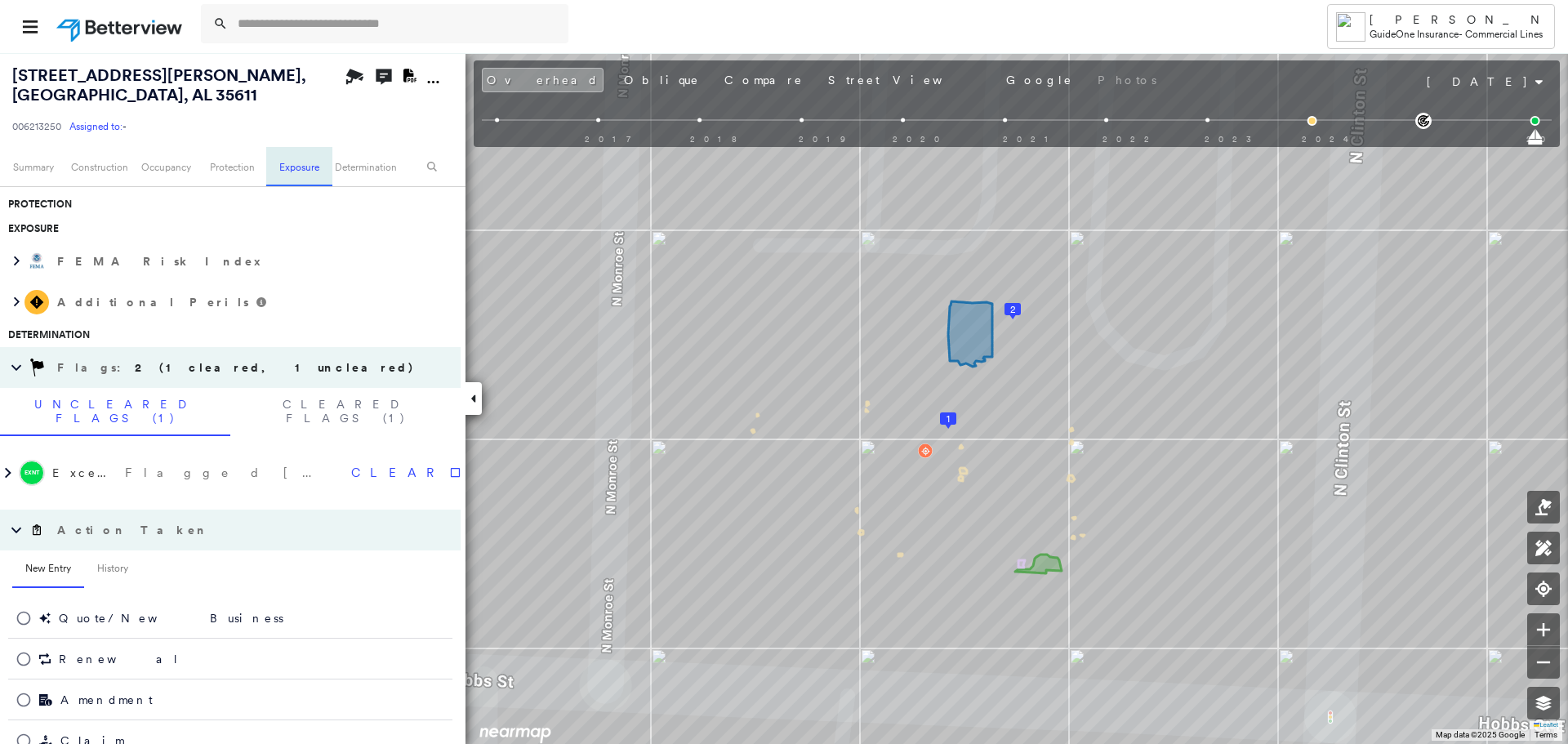 scroll, scrollTop: 910, scrollLeft: 0, axis: vertical 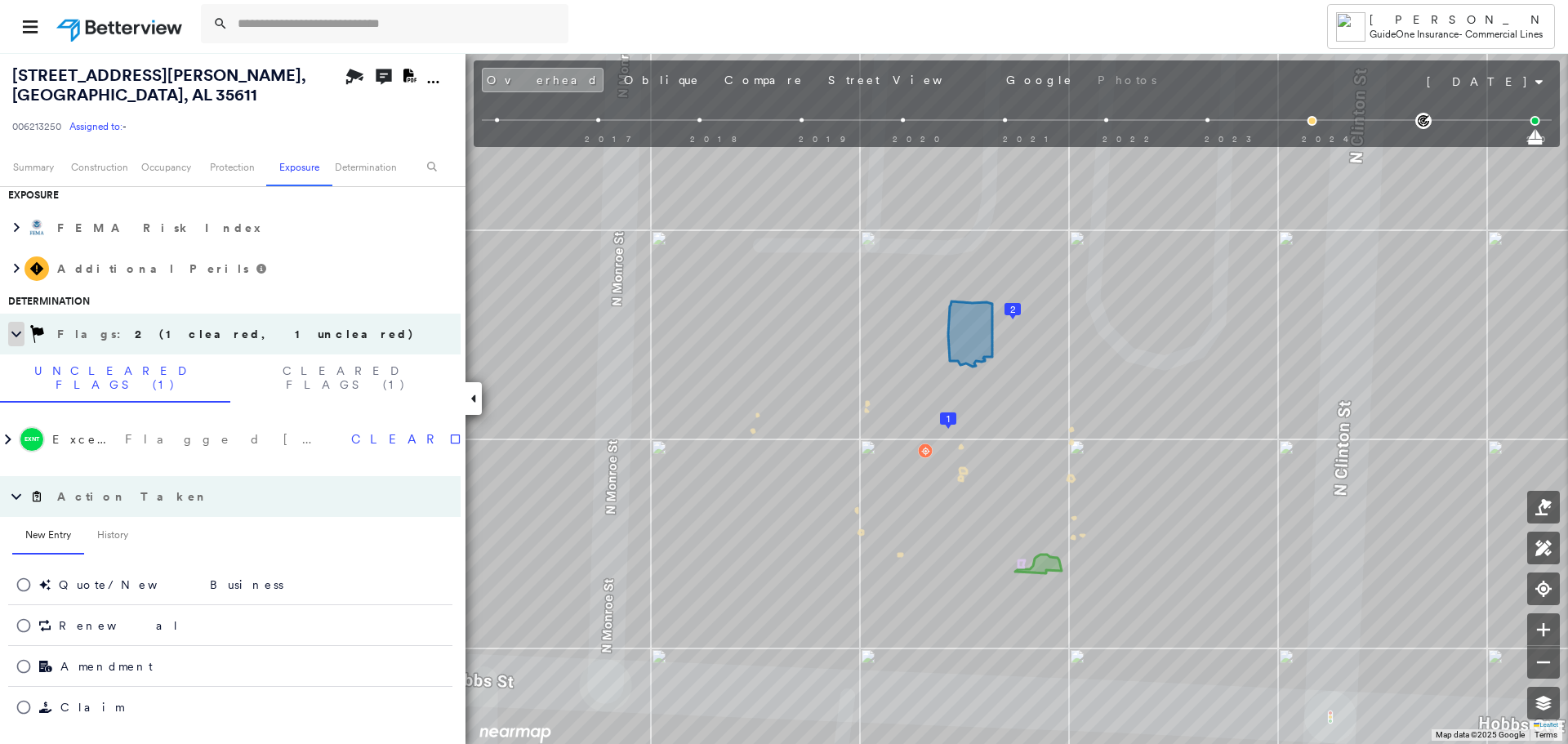 click 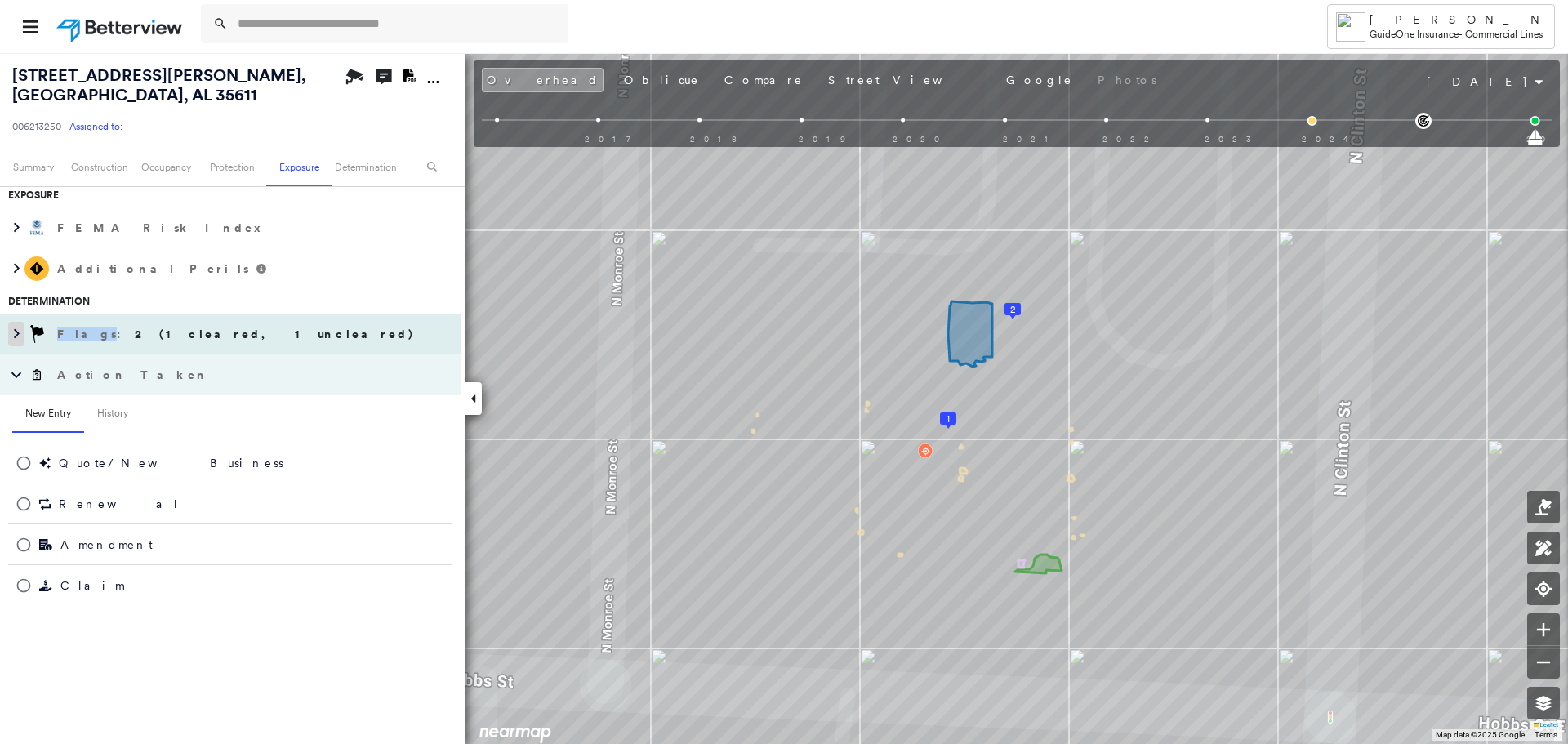 click 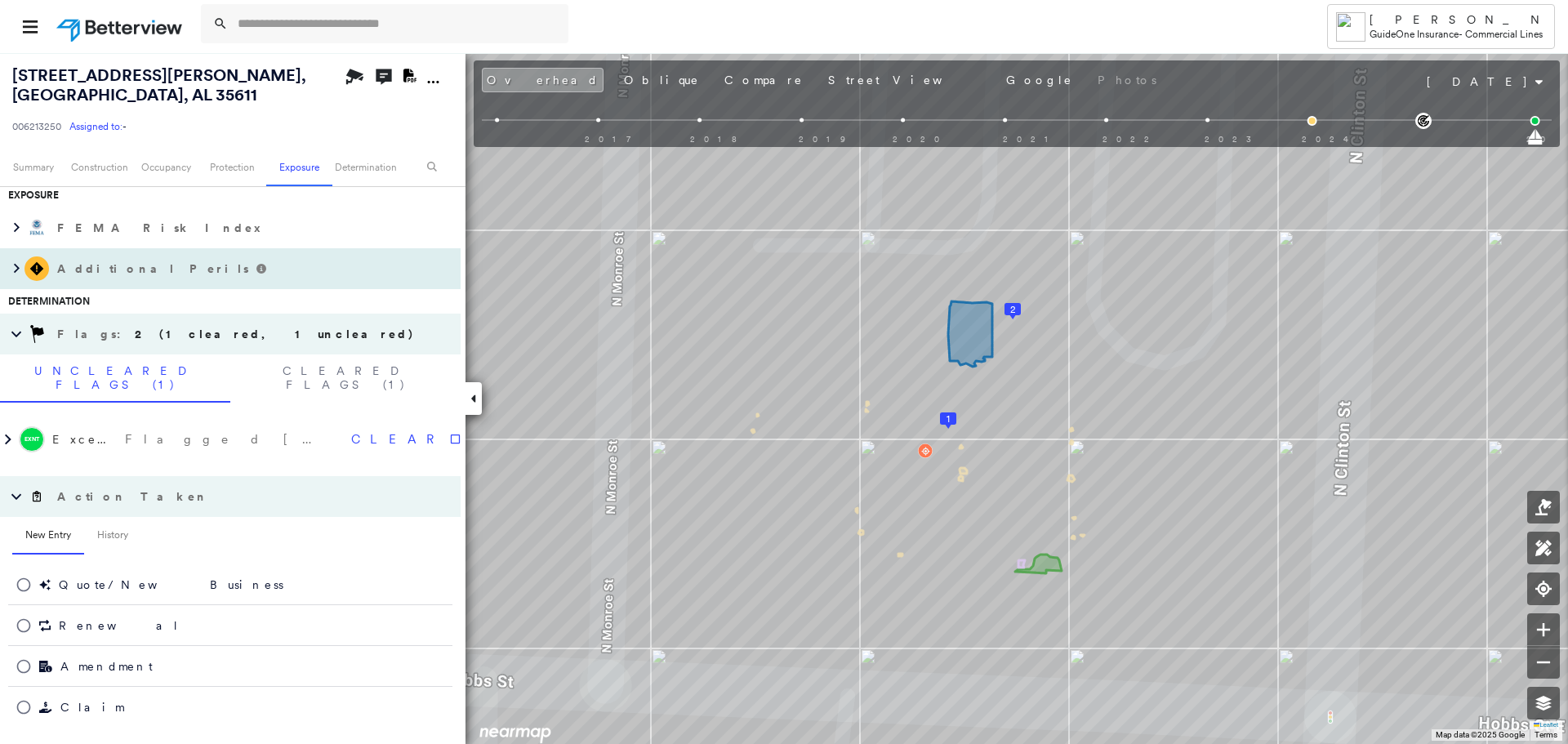 click on "Additional Perils" at bounding box center [154, 269] 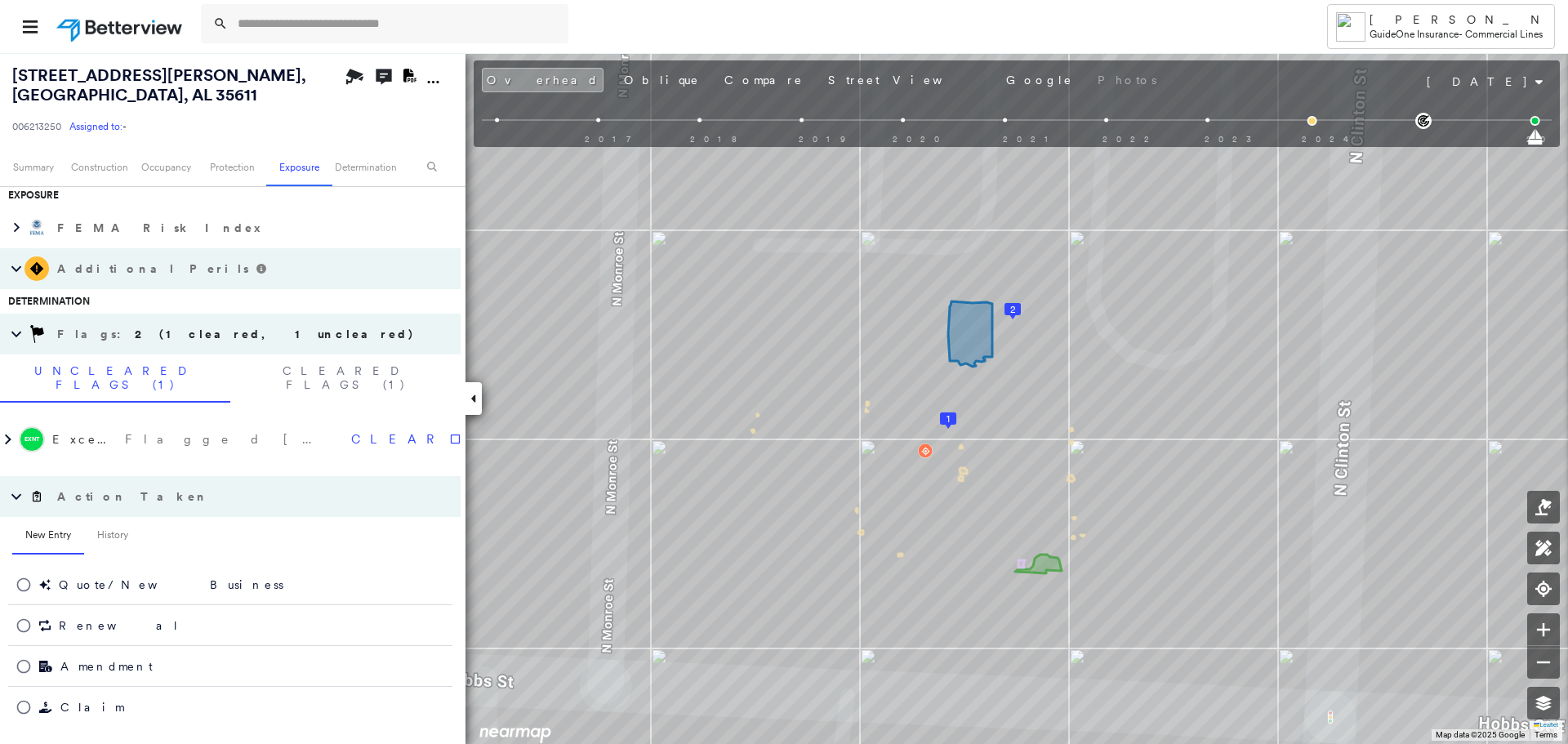 click on "Additional Perils" at bounding box center (154, 269) 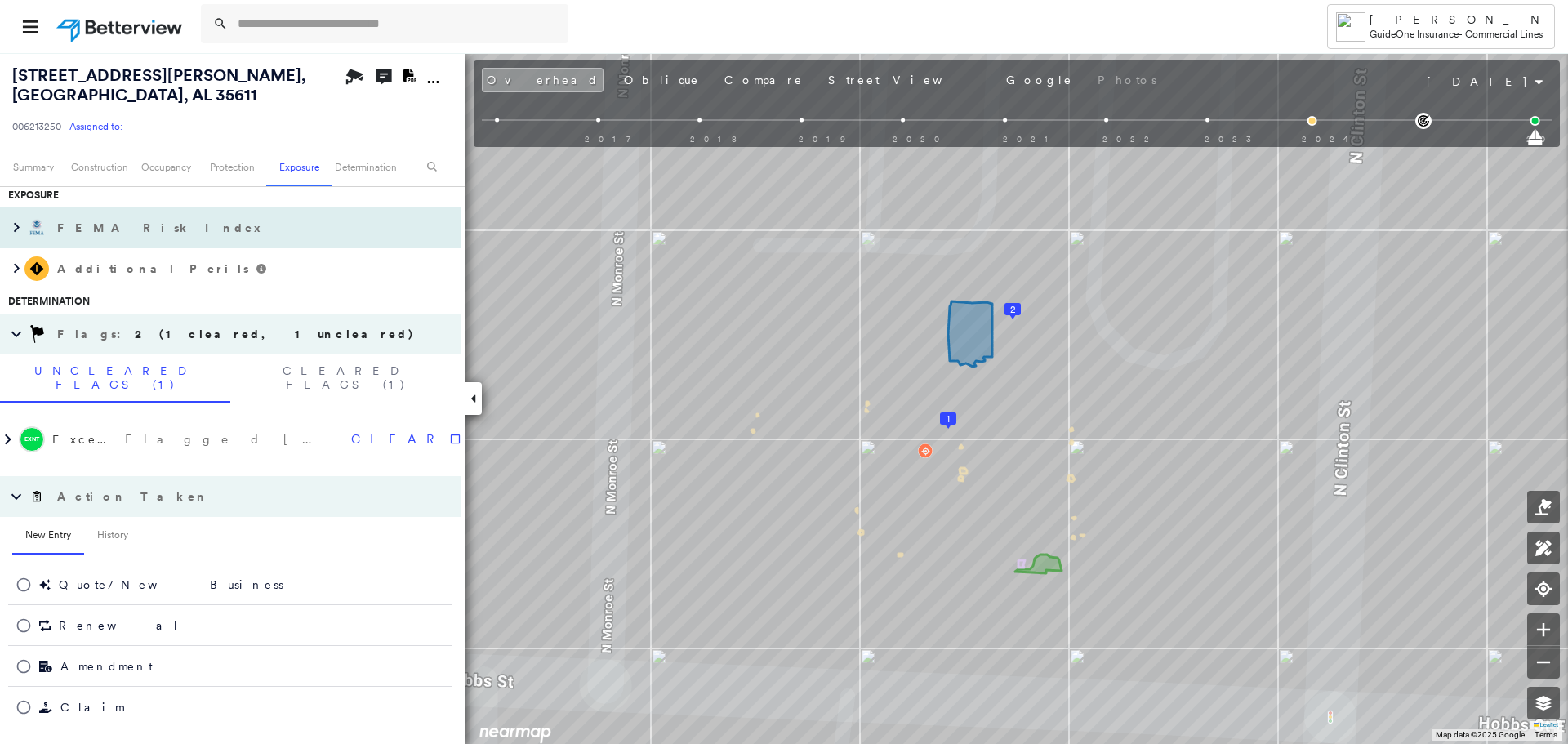 click on "FEMA Risk Index" at bounding box center (161, 228) 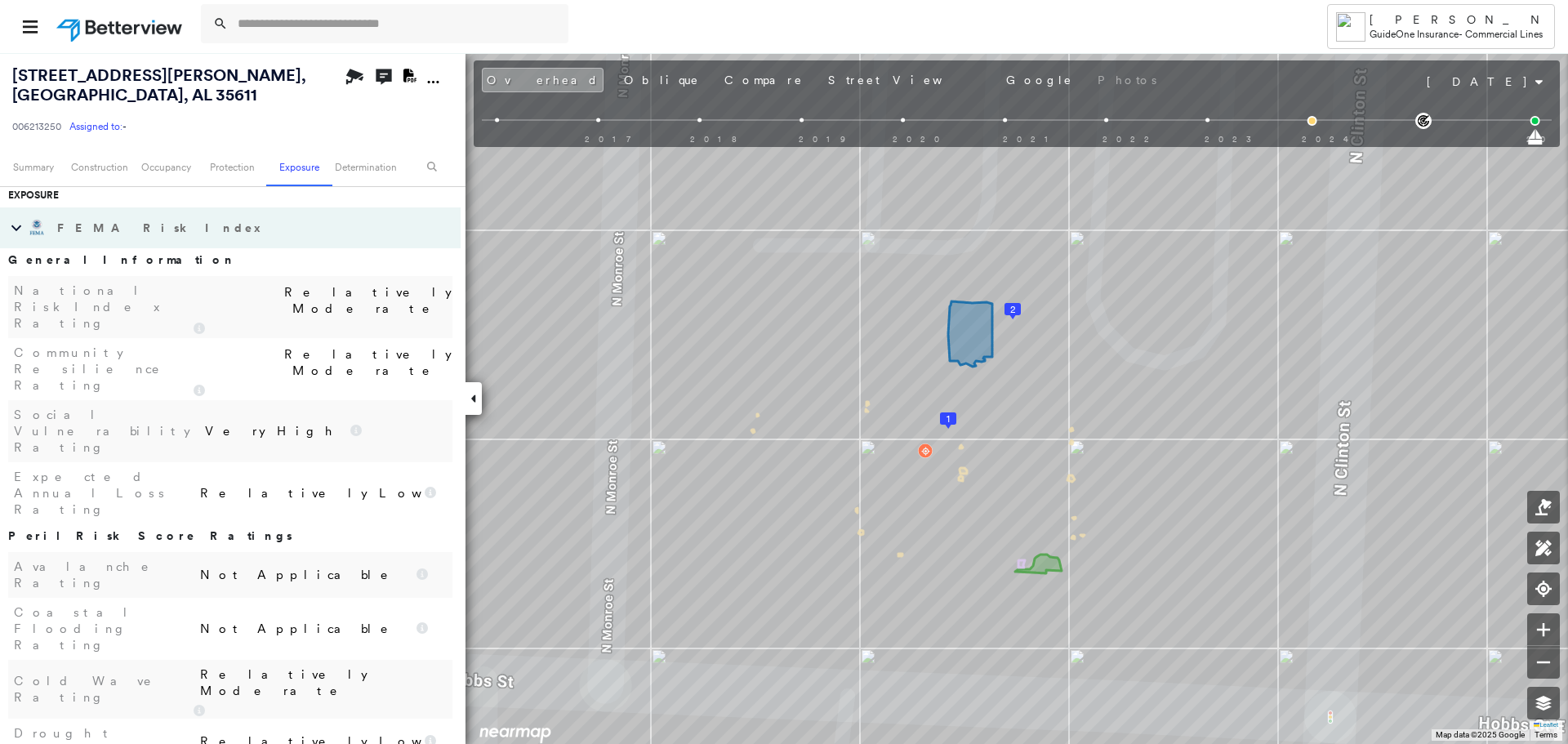 scroll, scrollTop: 746, scrollLeft: 0, axis: vertical 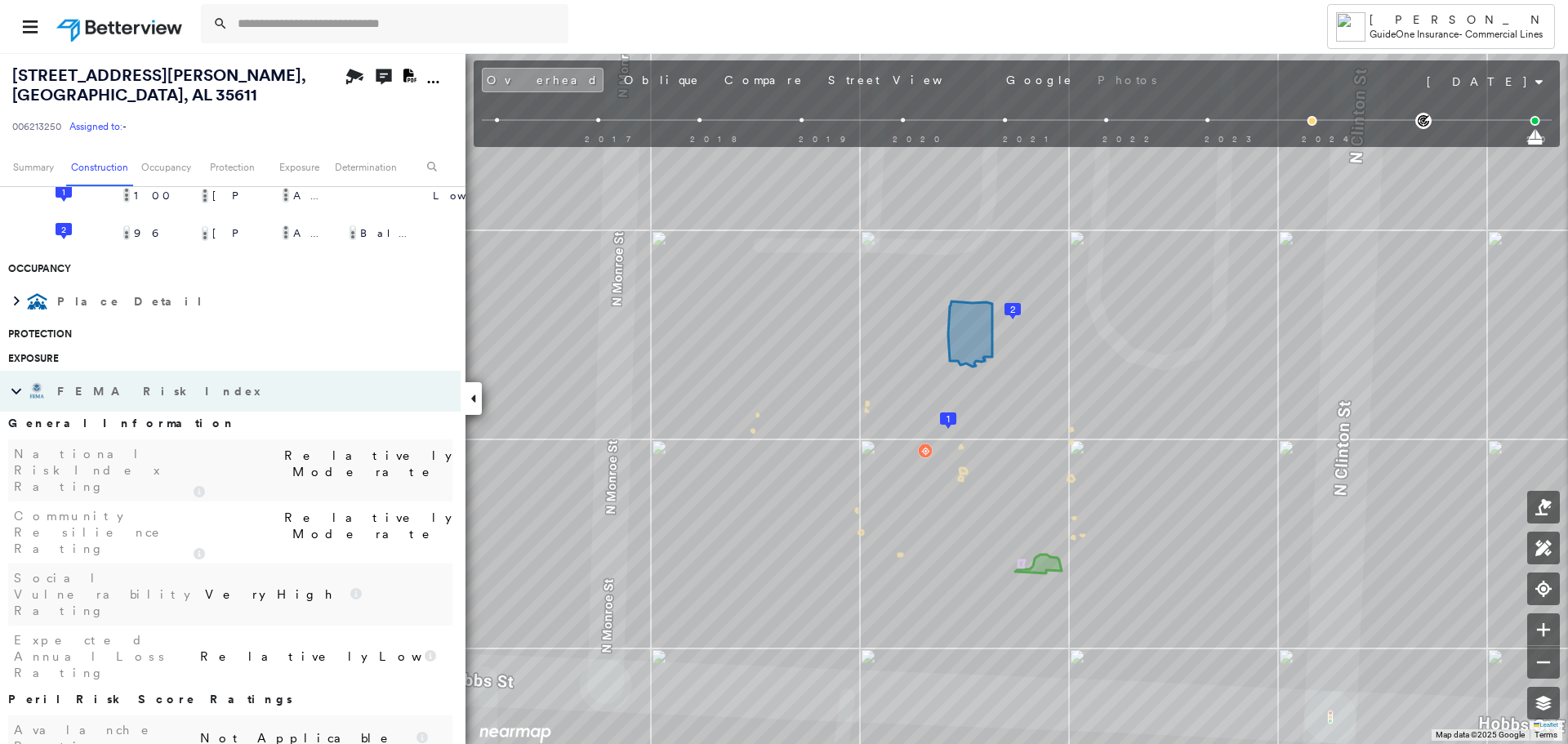 click on "FEMA Risk Index" at bounding box center (161, 391) 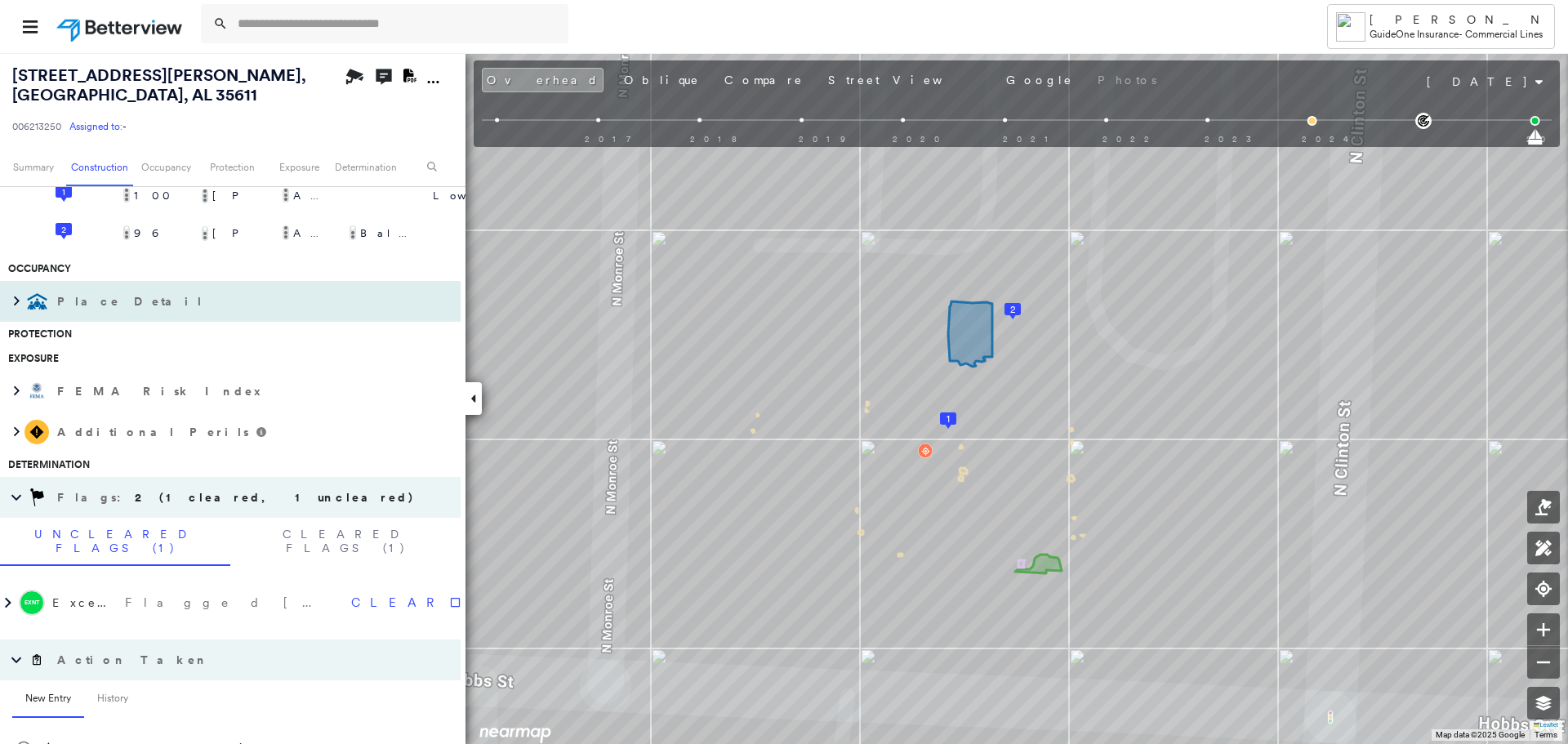 click on "Place Detail" at bounding box center (131, 301) 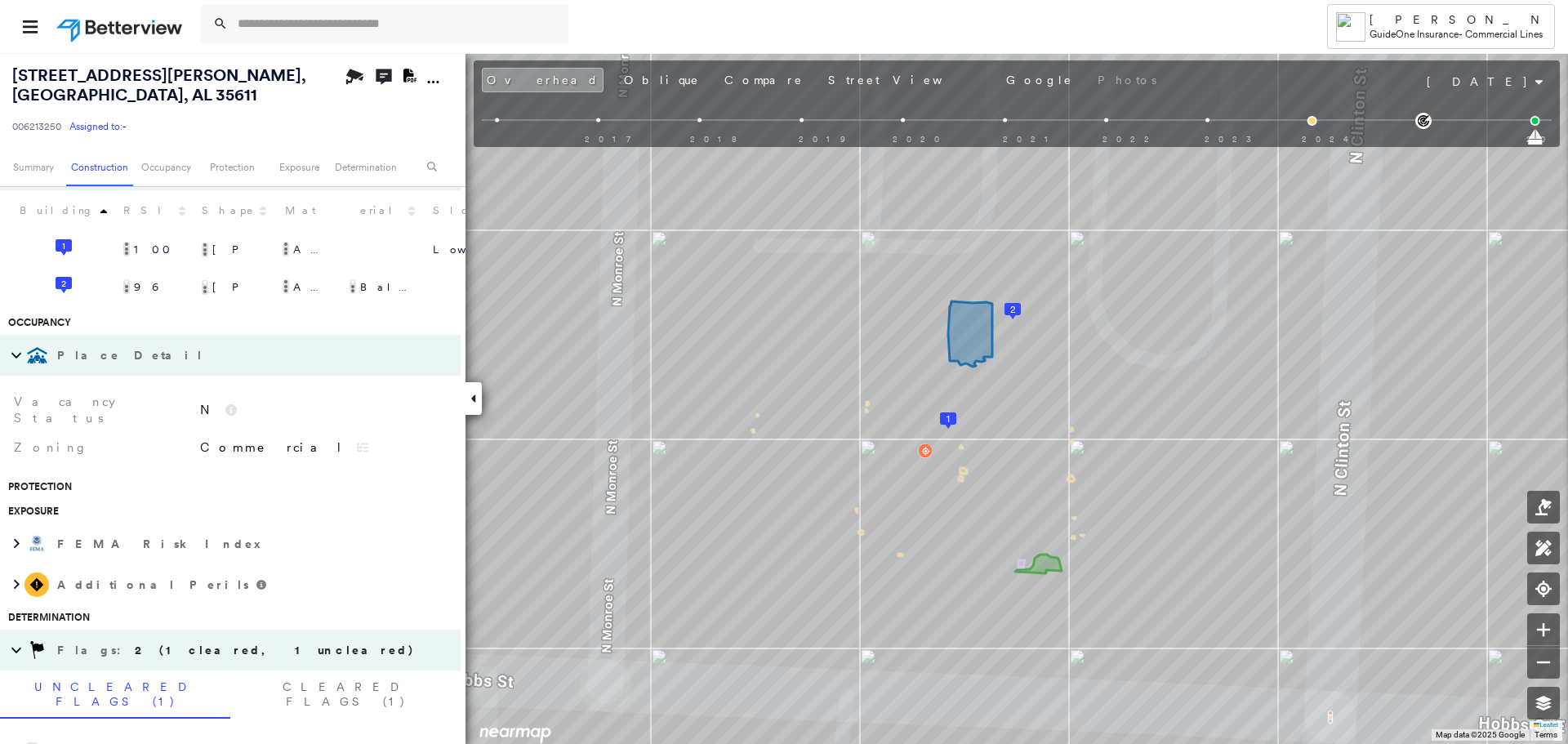 scroll, scrollTop: 665, scrollLeft: 0, axis: vertical 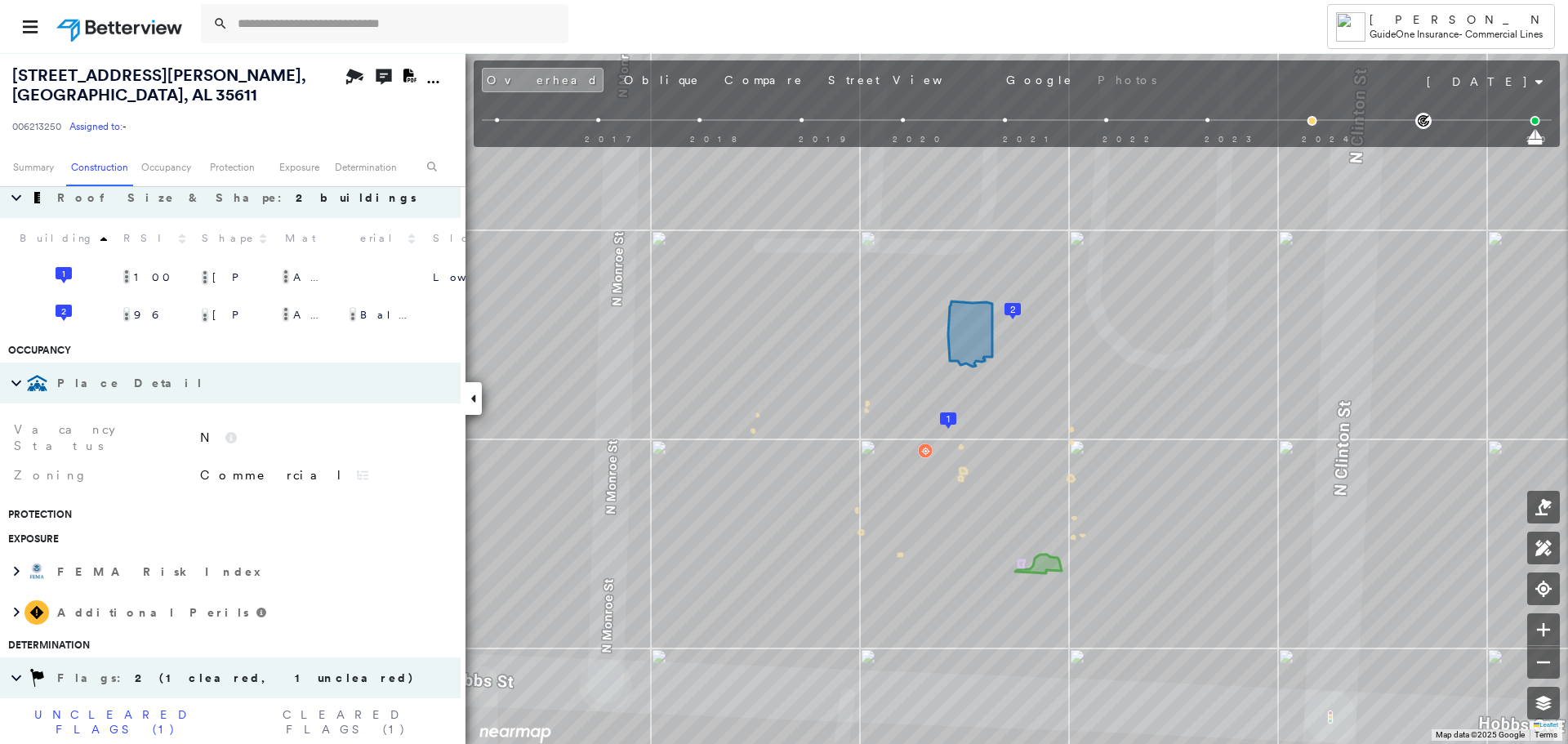 click on "Place Detail" at bounding box center (131, 383) 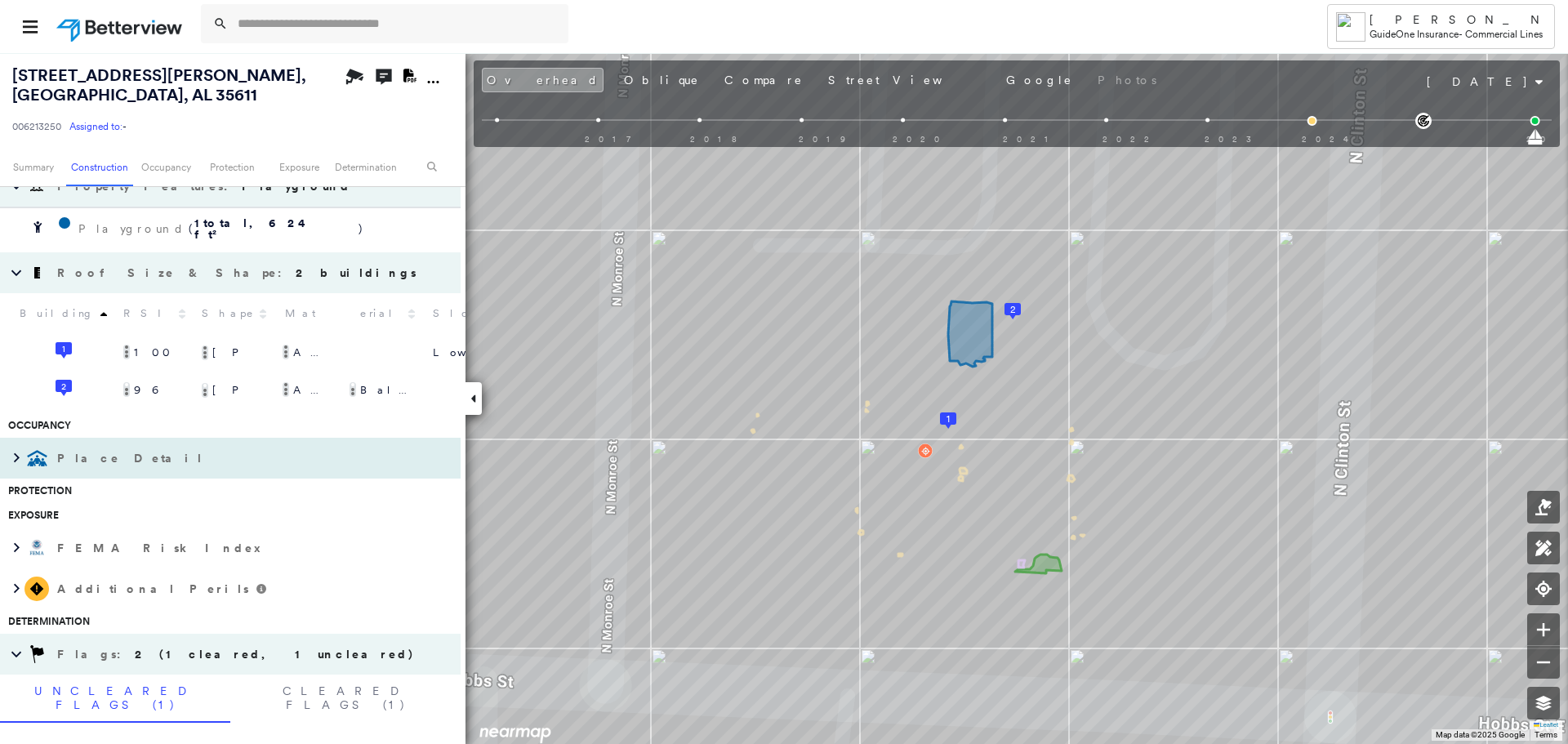 scroll, scrollTop: 501, scrollLeft: 0, axis: vertical 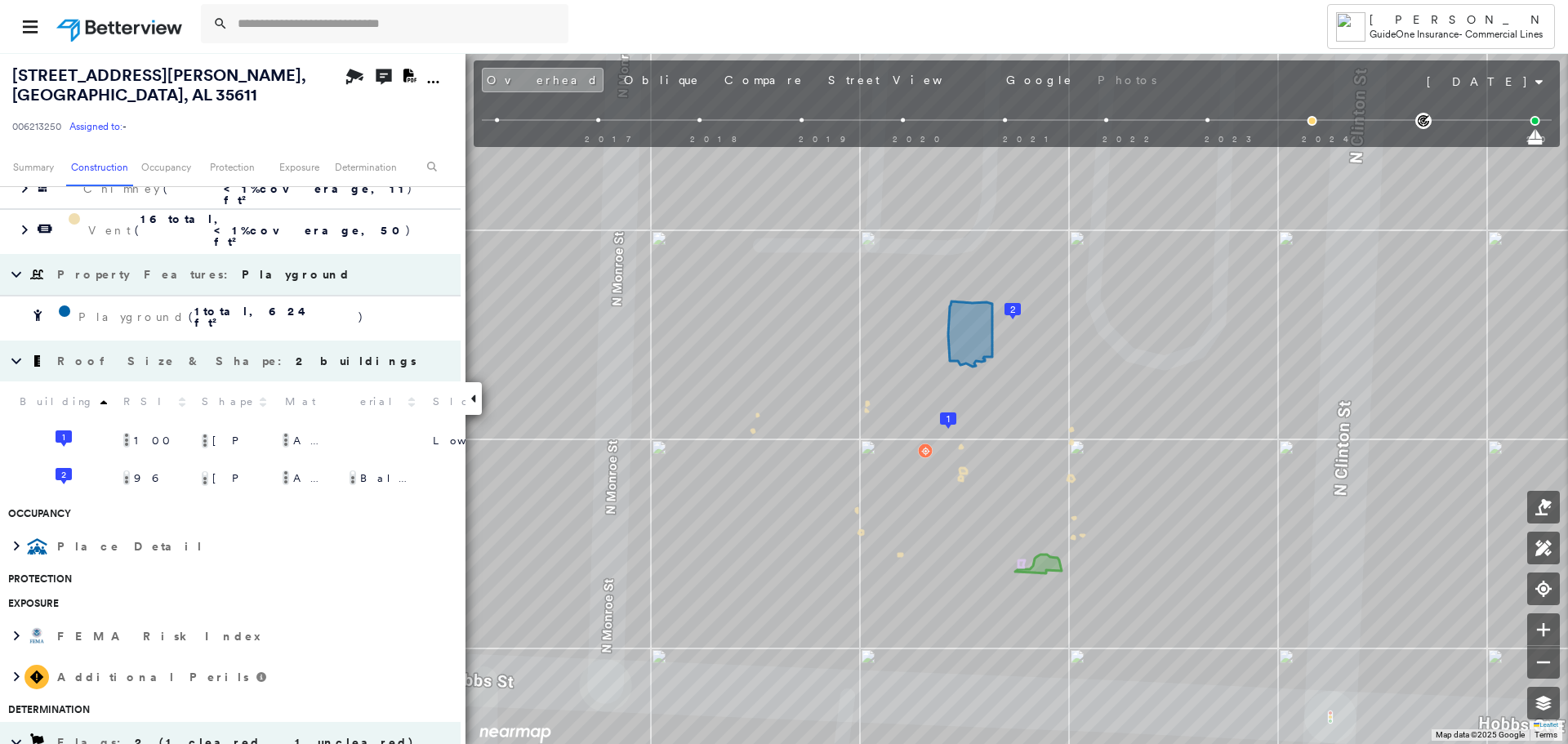 click on "[STREET_ADDRESS][PERSON_NAME] 006213250 Assigned to:  - Assigned to:  - 006213250 Assigned to:  - Open Comments Download PDF Report Summary Construction Occupancy Protection Exposure Determination Overhead Obliques Street View Roof Spotlight™ Index :  96-100 out of 100 0 100 25 50 75 1 2 Building Roof Scores 2 Buildings Policy Information :  006213250 Flags :  2 (1 cleared, 1 uncleared) Construction Roof Spotlights :  Overhang, Chimney, Vent Overhang ( 1  total ,  1 %  coverage,  113 ft² ) Chimney ( 1  total ,  <1 %  coverage,  11 ft² ) Vent ( 16  total ,  <1 %  coverage,  50 ft² ) Property Features :  Playground Playground ( 1  total, 624 ft² ) Roof Size & Shape :  2 buildings  Building RSI Shape Material Slope Stories Area( ft 2 ) 1 100 [PERSON_NAME] Asphalt Shingle Low 2 Story 17,610 2 96 [PERSON_NAME] Flat Asphalt Shingle Ballasted 186 Occupancy Place Detail Protection Exposure FEMA Risk Index Additional Perils Determination Flags :  2 (1 cleared, 1 uncleared) Uncleared Flags (1) Cleared Flags  (1) EXNT Clear" at bounding box center [784, 398] 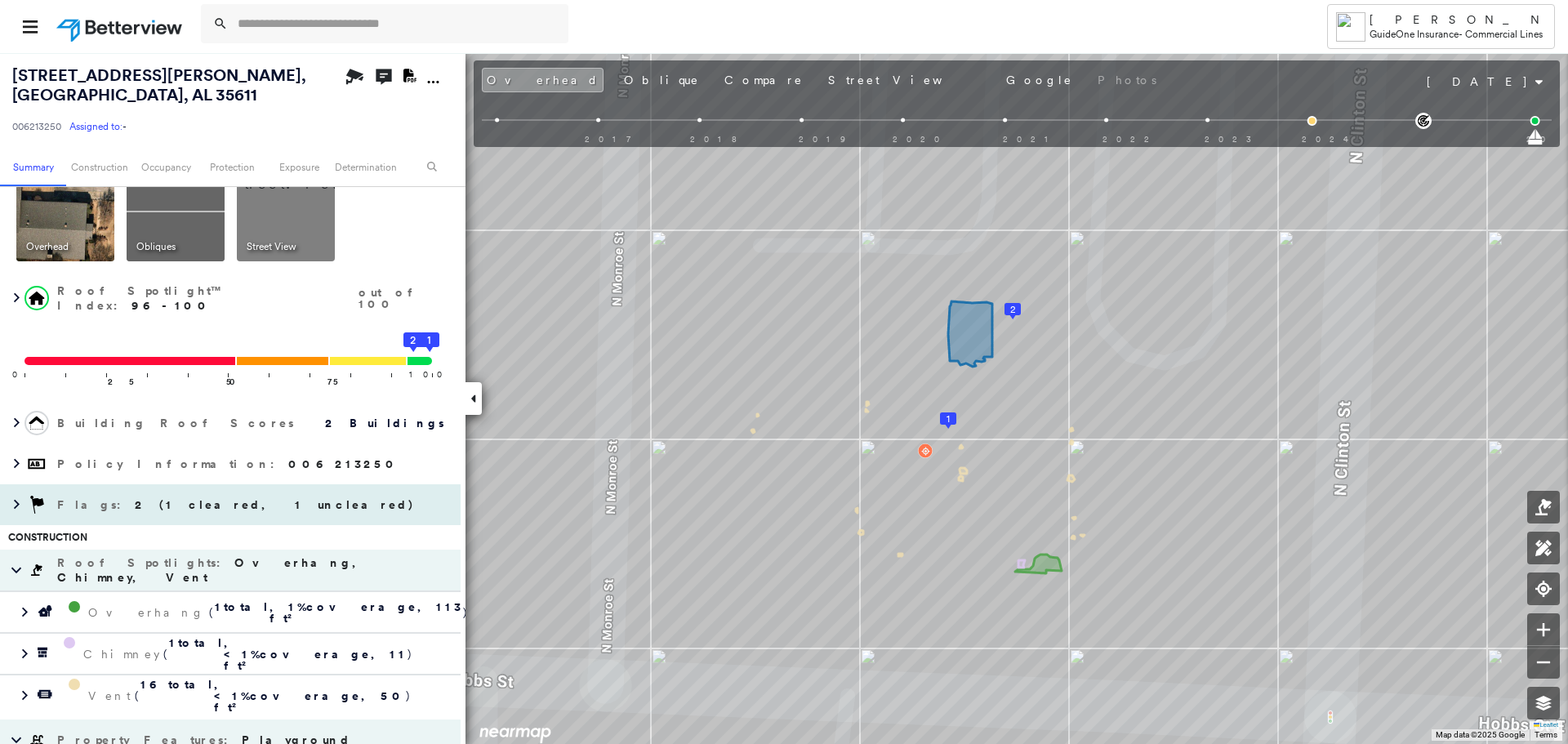 scroll, scrollTop: 0, scrollLeft: 0, axis: both 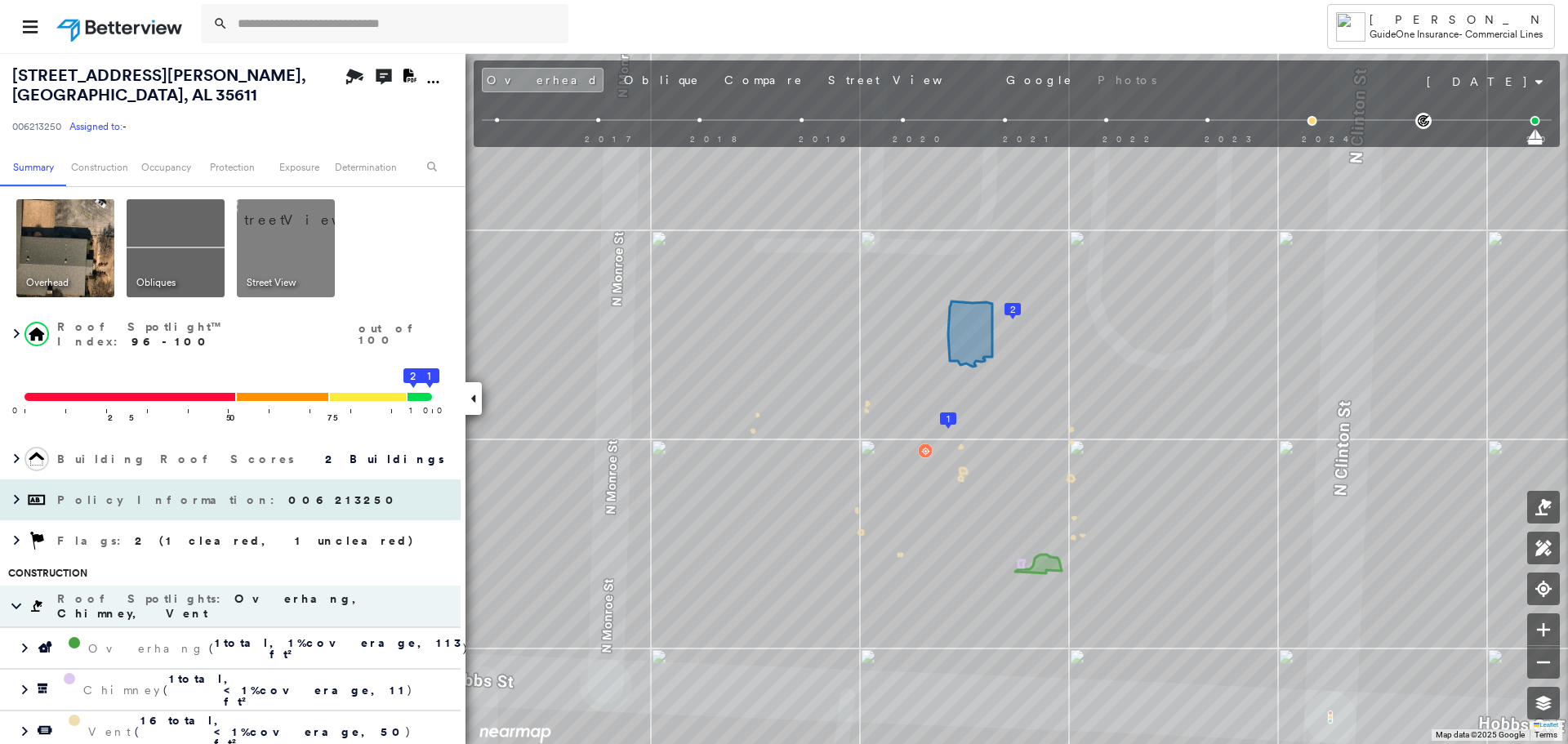 click on "Policy Information :  006213250" at bounding box center (229, 500) 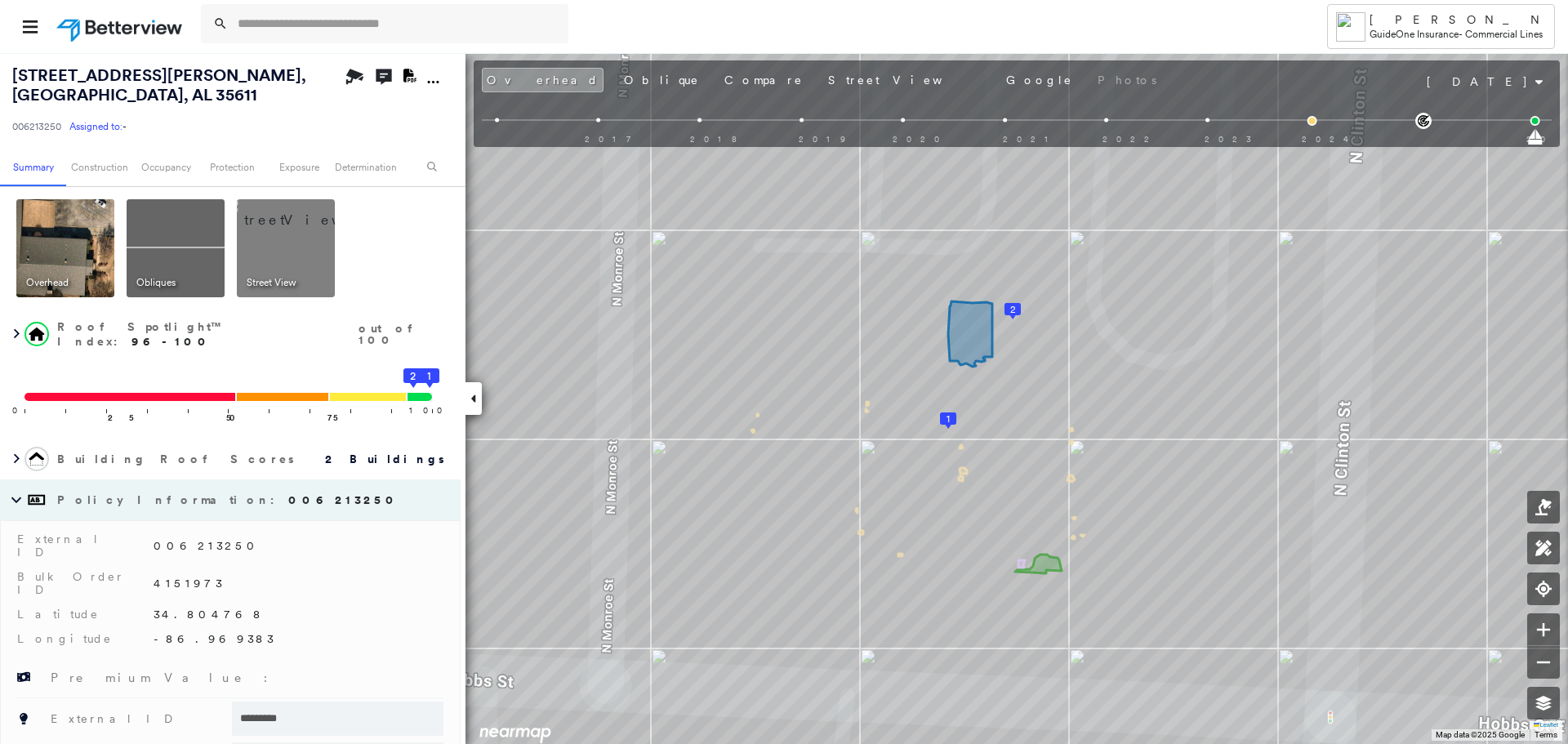 click on "Policy Information :  006213250" at bounding box center (229, 500) 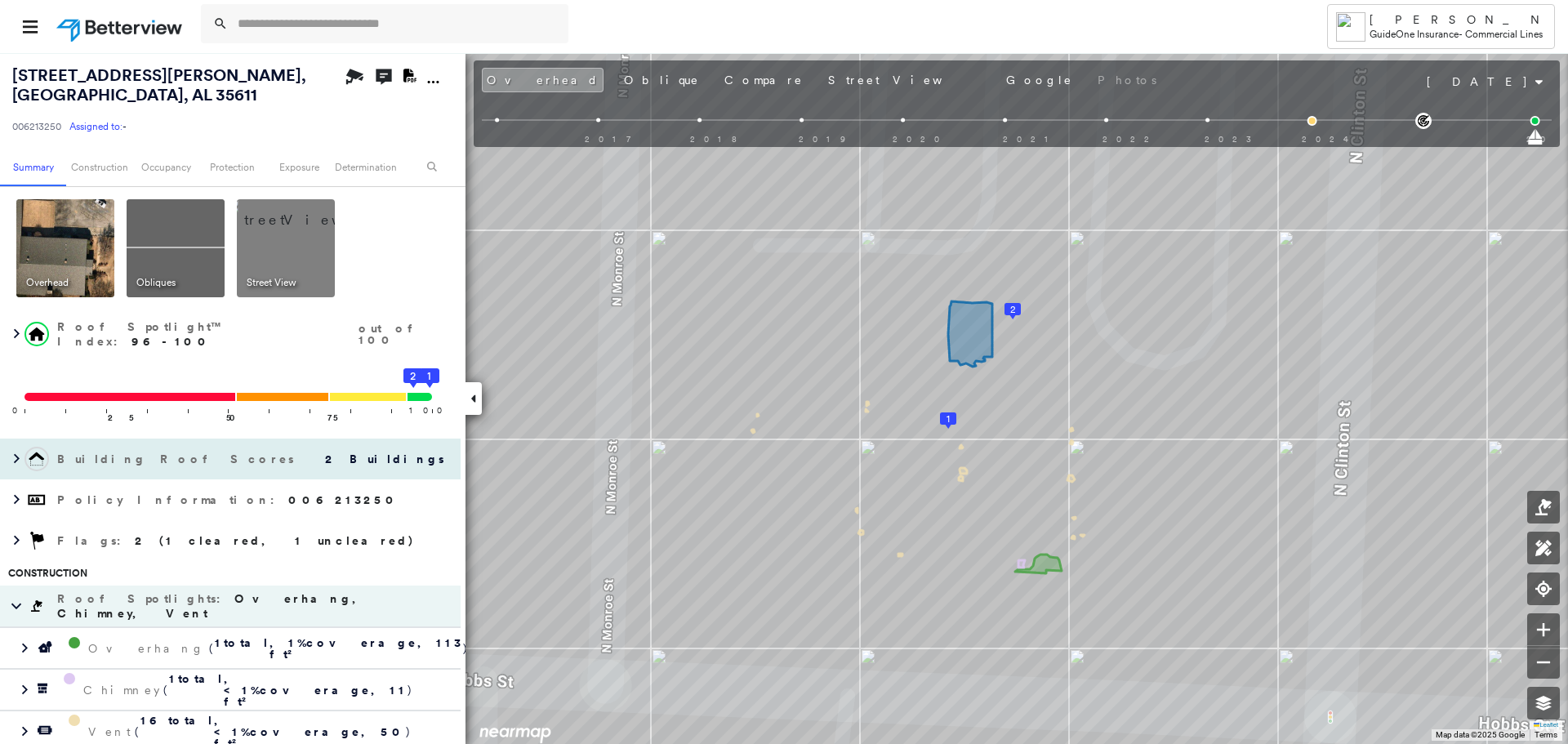 click on "Building Roof Scores" at bounding box center (177, 459) 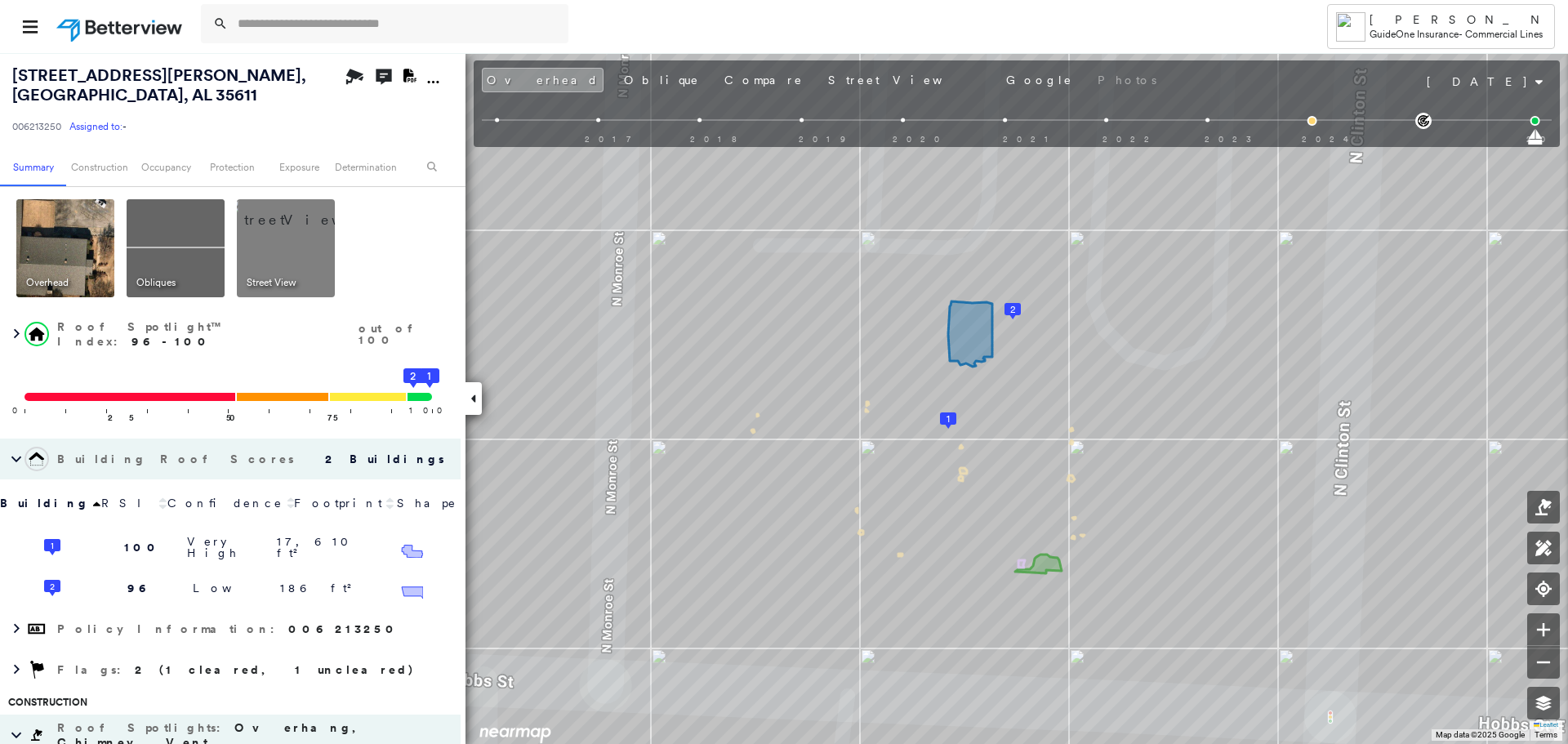 click on "Building Roof Scores" at bounding box center [177, 459] 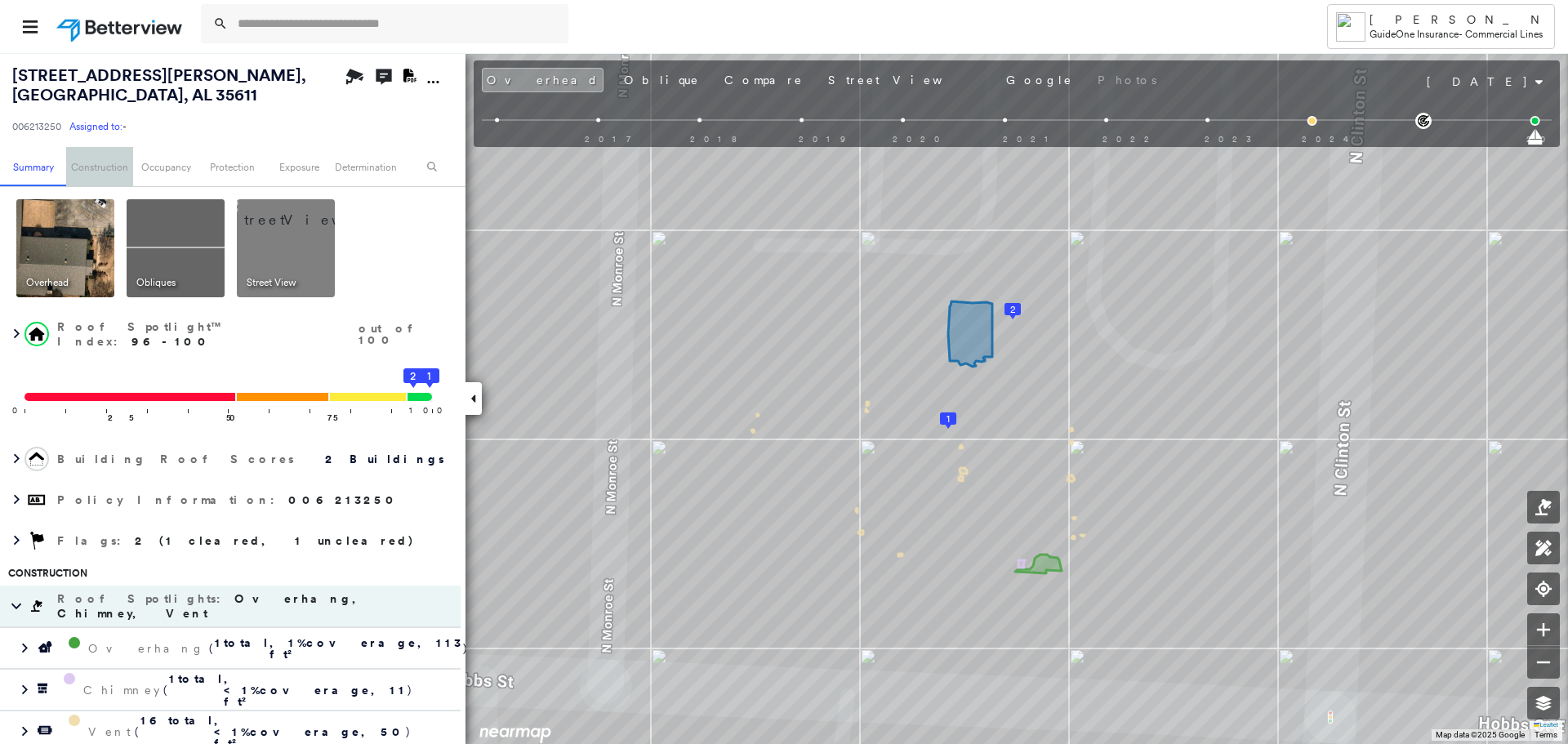 click on "Construction" at bounding box center (99, 167) 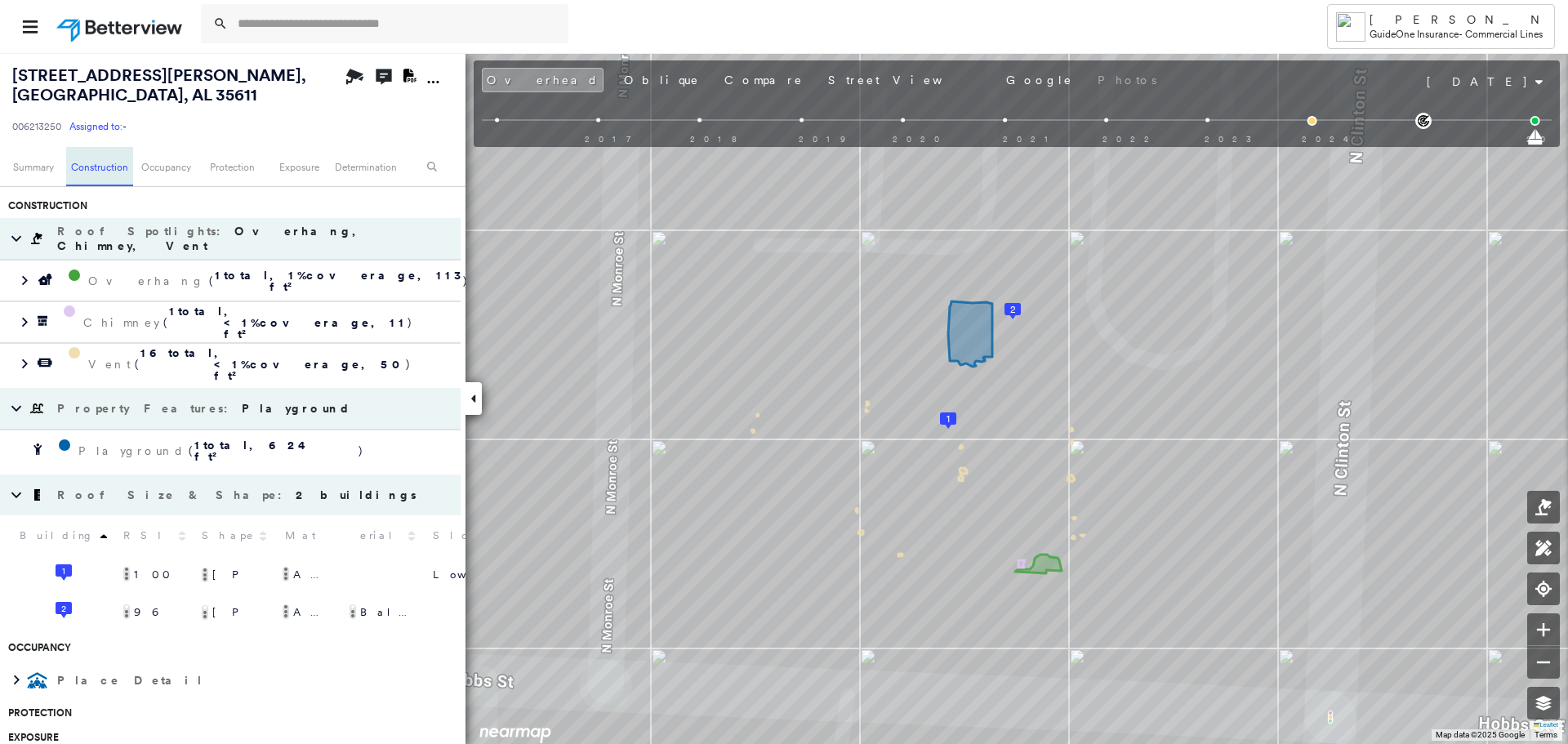 scroll, scrollTop: 378, scrollLeft: 0, axis: vertical 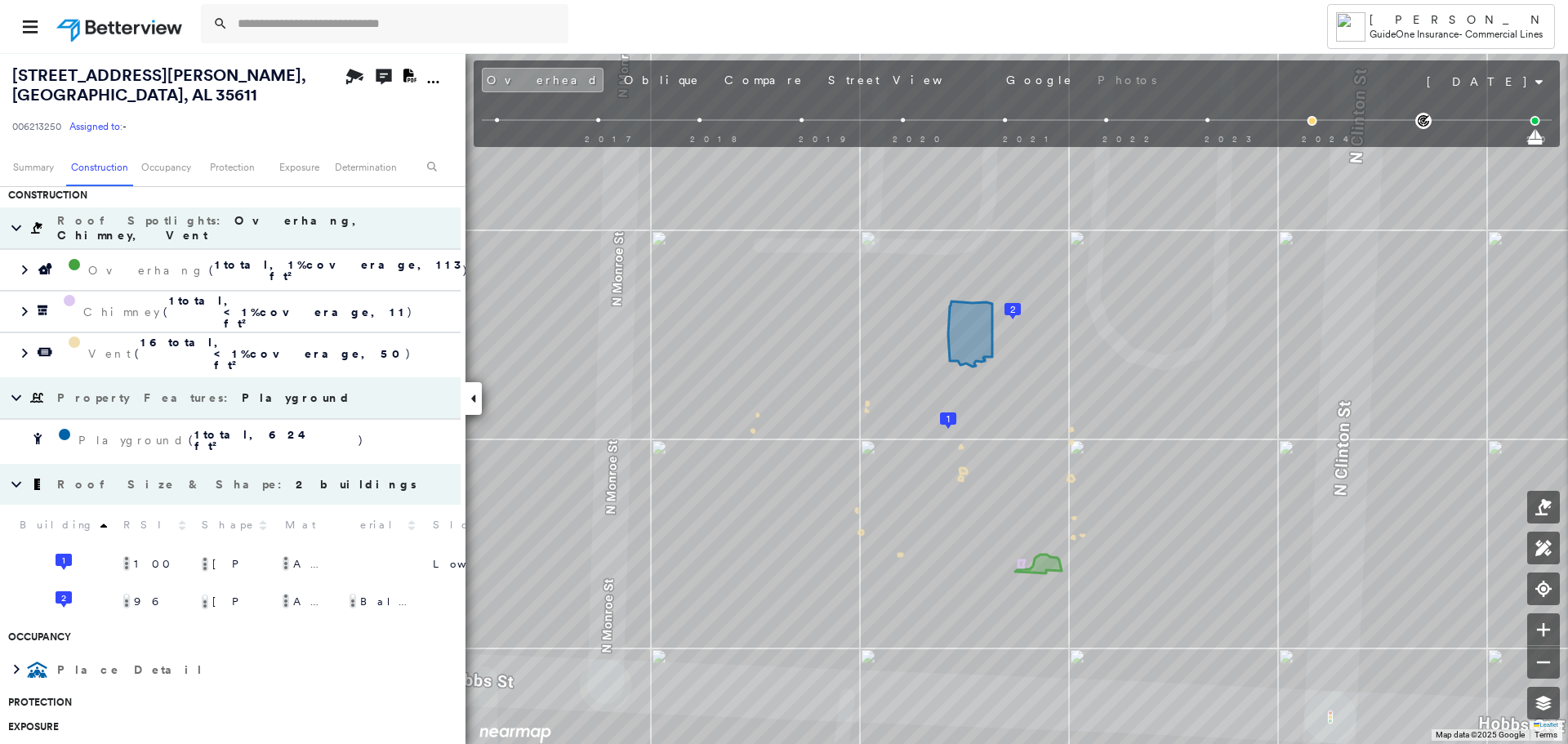 click 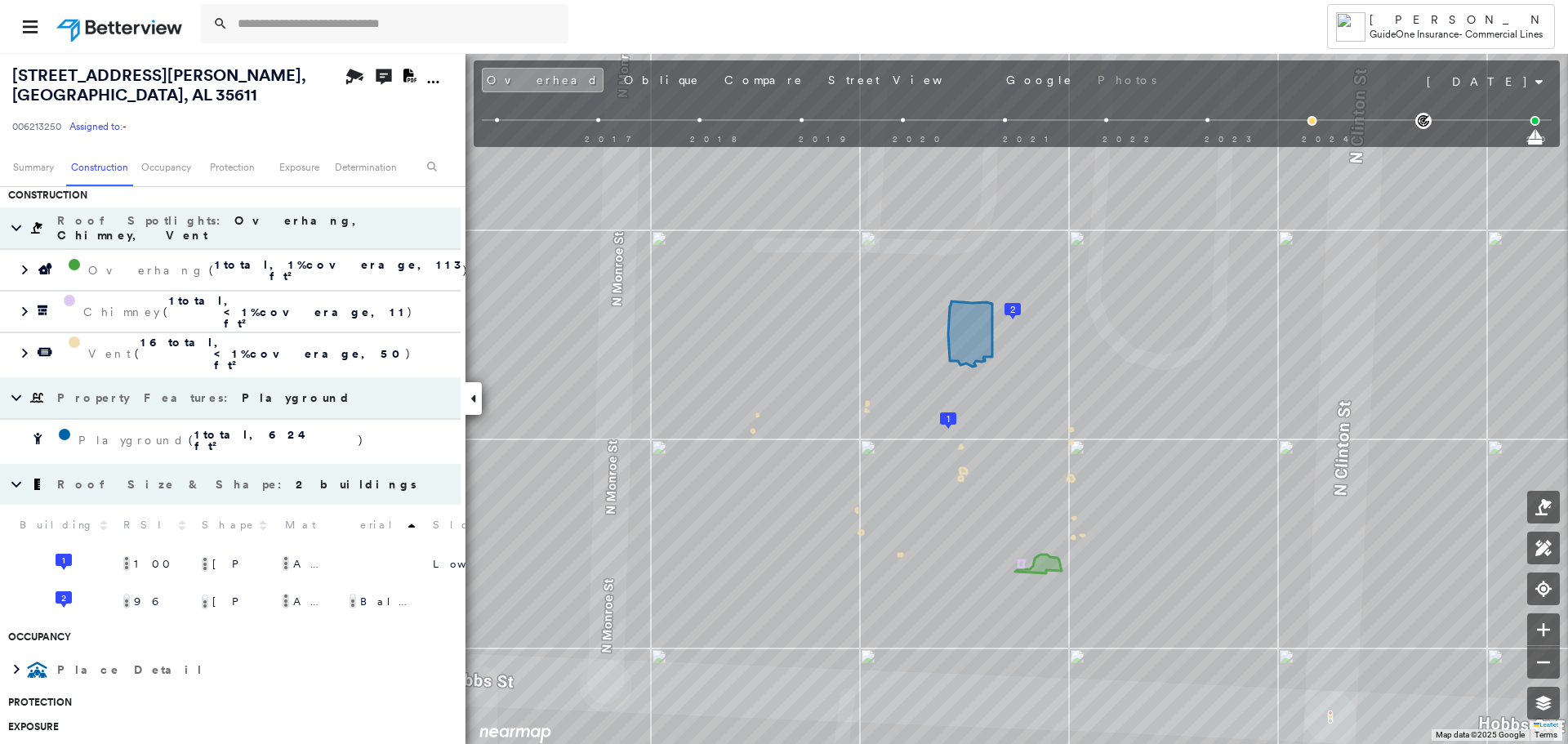 click on "Material" at bounding box center [350, 525] 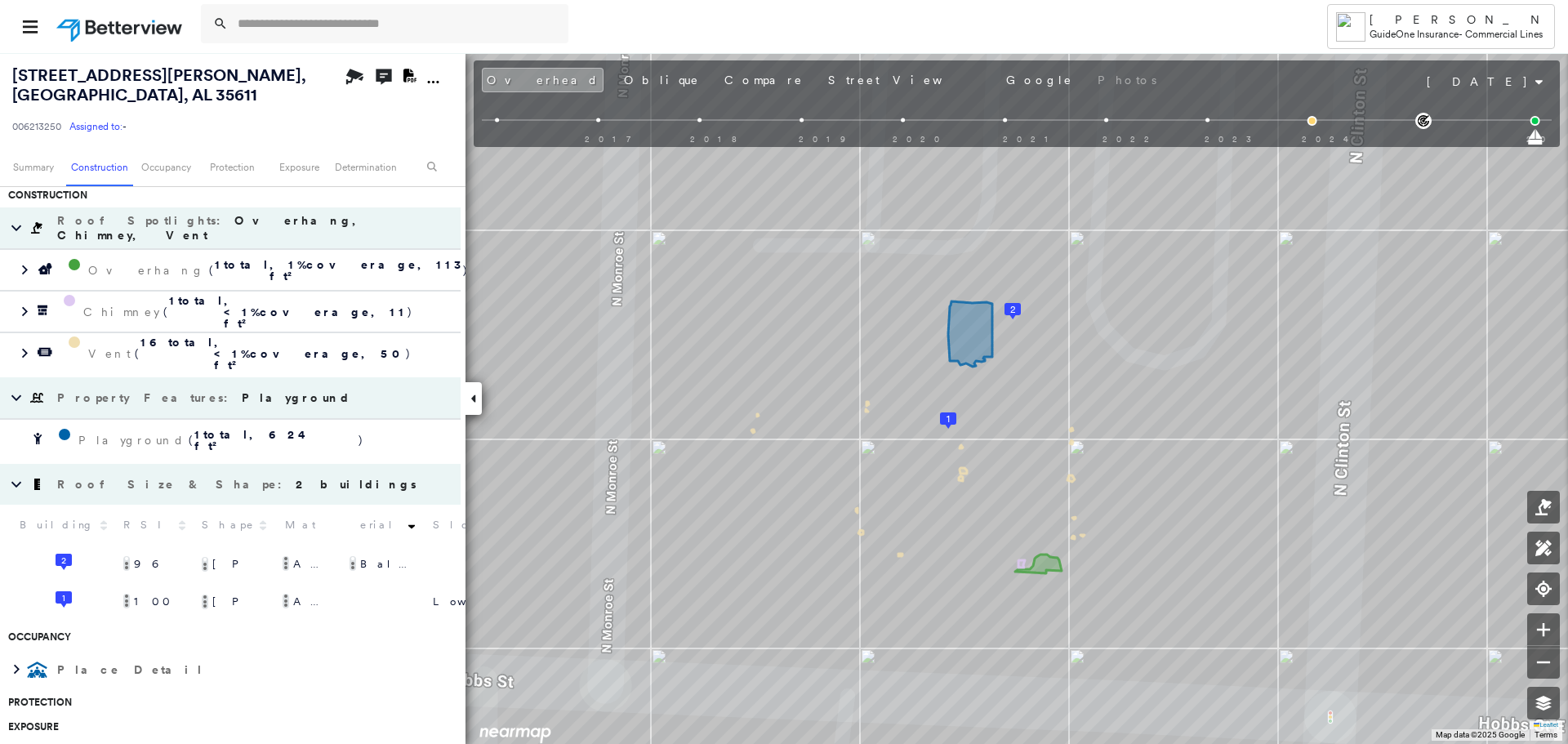 click 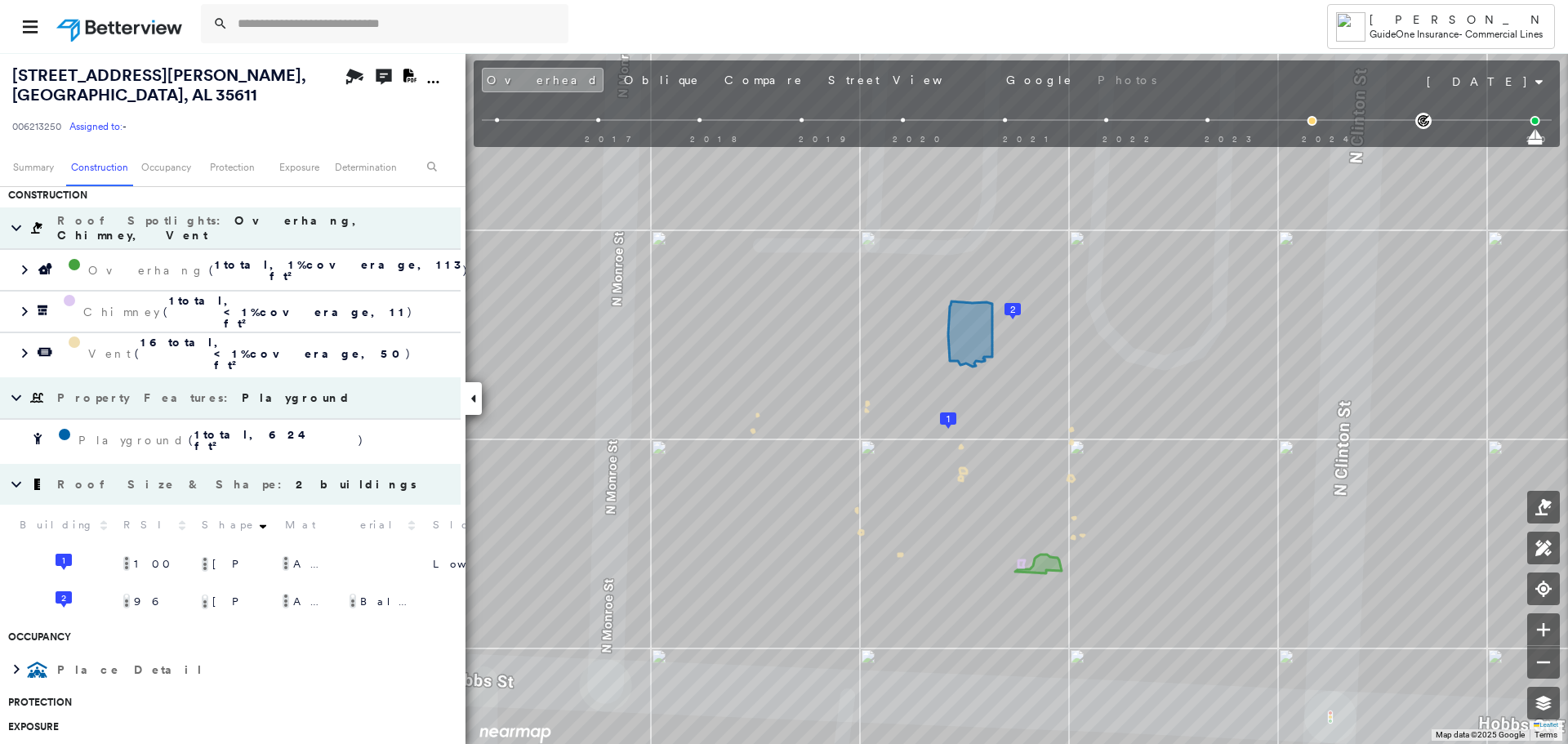 click on "RSI" at bounding box center (154, 525) 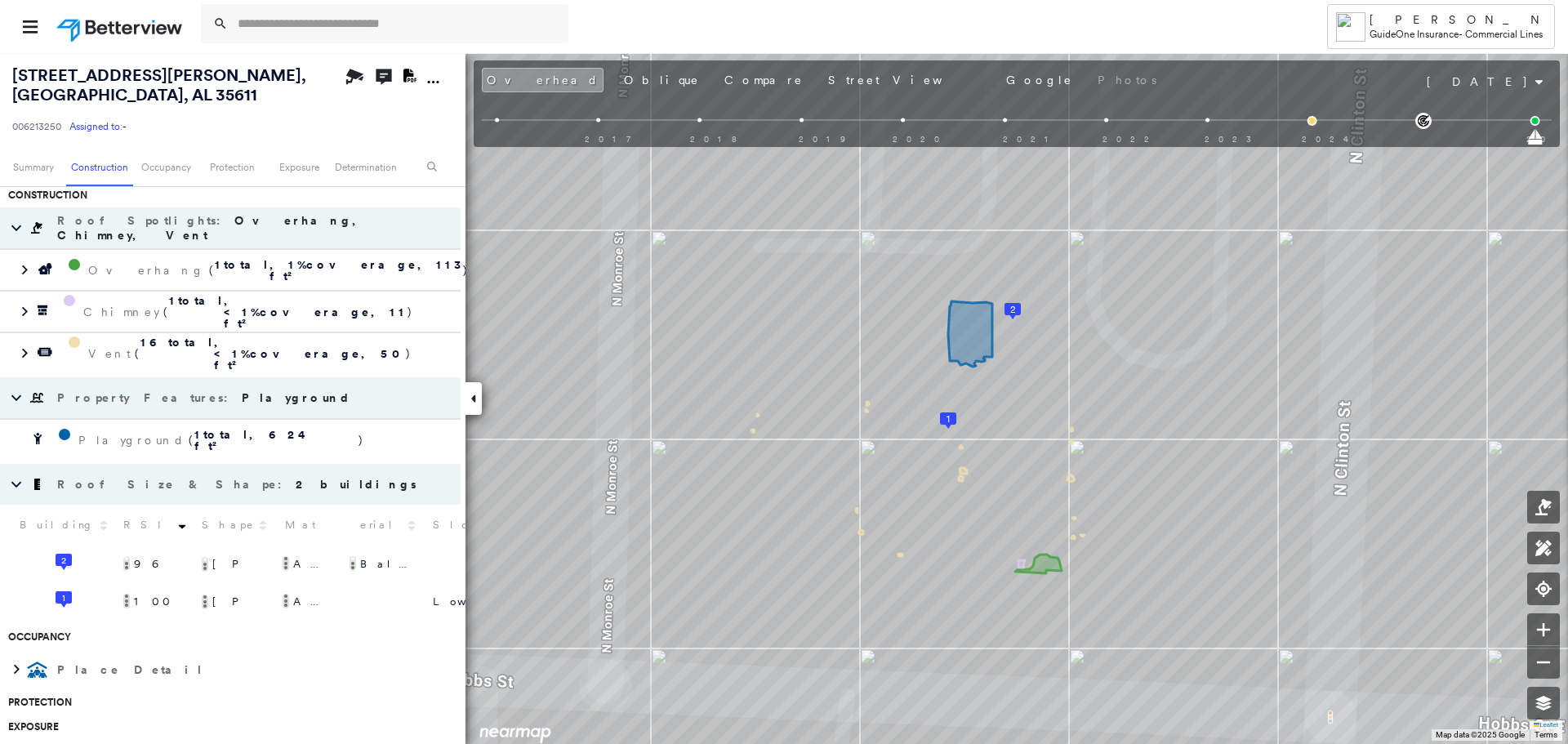 click on "RSI" at bounding box center [154, 525] 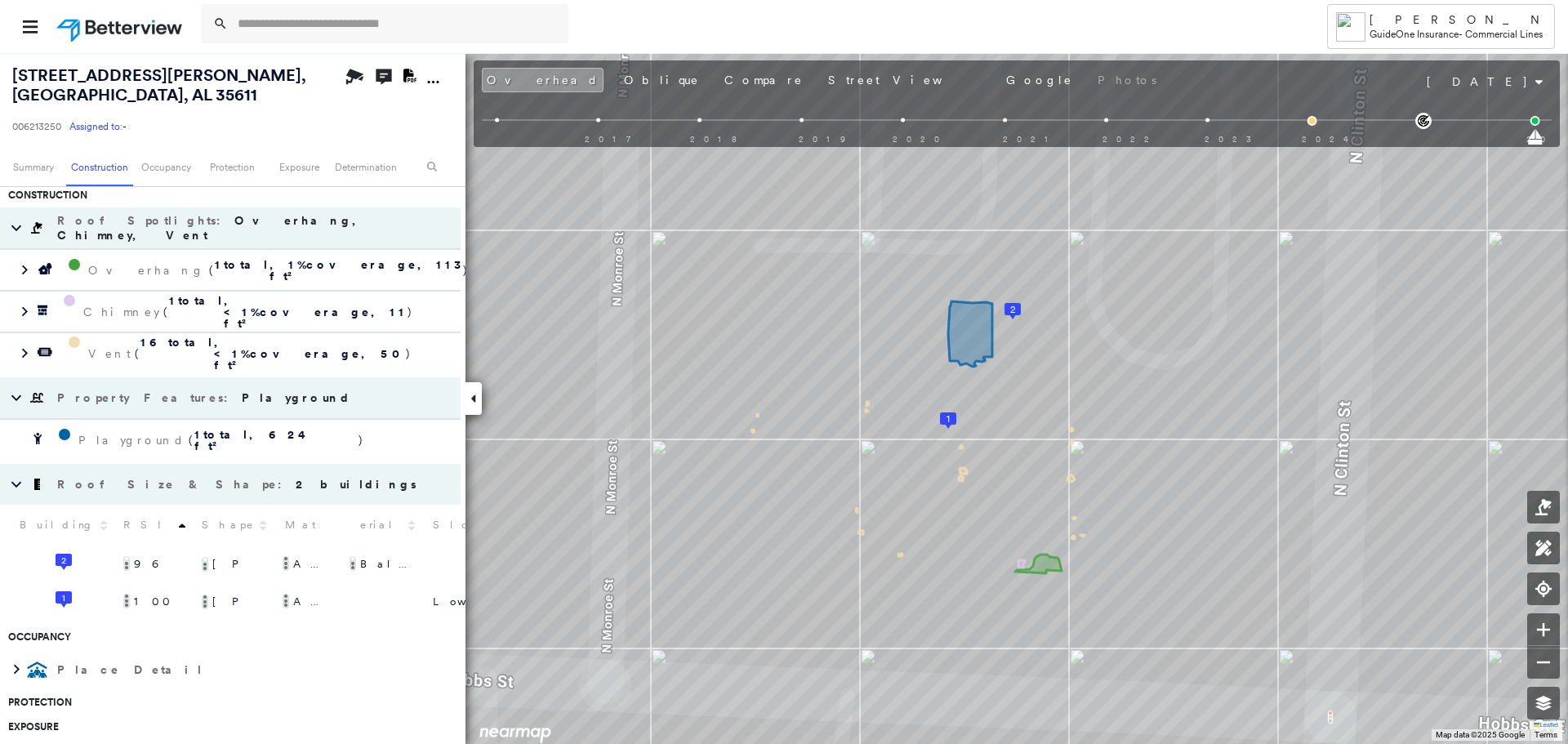 click on "RSI" at bounding box center [154, 525] 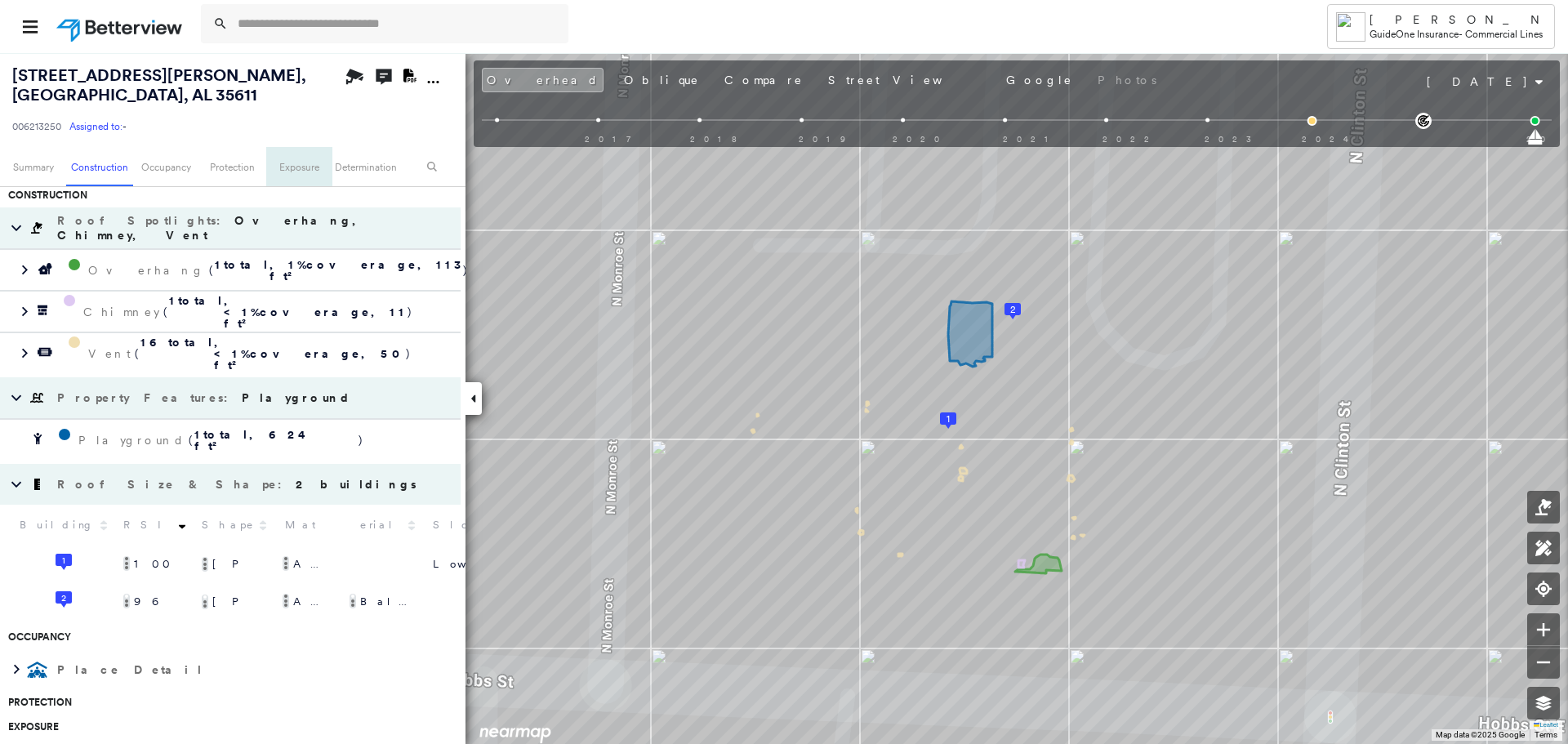 drag, startPoint x: 244, startPoint y: 148, endPoint x: 271, endPoint y: 147, distance: 27.01851 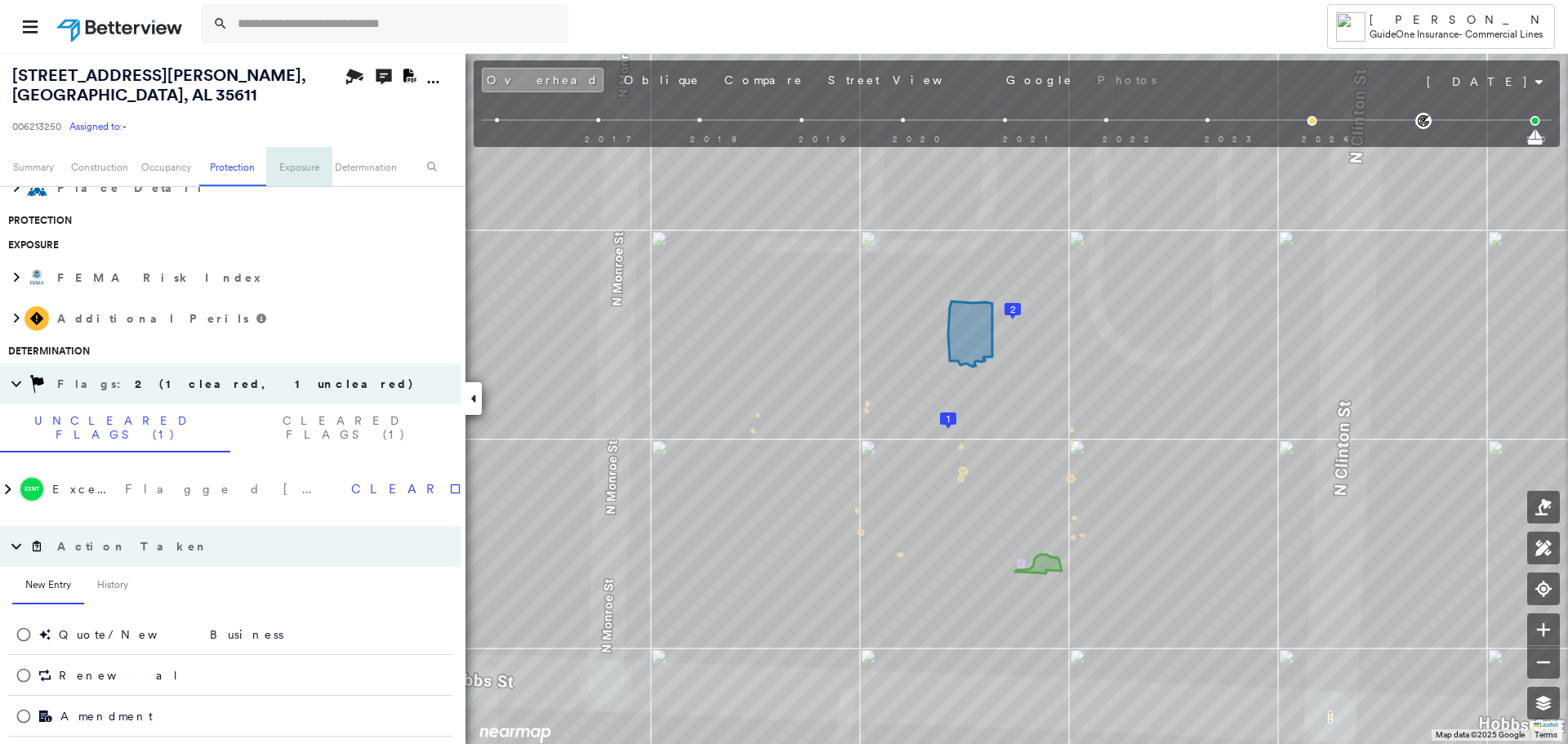 scroll, scrollTop: 885, scrollLeft: 0, axis: vertical 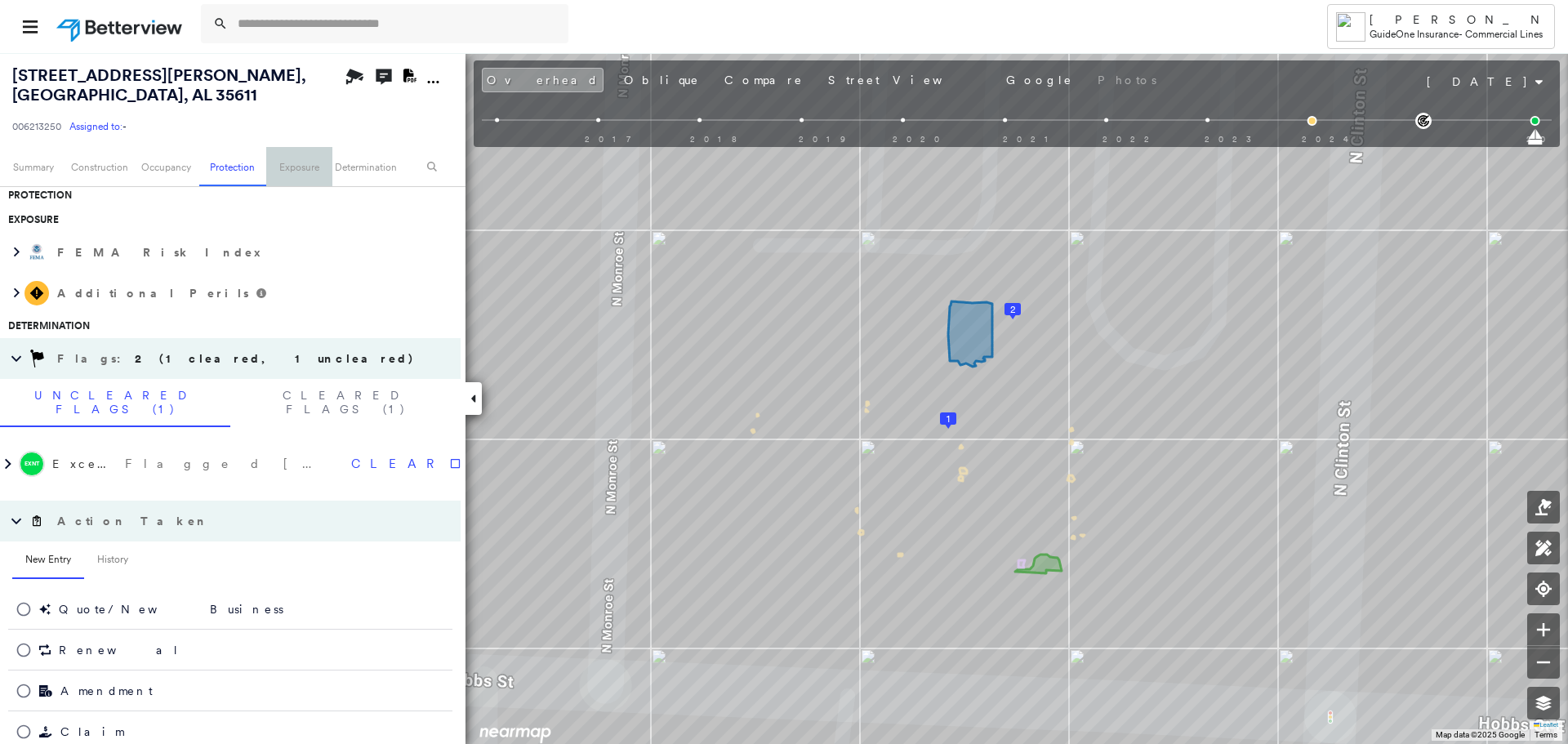 click on "Exposure" at bounding box center [299, 167] 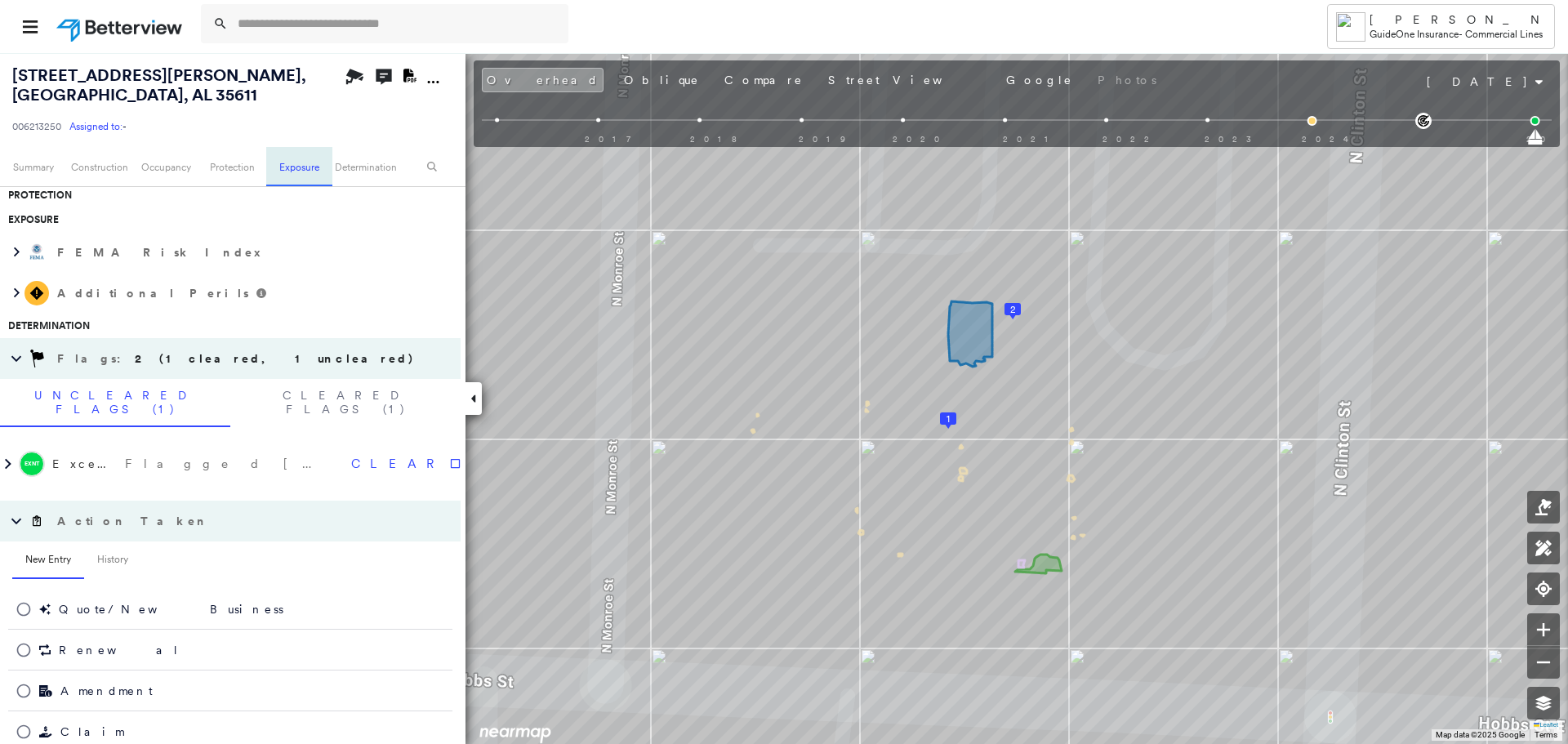 scroll, scrollTop: 910, scrollLeft: 0, axis: vertical 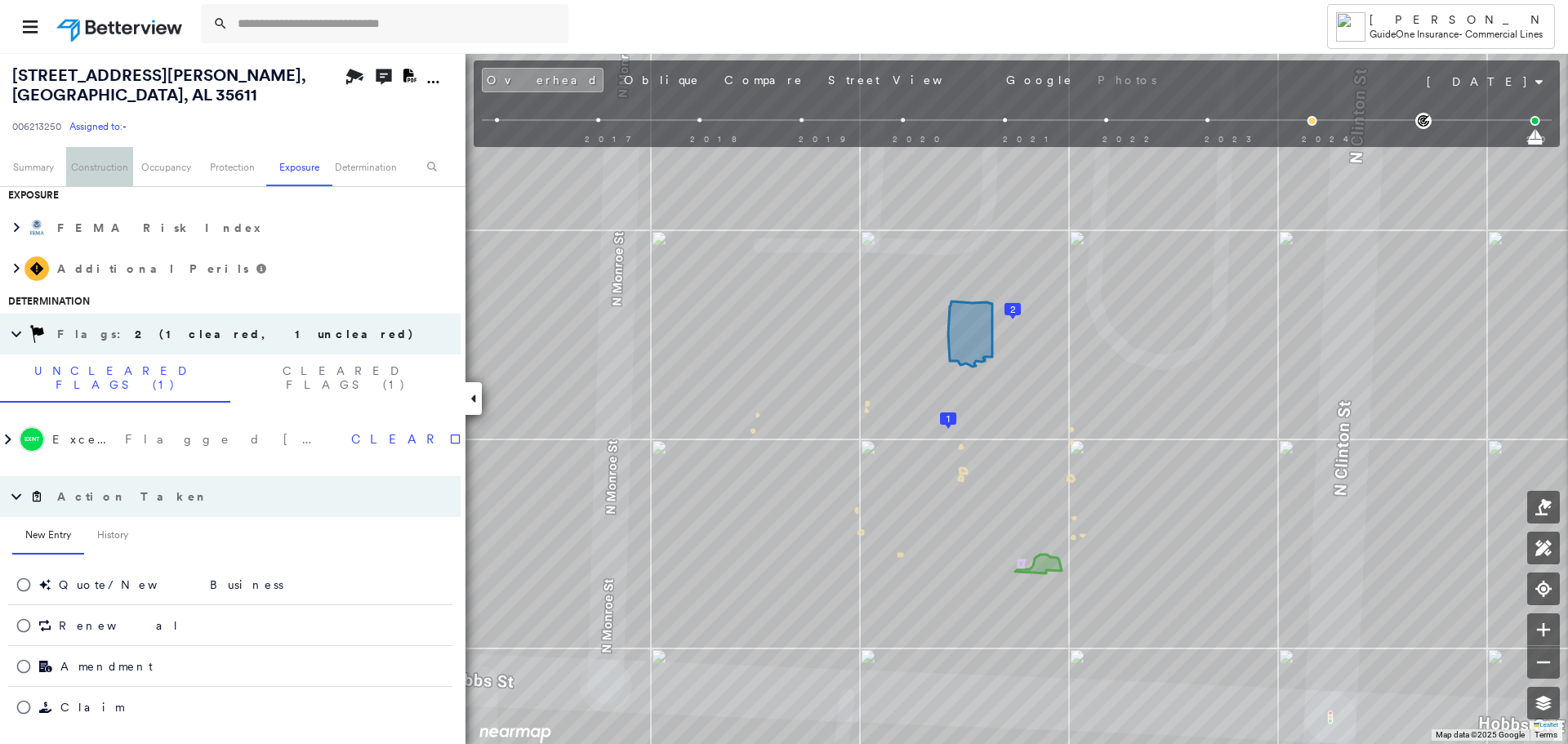 click on "Construction" at bounding box center (99, 167) 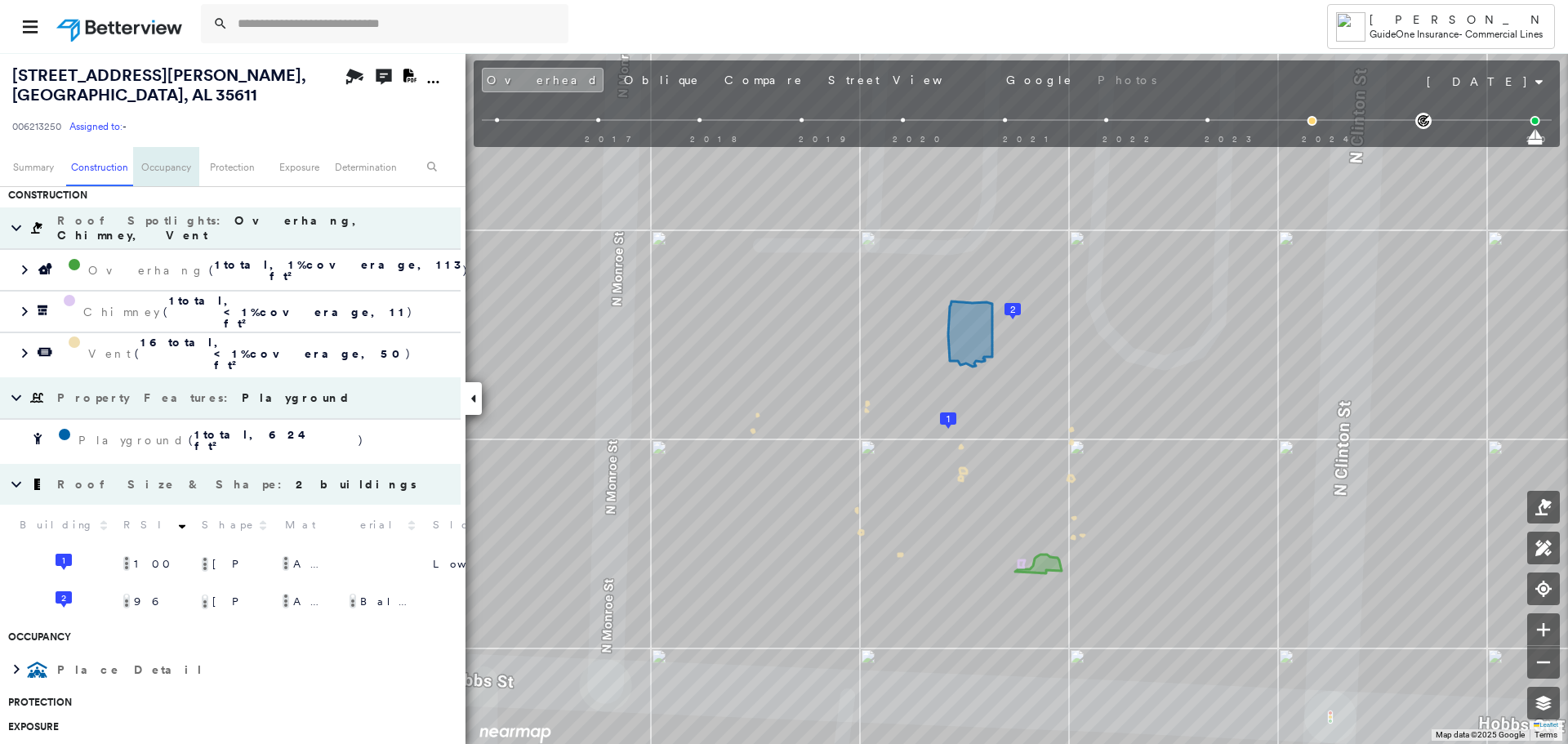 click on "Occupancy" at bounding box center [166, 167] 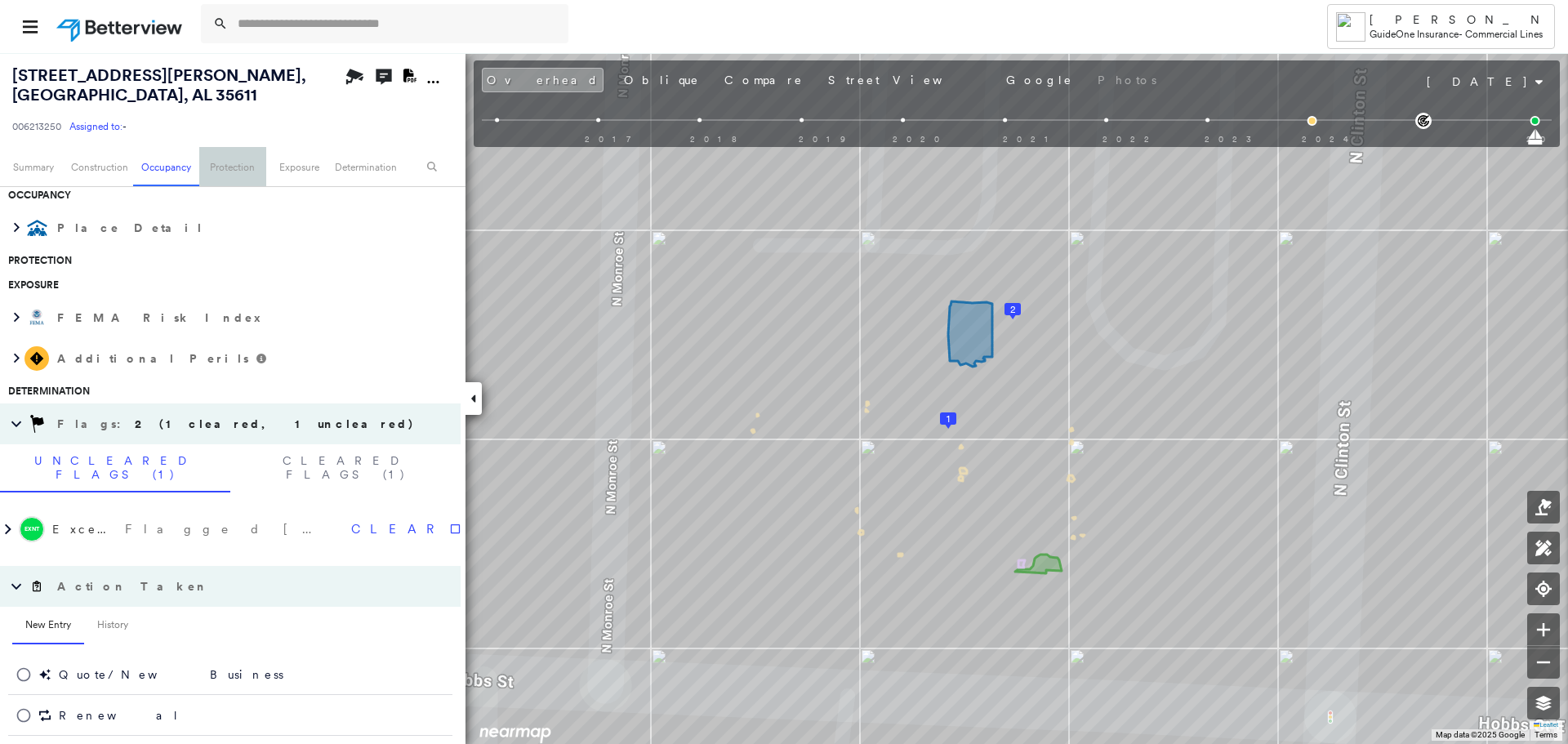 click on "Protection" at bounding box center (232, 167) 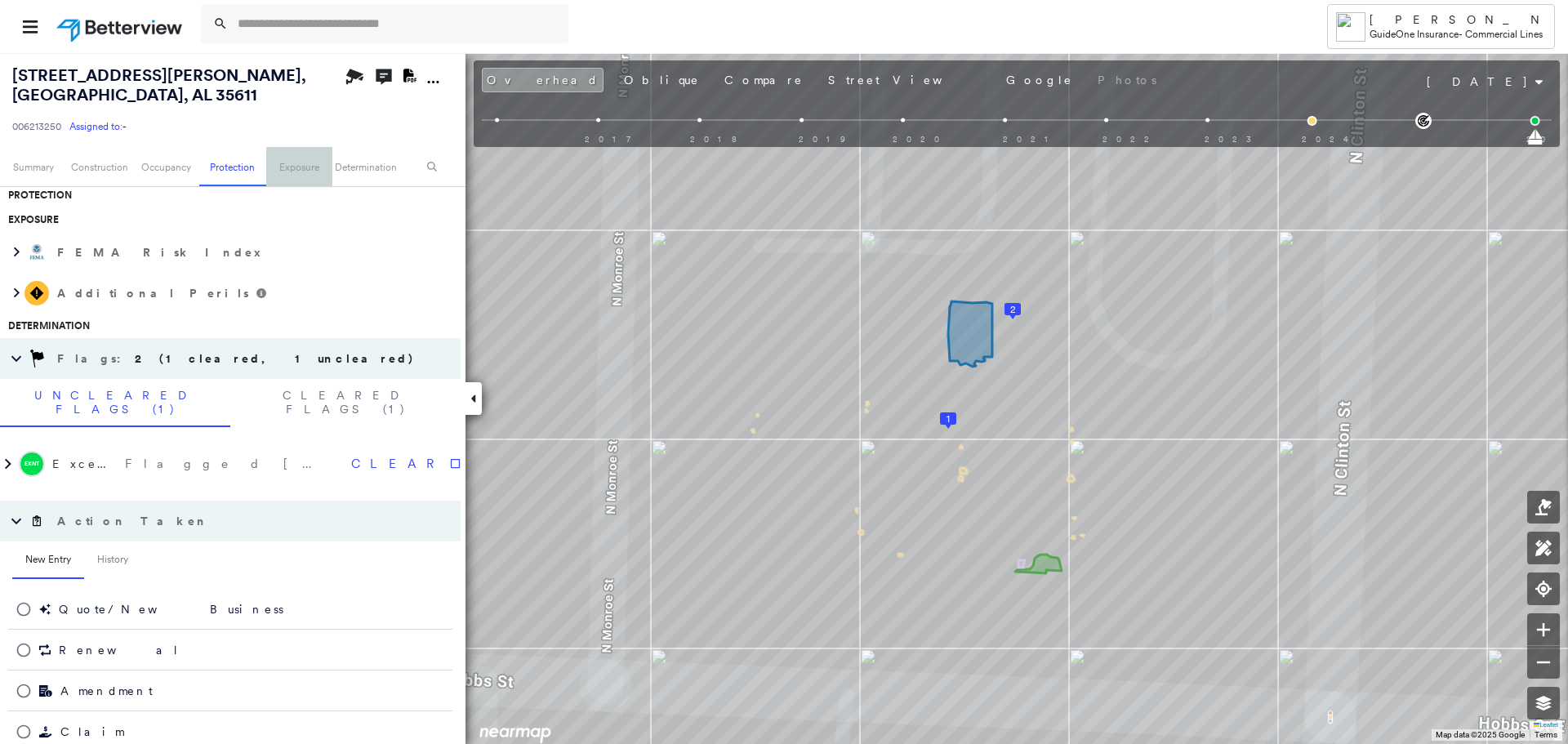 click on "Exposure" at bounding box center [299, 167] 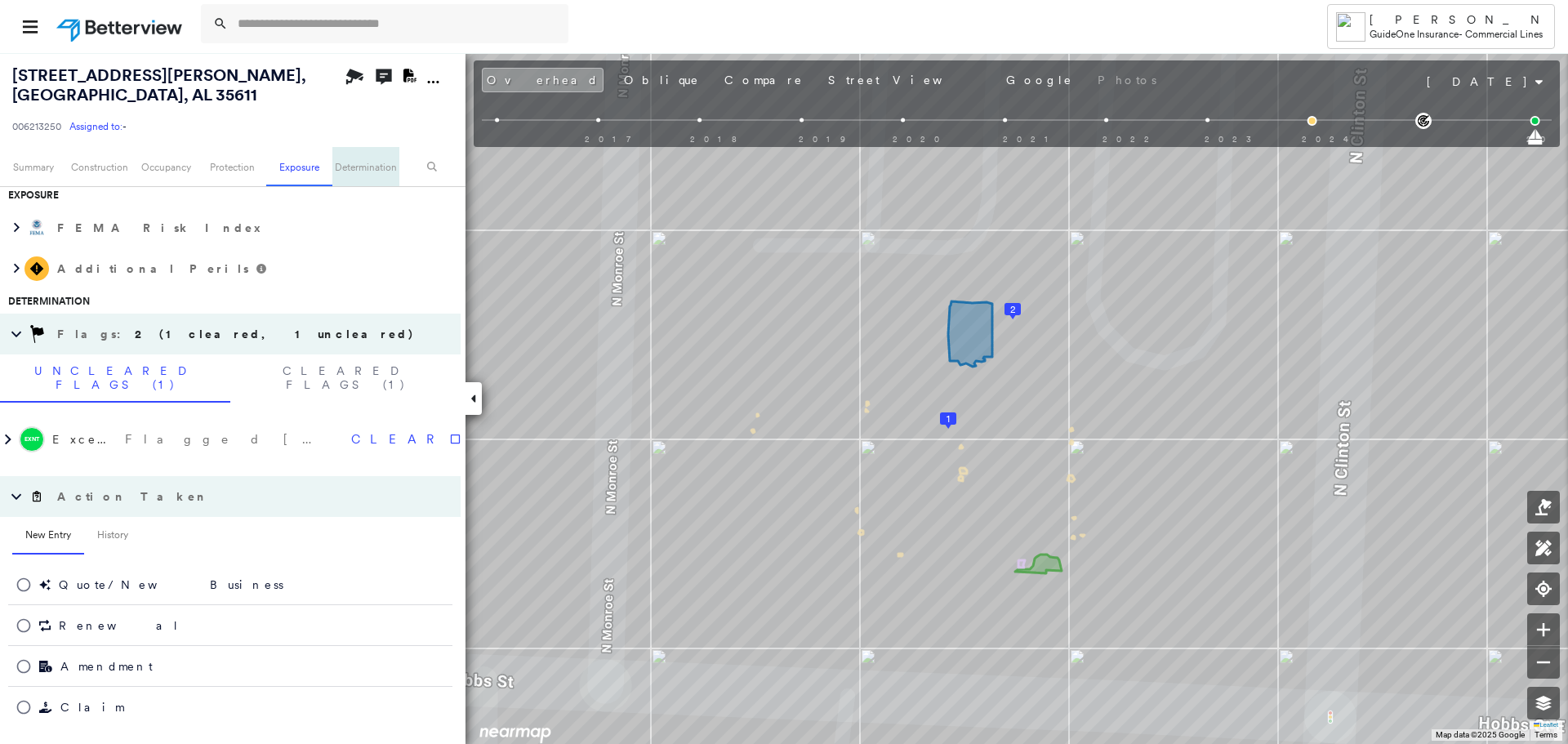 click on "Determination" at bounding box center (365, 167) 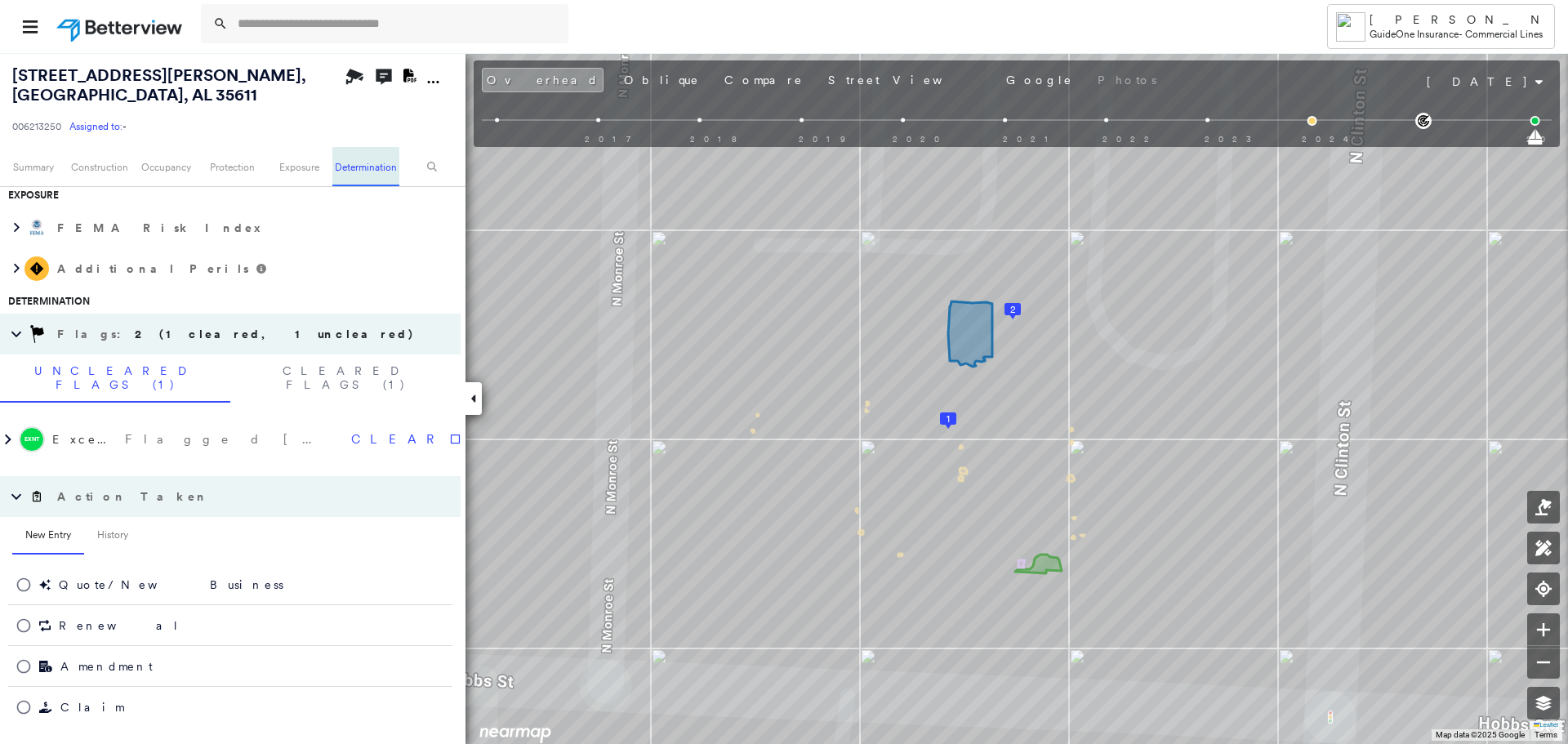 scroll, scrollTop: 1005, scrollLeft: 0, axis: vertical 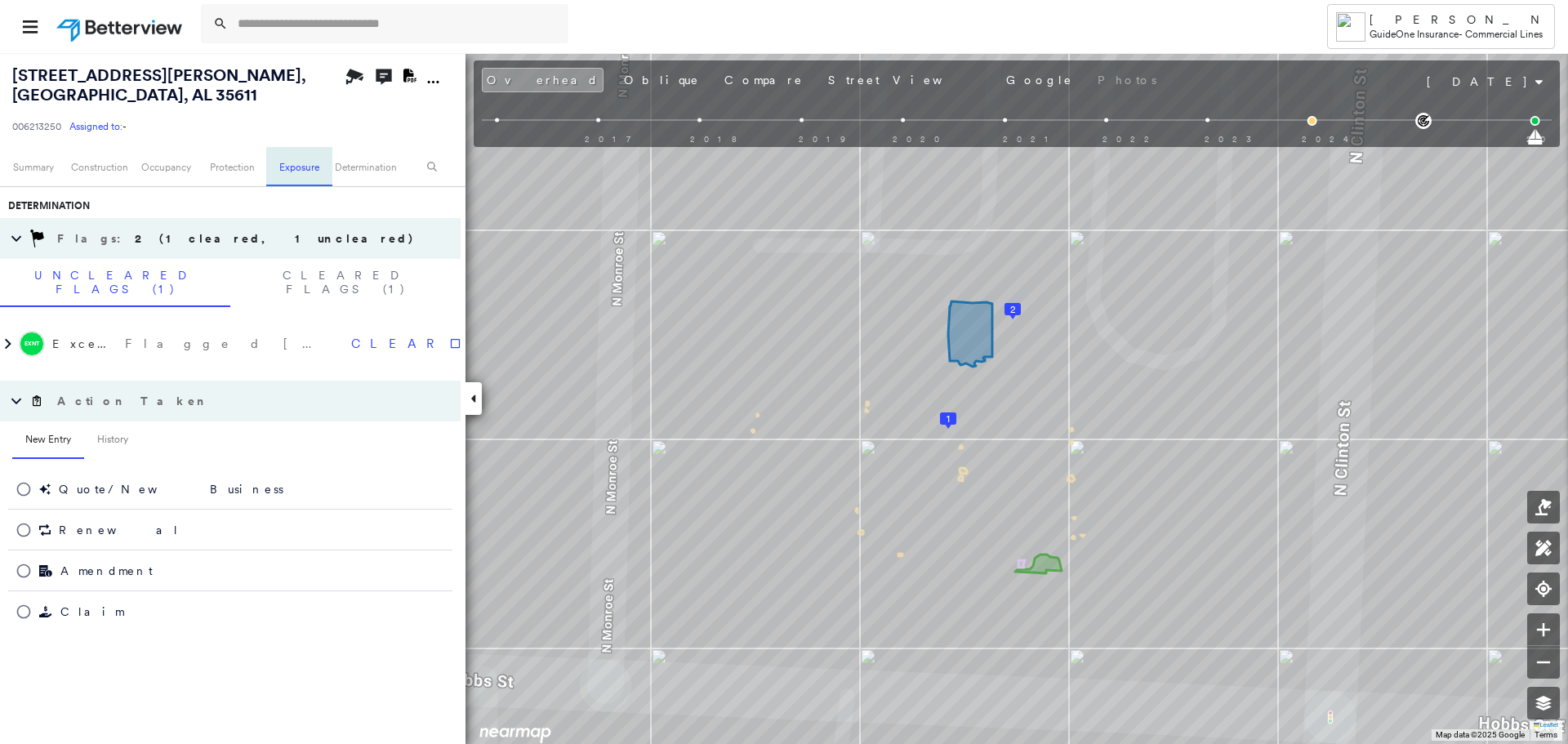 click on "Exposure" at bounding box center [299, 167] 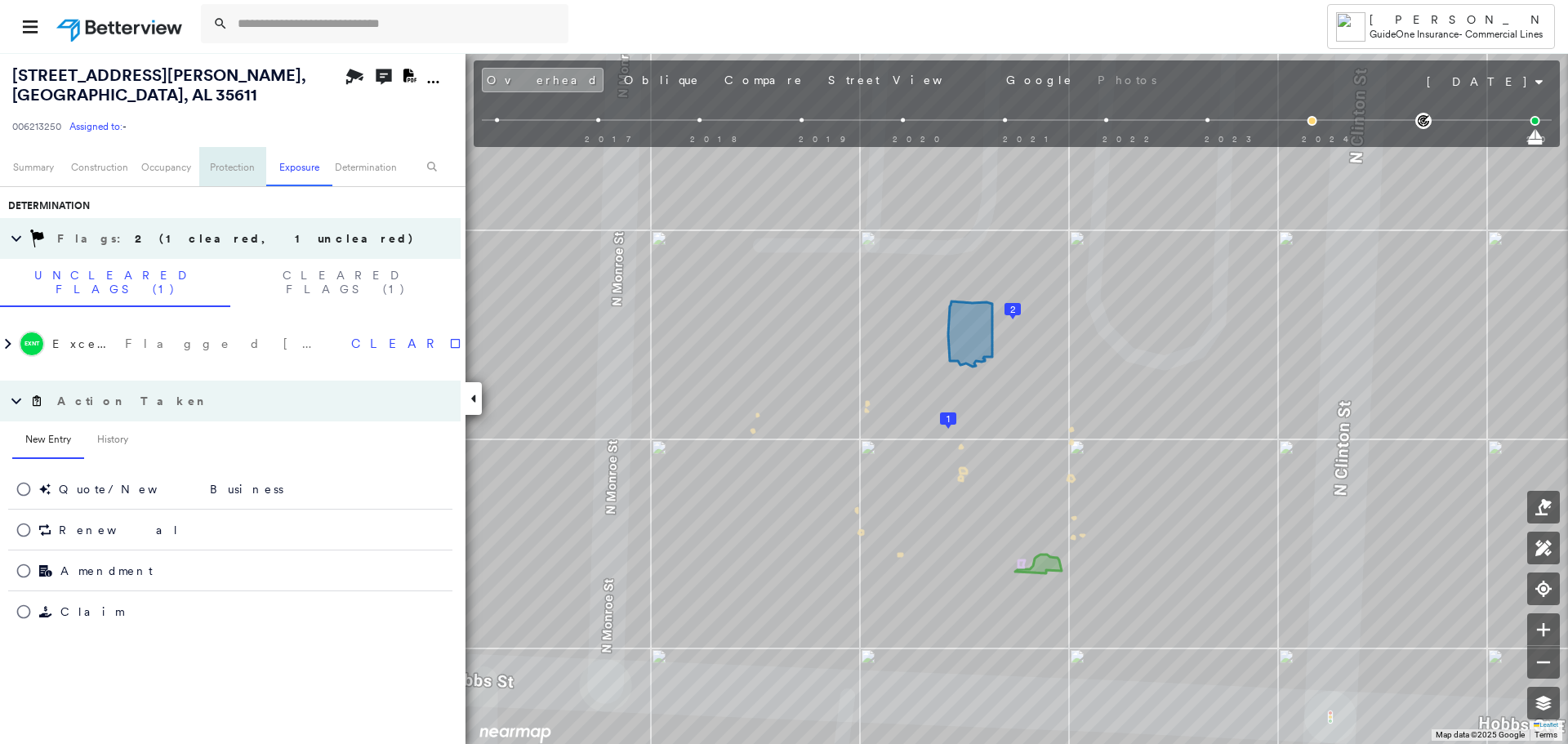 click on "Protection" at bounding box center (232, 167) 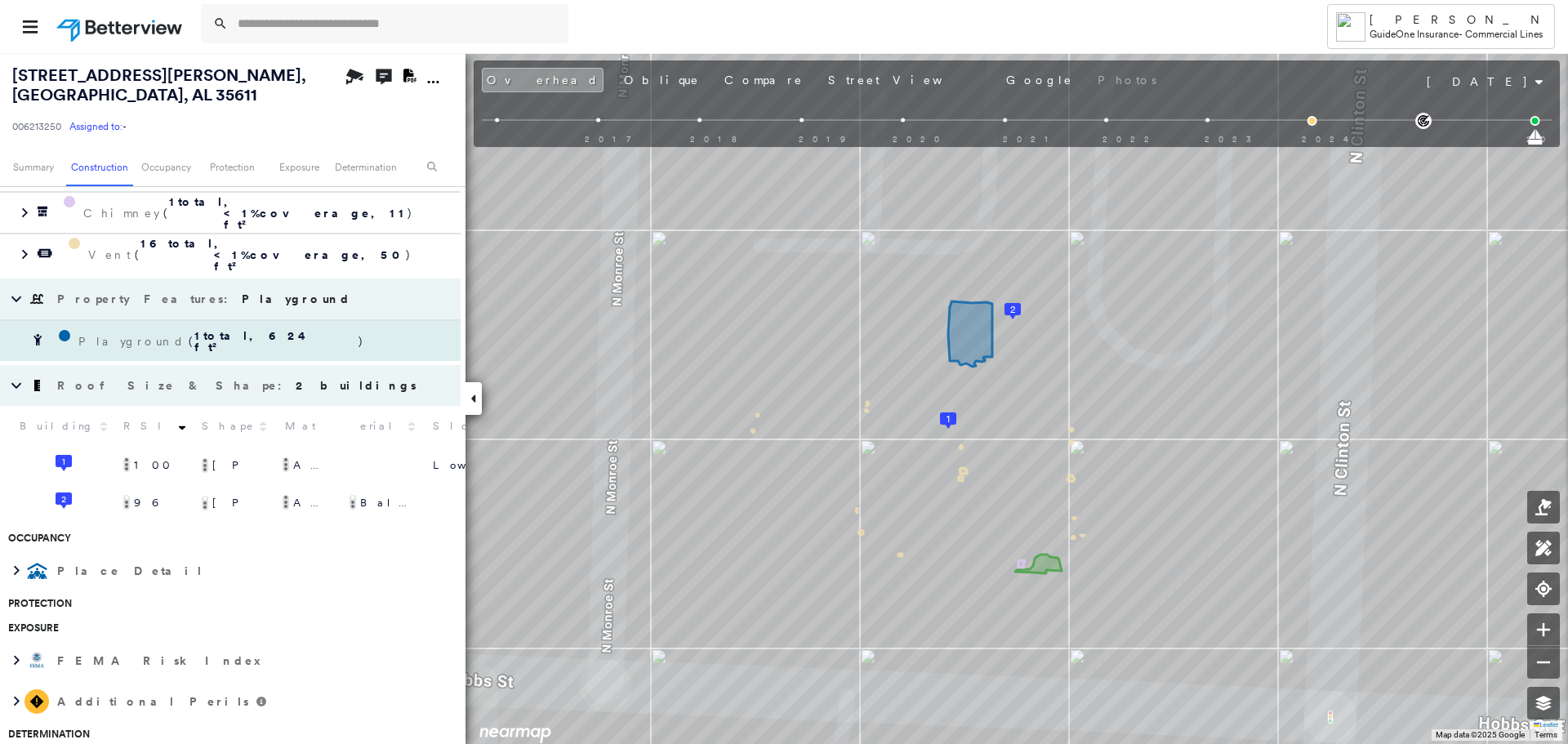 scroll, scrollTop: 314, scrollLeft: 0, axis: vertical 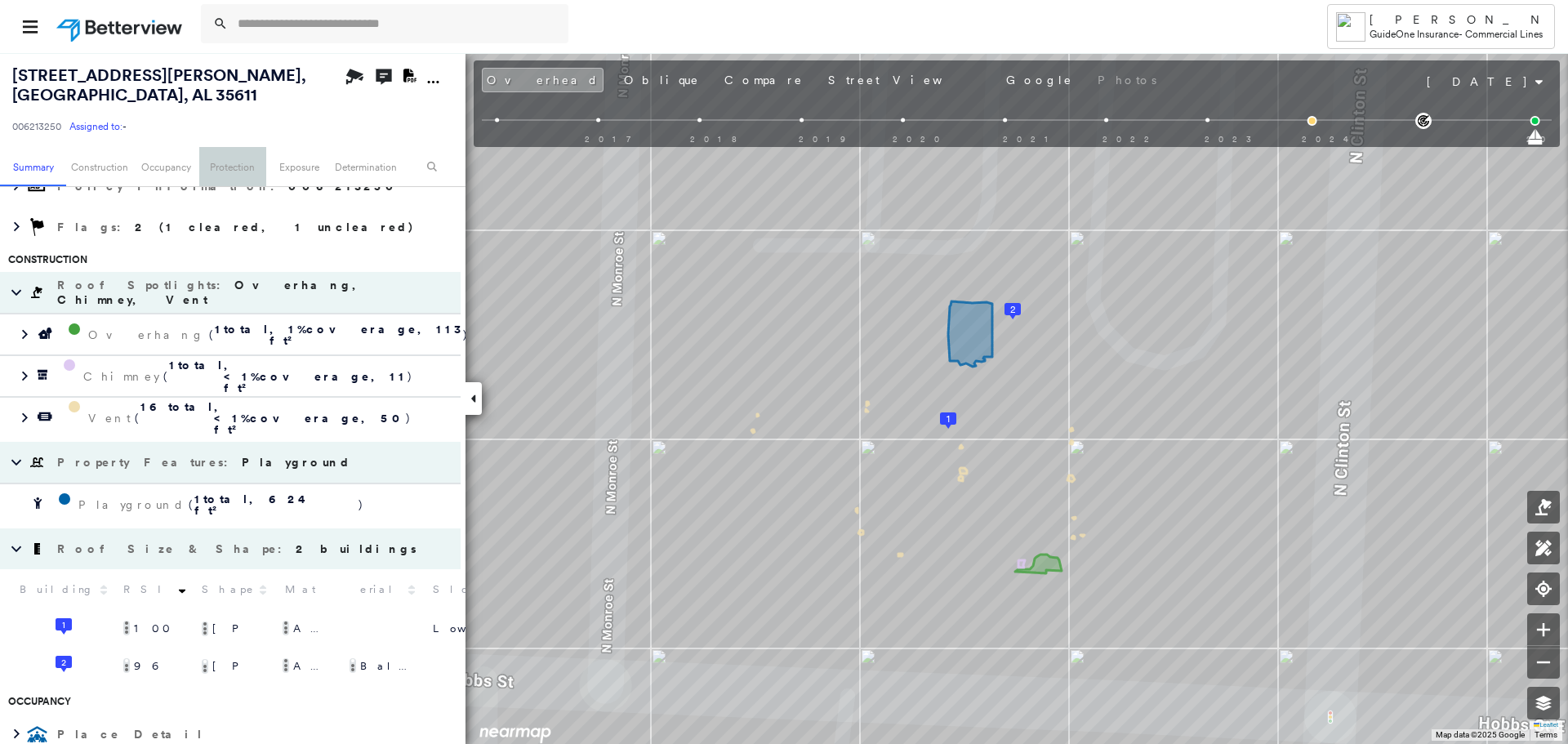 click on "Protection" at bounding box center [232, 167] 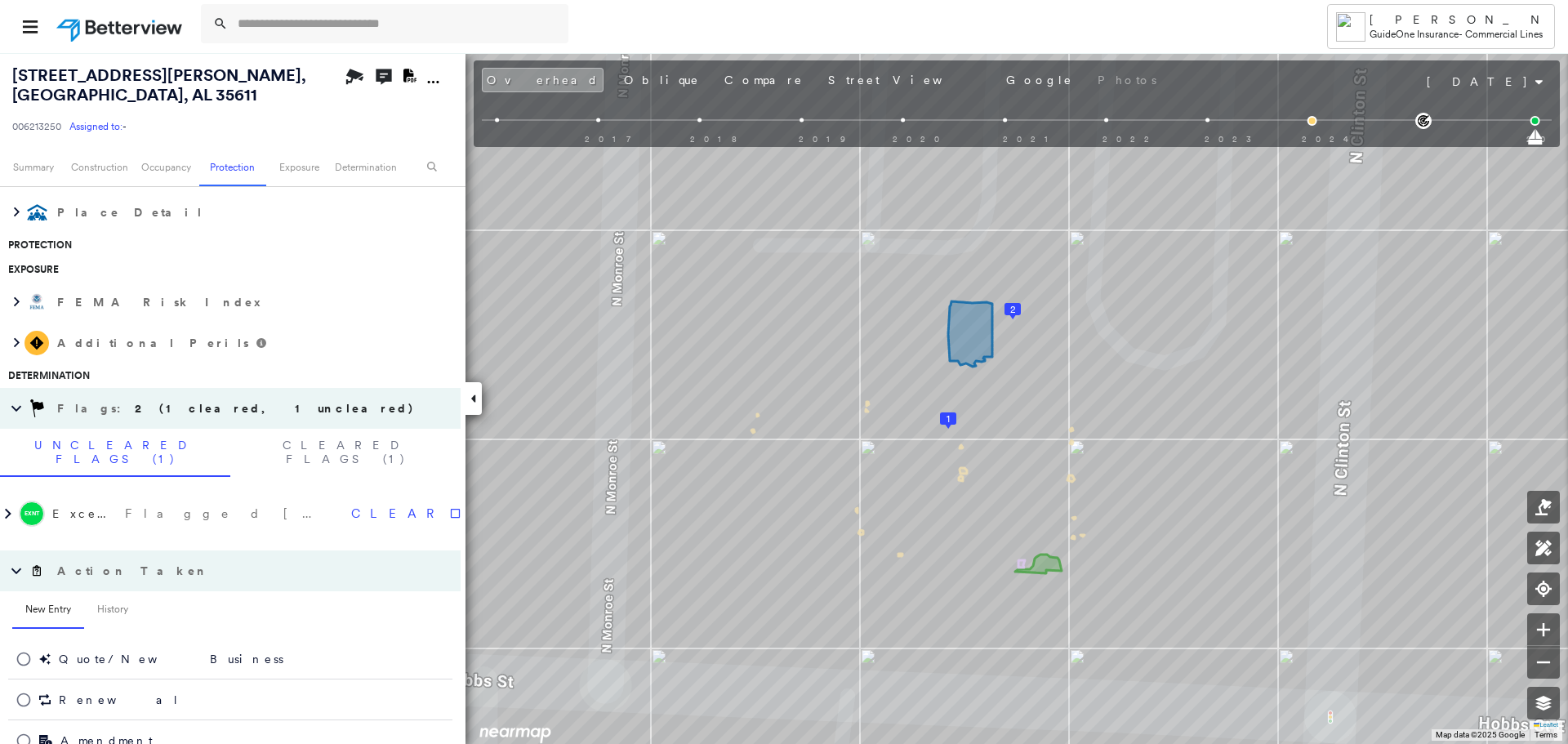 scroll, scrollTop: 885, scrollLeft: 0, axis: vertical 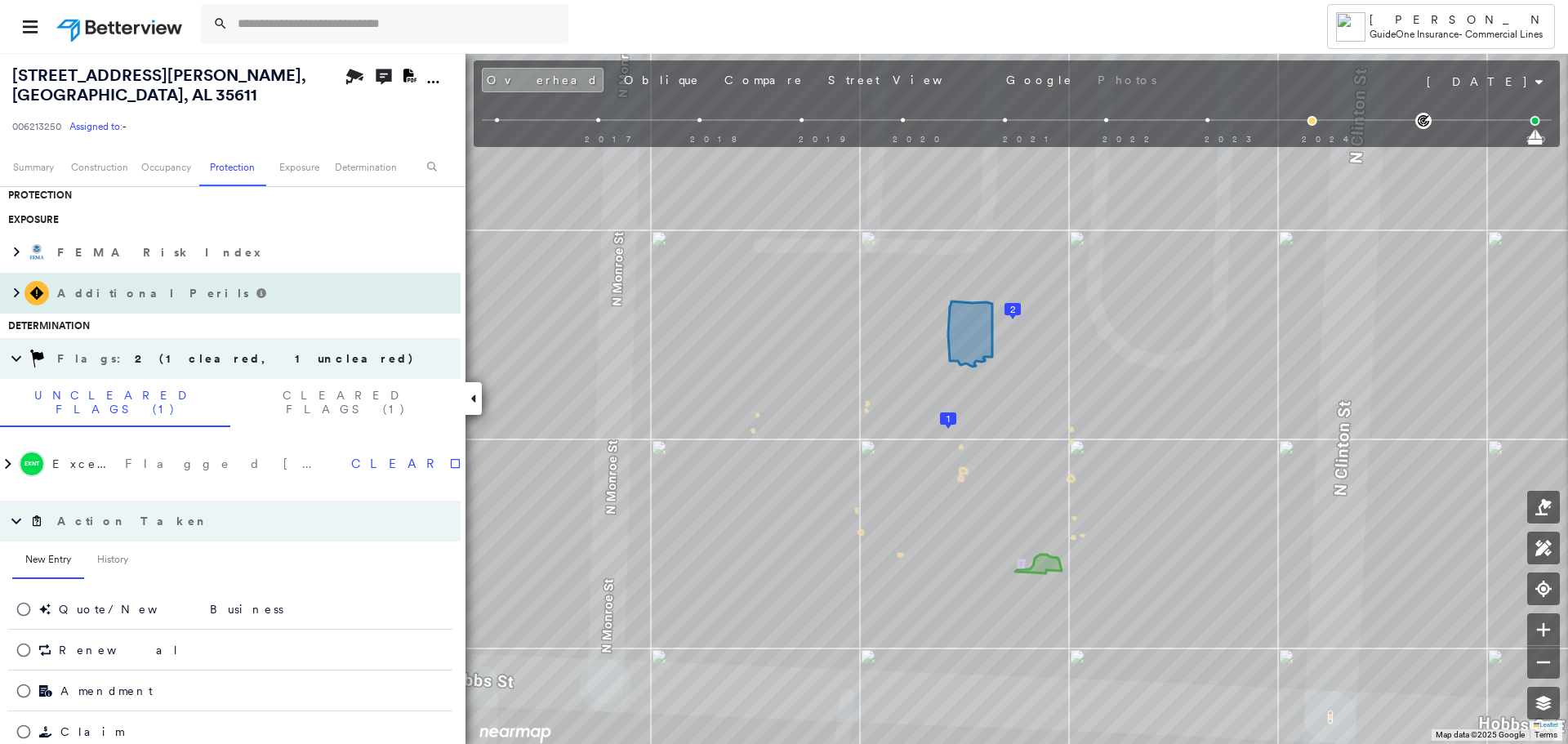 click on "Additional Perils" at bounding box center (230, 293) 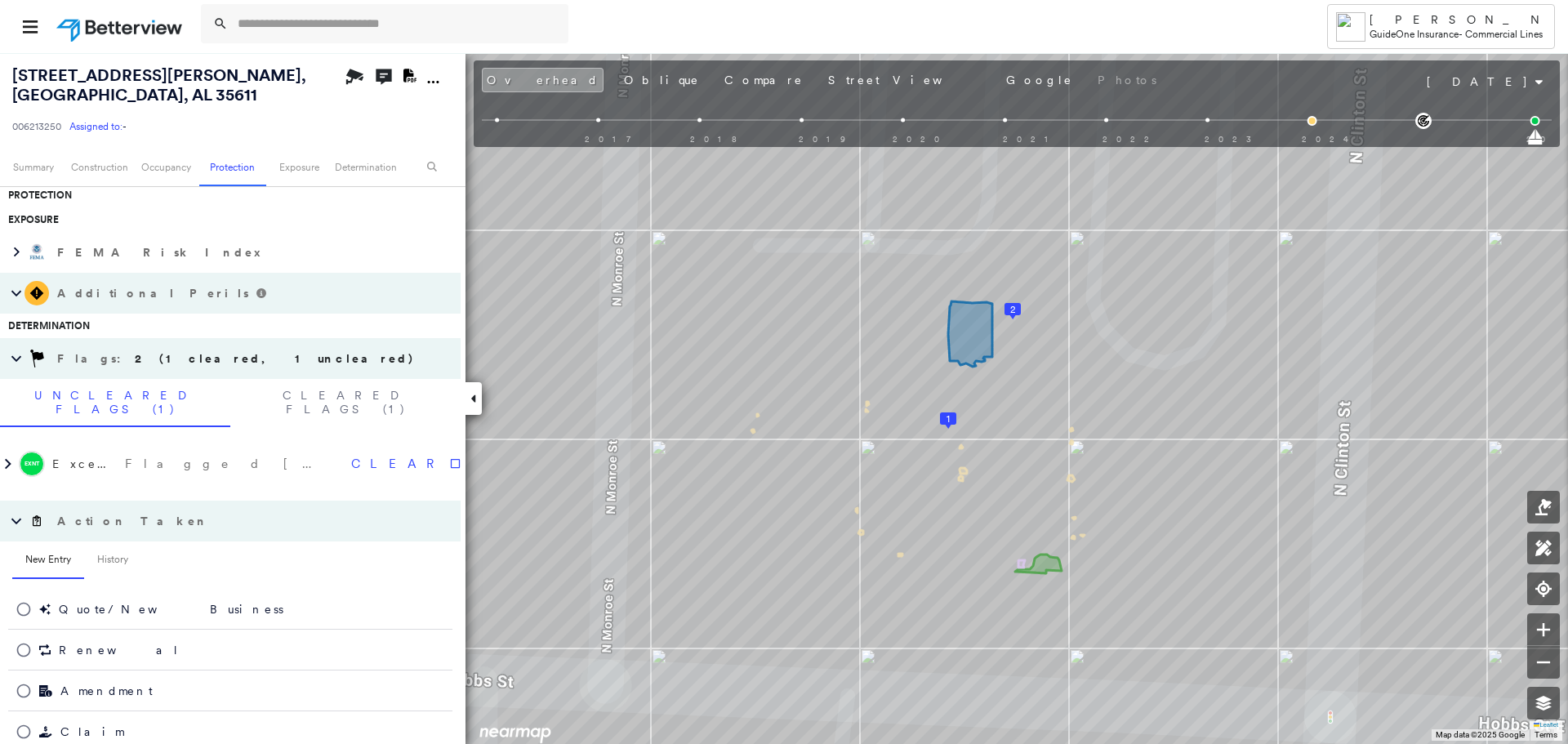 click on "Additional Perils" at bounding box center (154, 293) 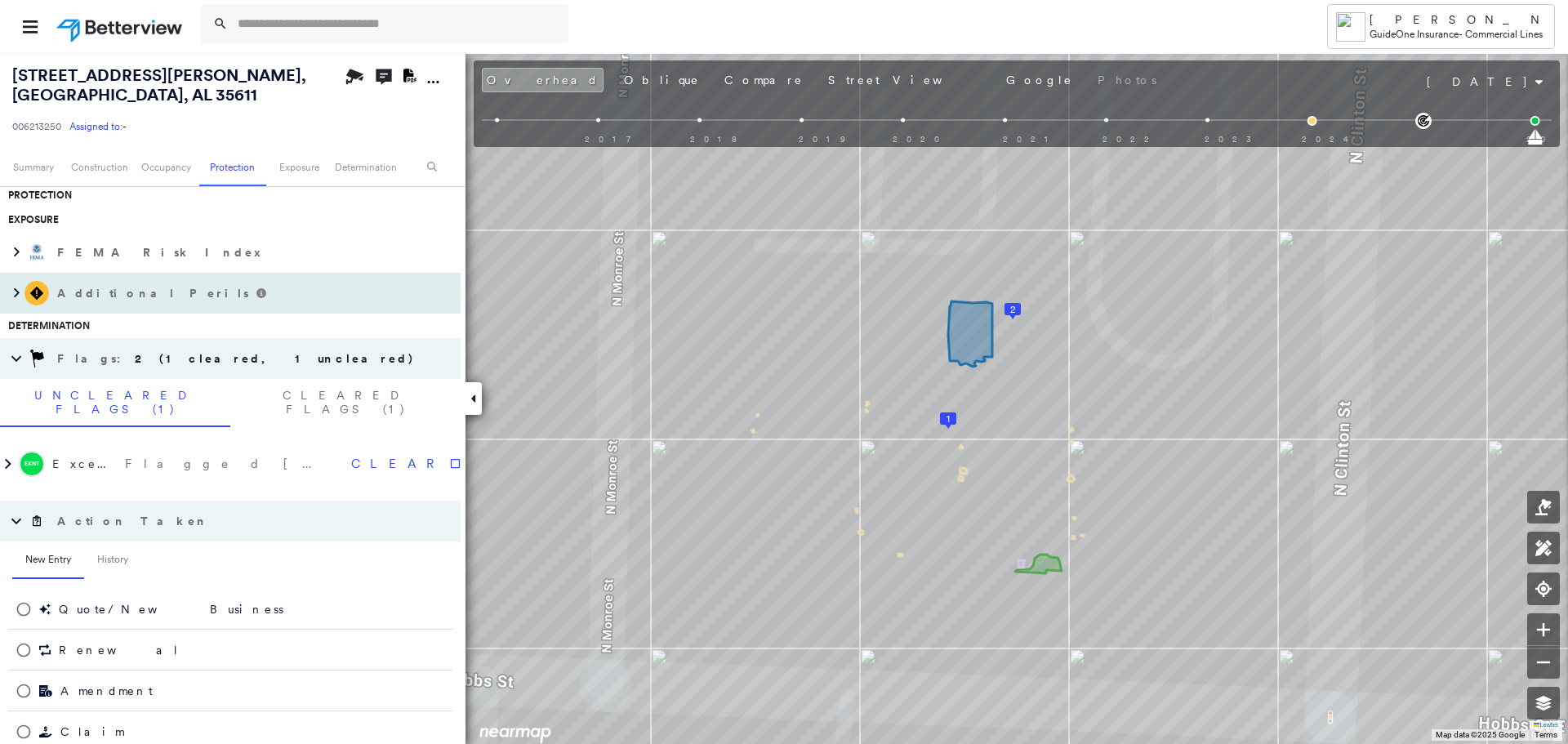 click on "Additional Perils" at bounding box center (154, 293) 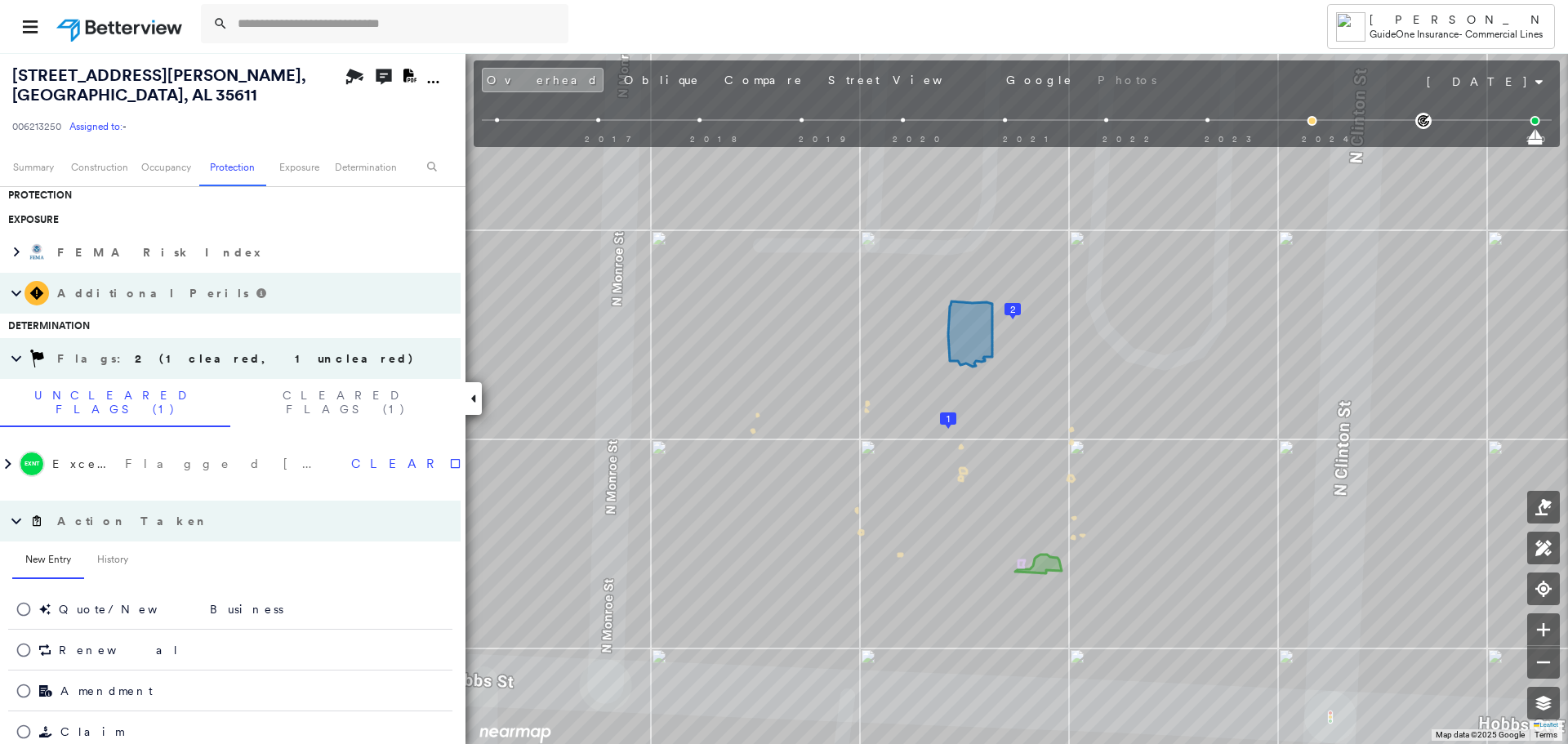 click on "Flags :  2 (1 cleared, 1 uncleared)" at bounding box center [238, 359] 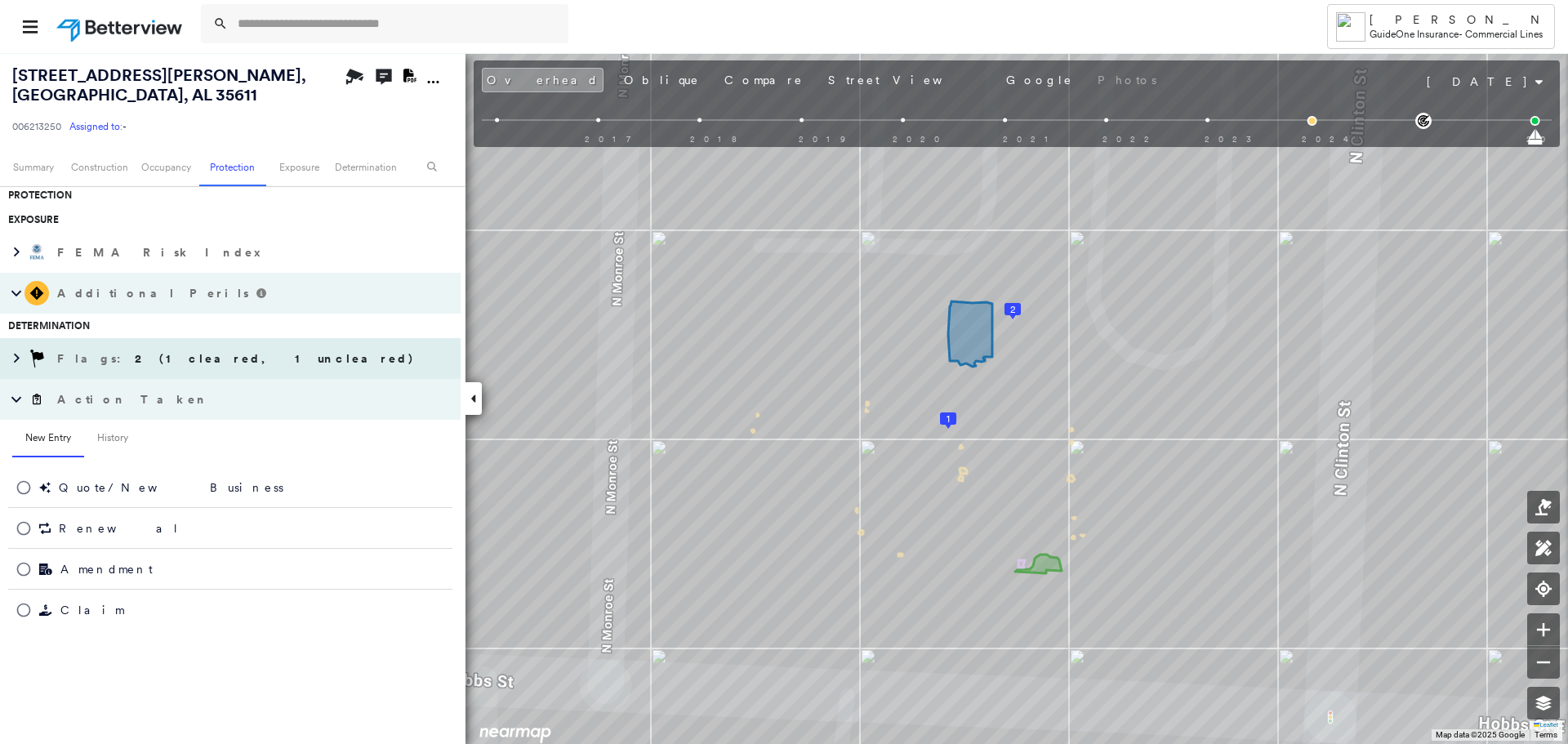 click on "Flags :  2 (1 cleared, 1 uncleared)" at bounding box center (238, 359) 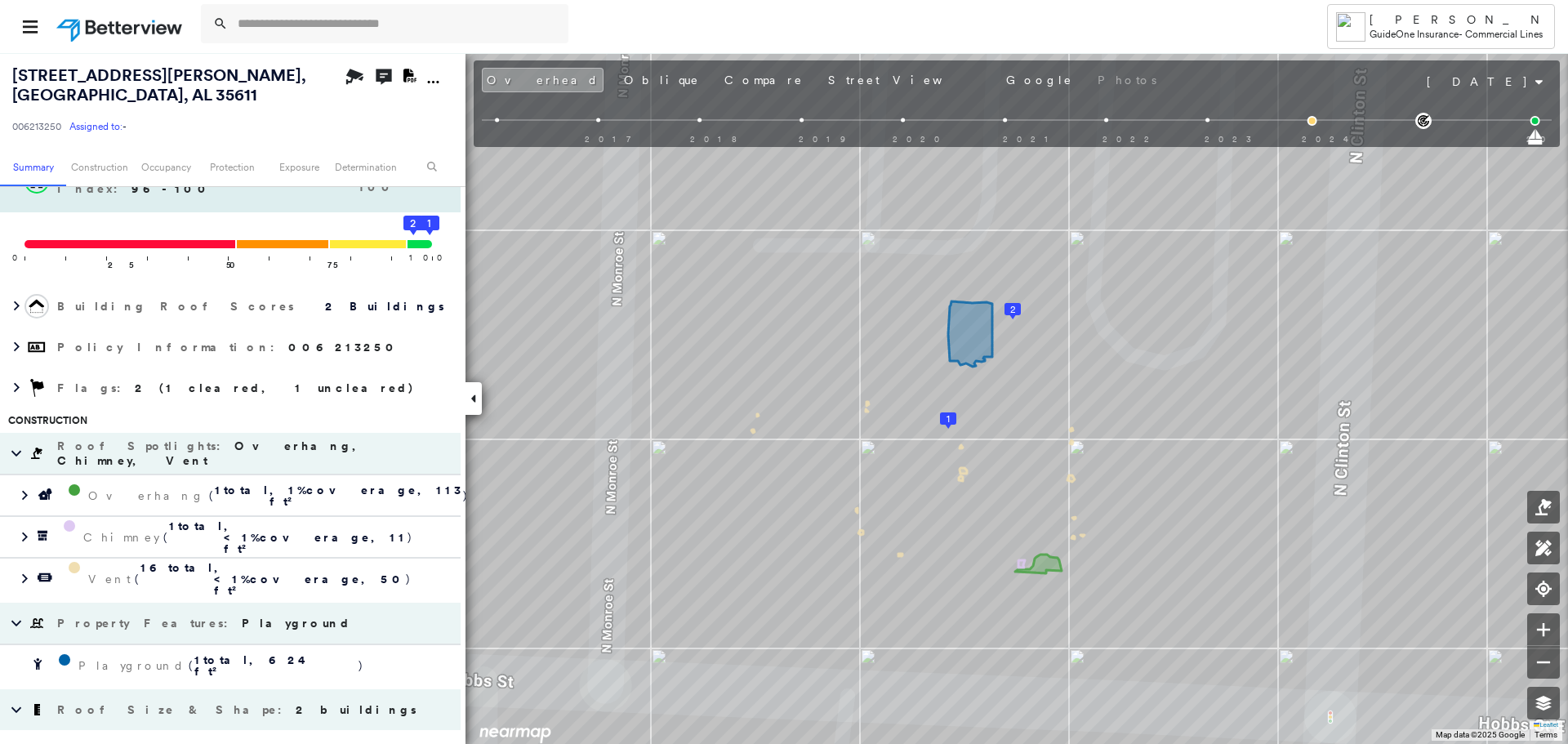 scroll, scrollTop: 0, scrollLeft: 0, axis: both 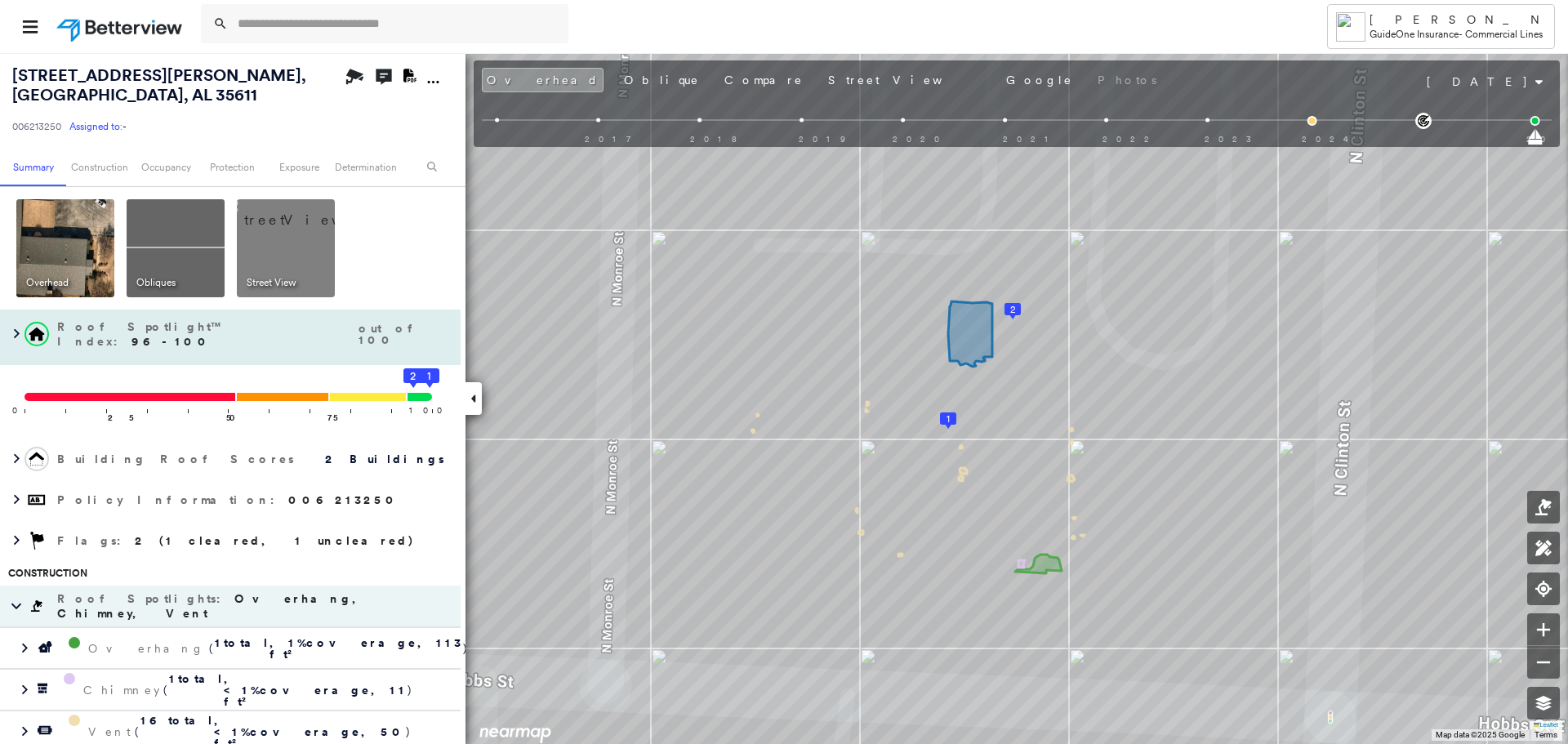 click on "Roof Spotlight™ Index :  96-100" at bounding box center (206, 334) 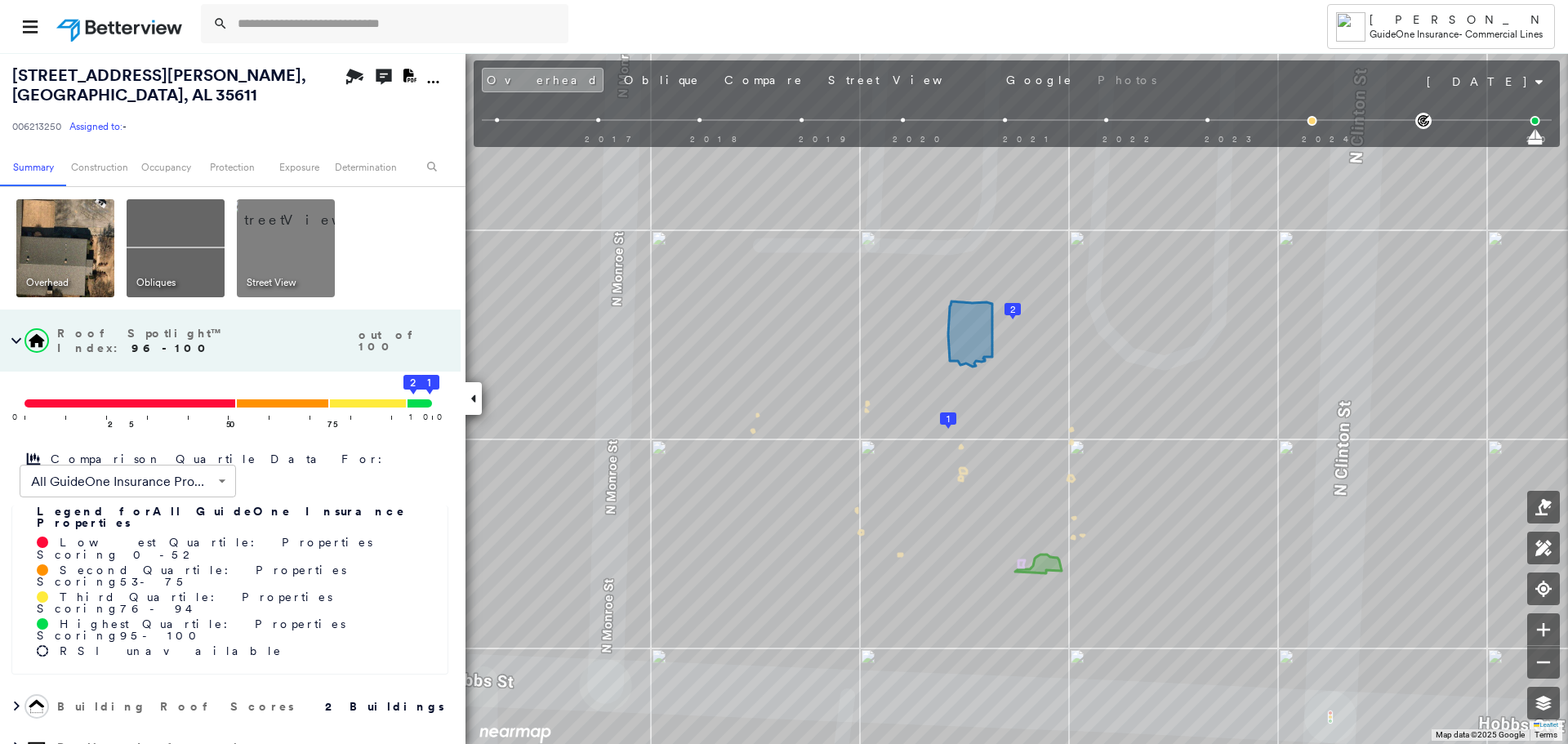 click on "Roof Spotlight™ Index :  96-100" at bounding box center [206, 341] 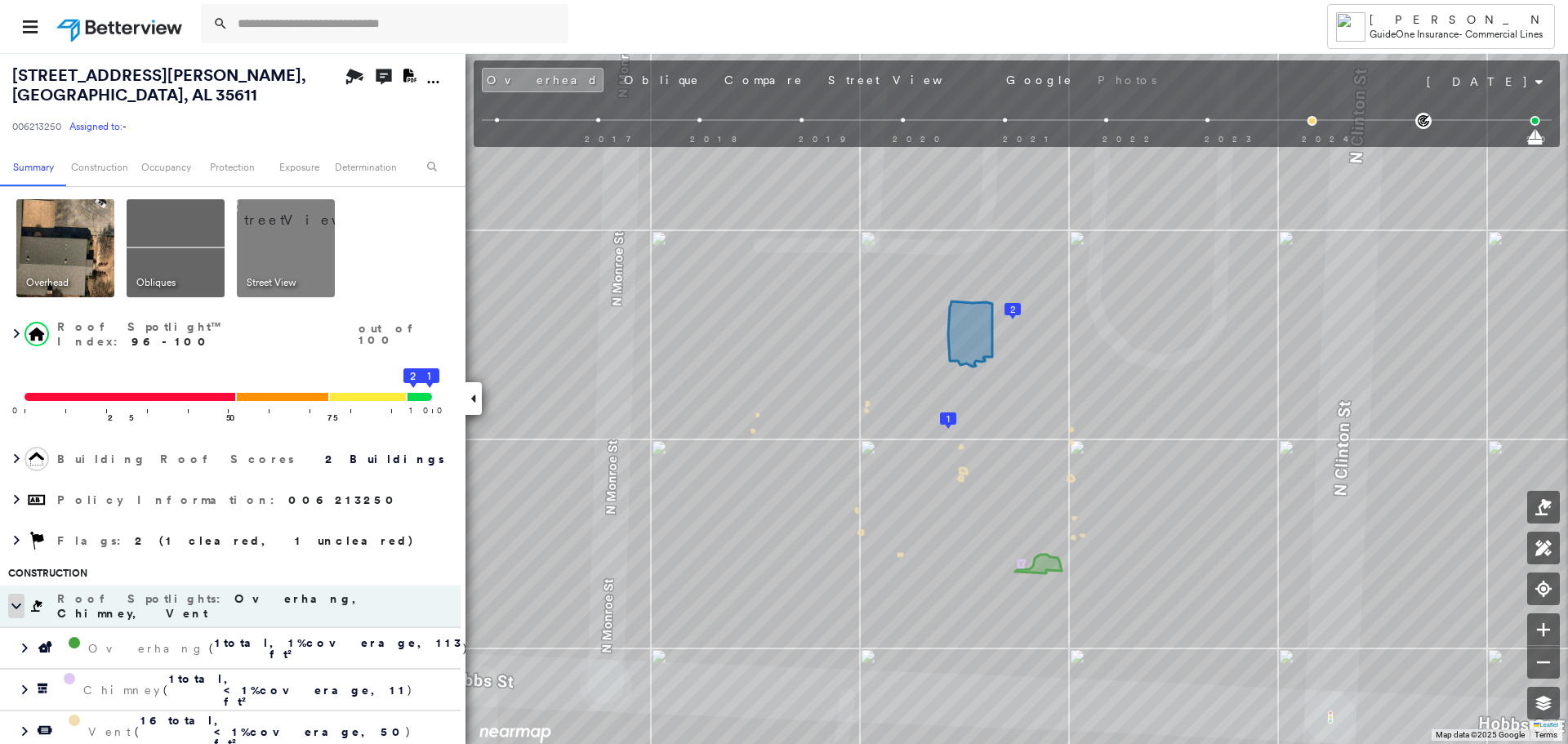 click 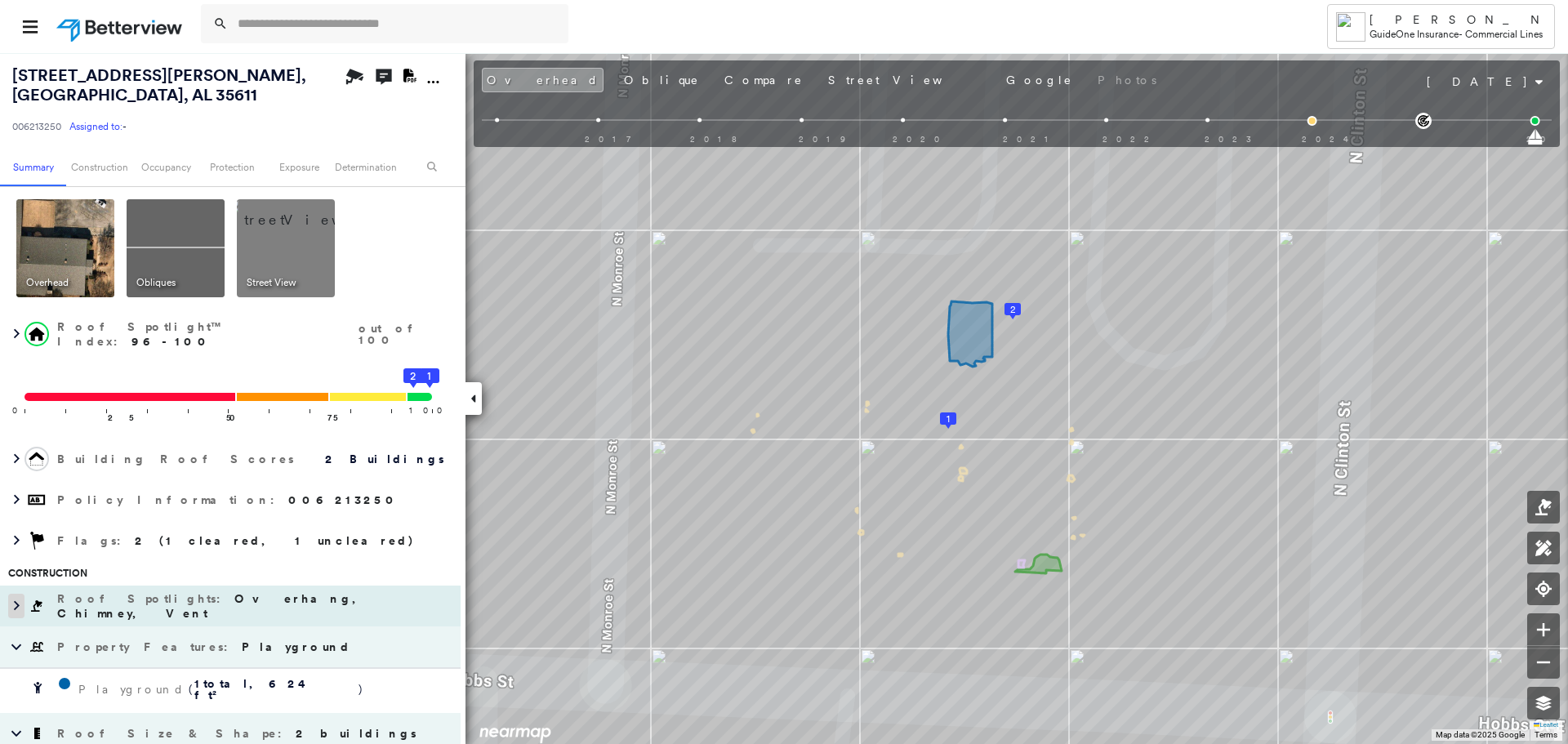 click 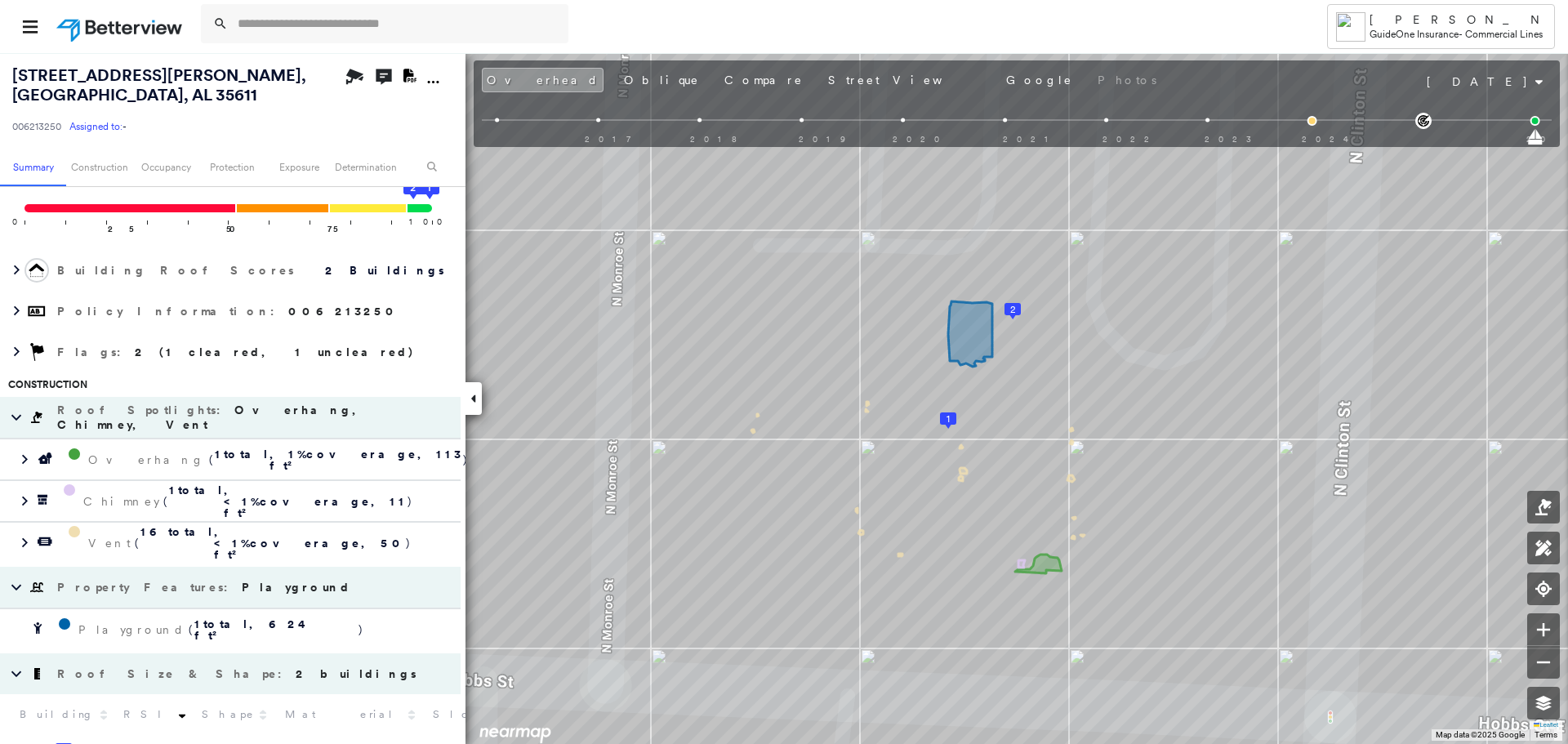 scroll, scrollTop: 0, scrollLeft: 0, axis: both 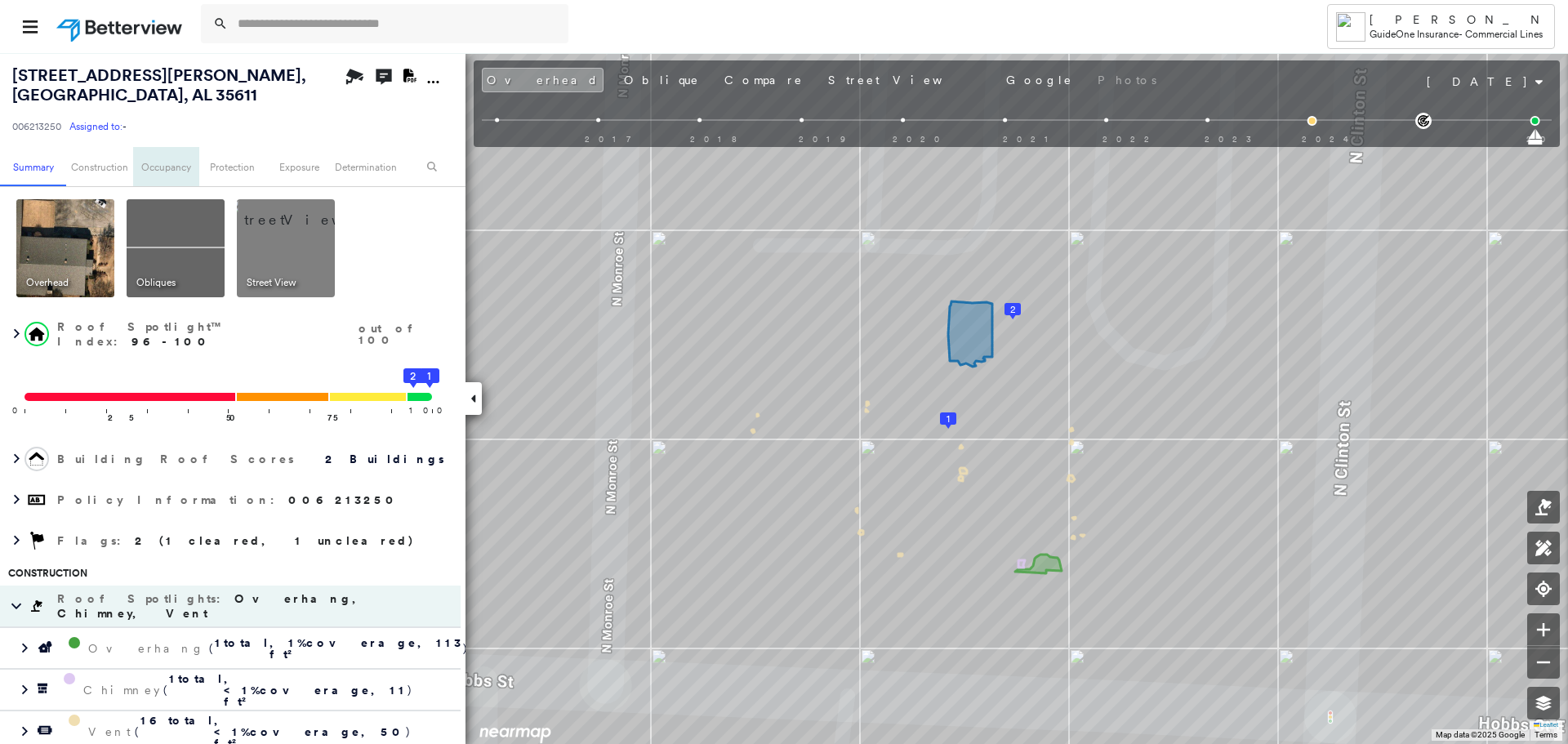 click on "Occupancy" at bounding box center [166, 167] 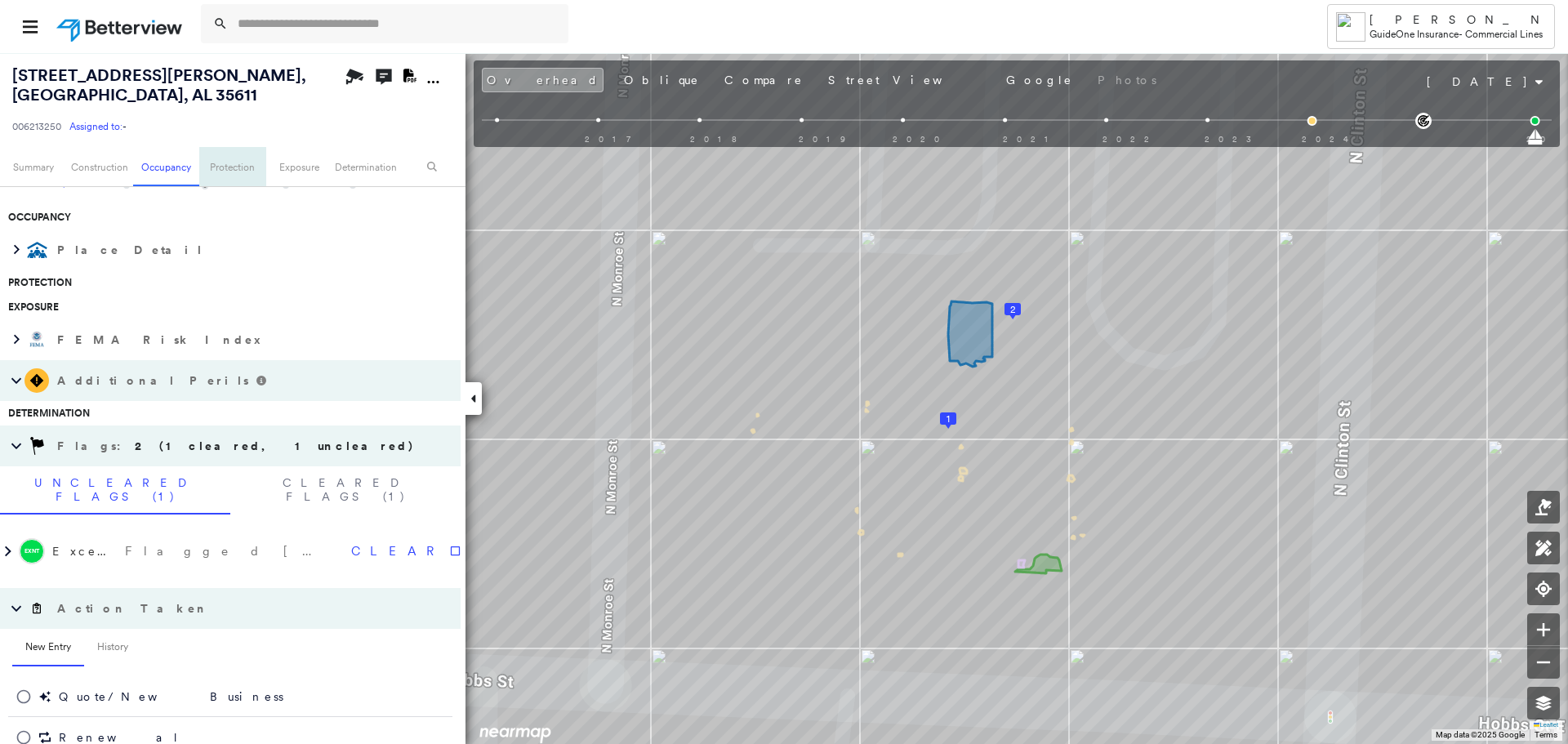 scroll, scrollTop: 820, scrollLeft: 0, axis: vertical 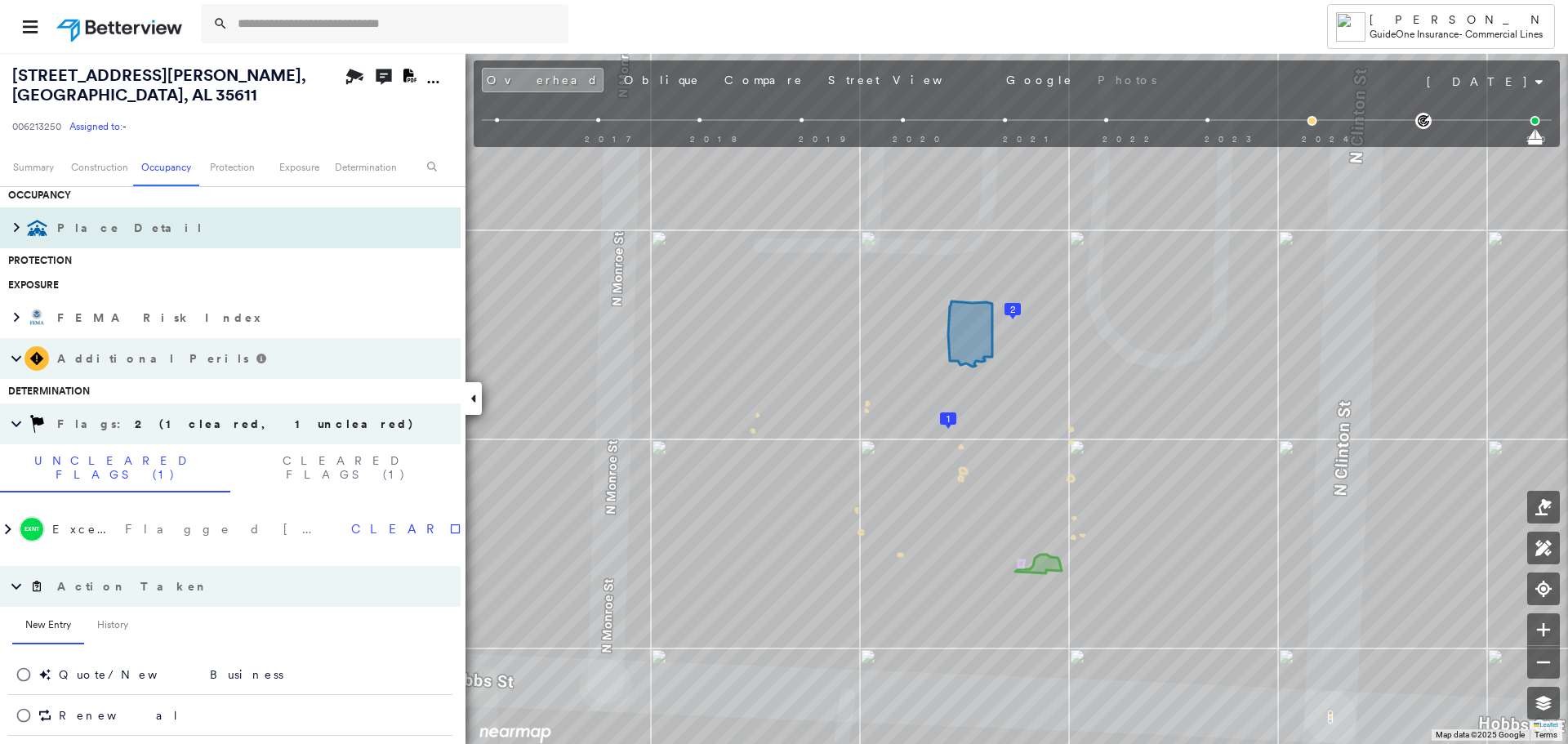 click on "Place Detail" at bounding box center [131, 228] 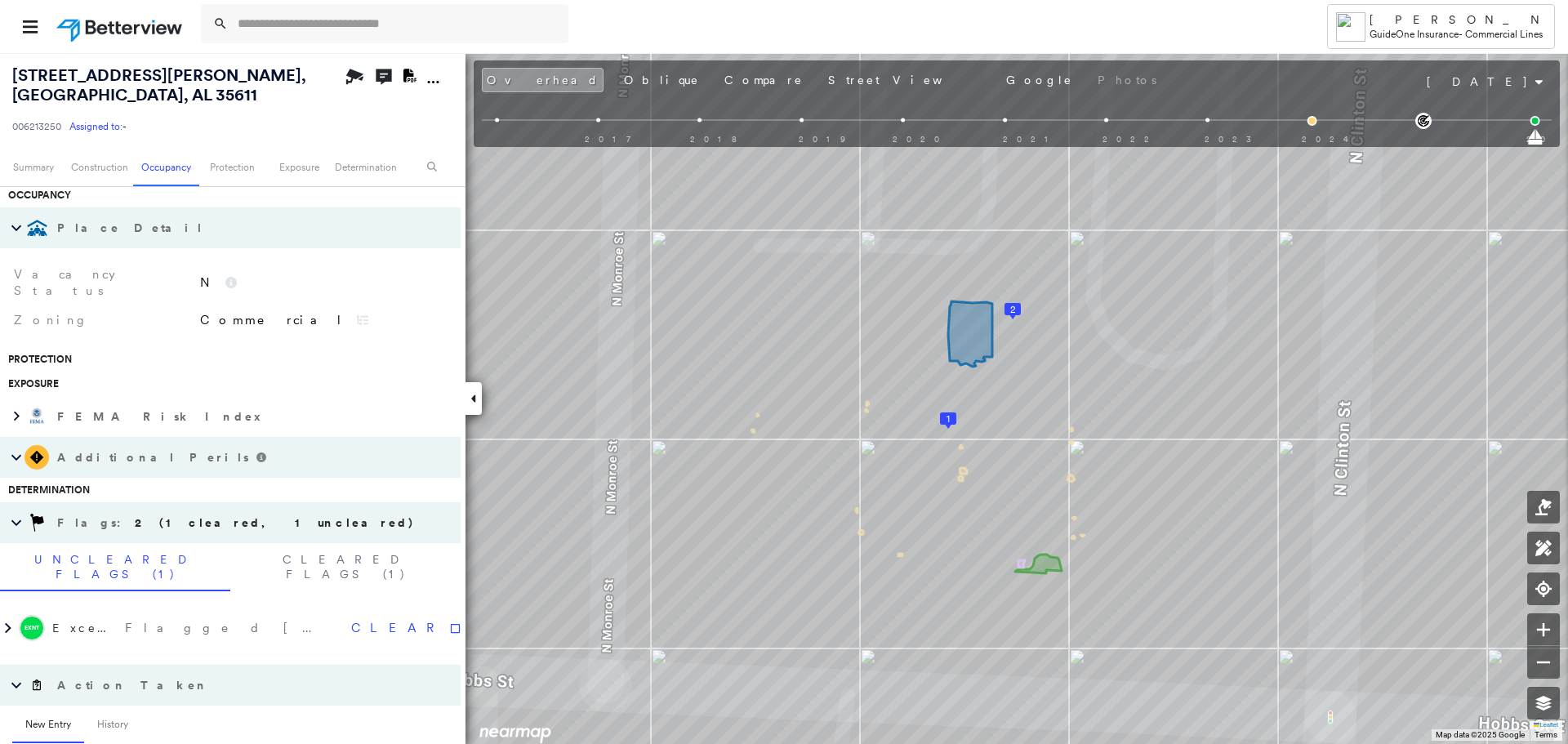 click on "Place Detail" at bounding box center (131, 228) 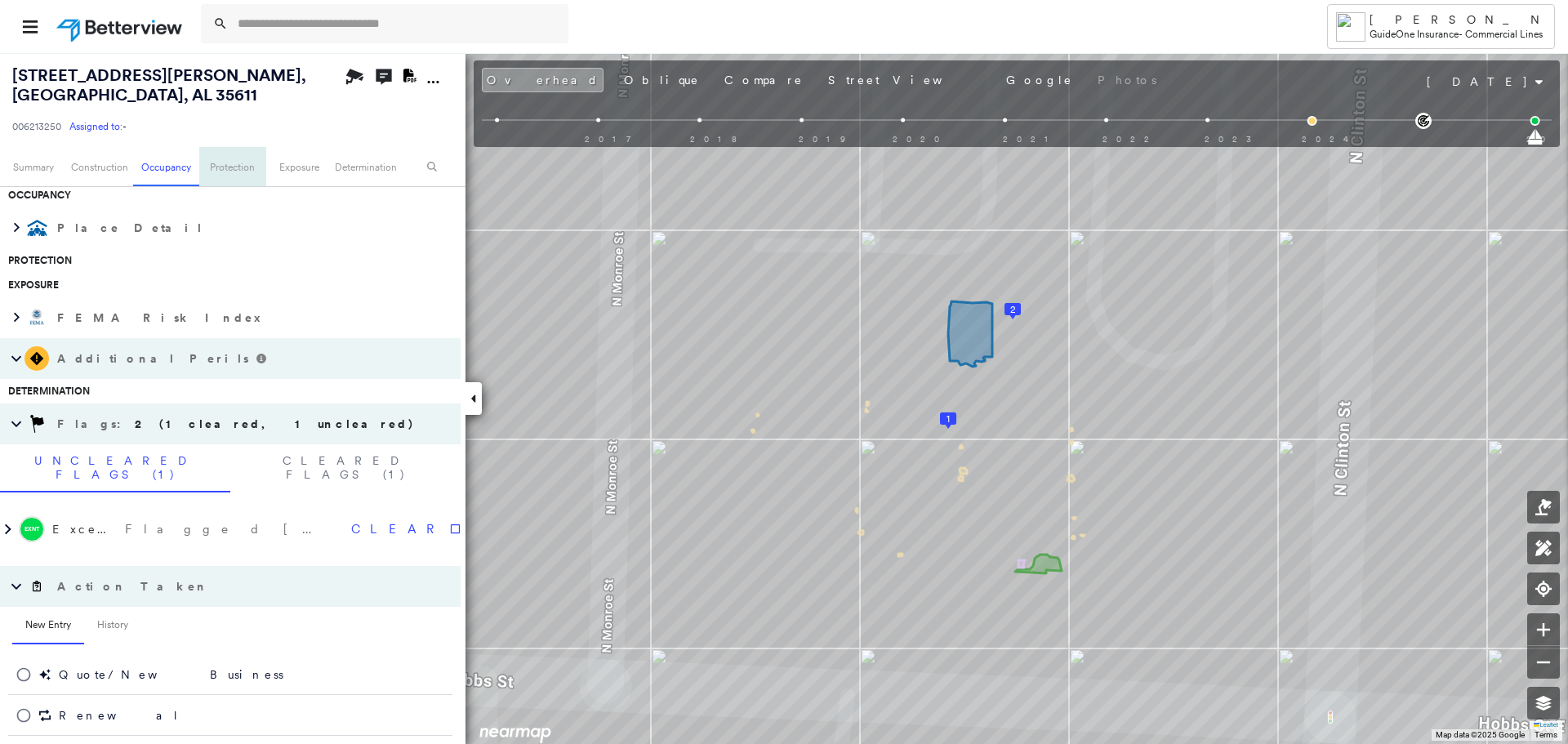 click on "Protection" at bounding box center [232, 167] 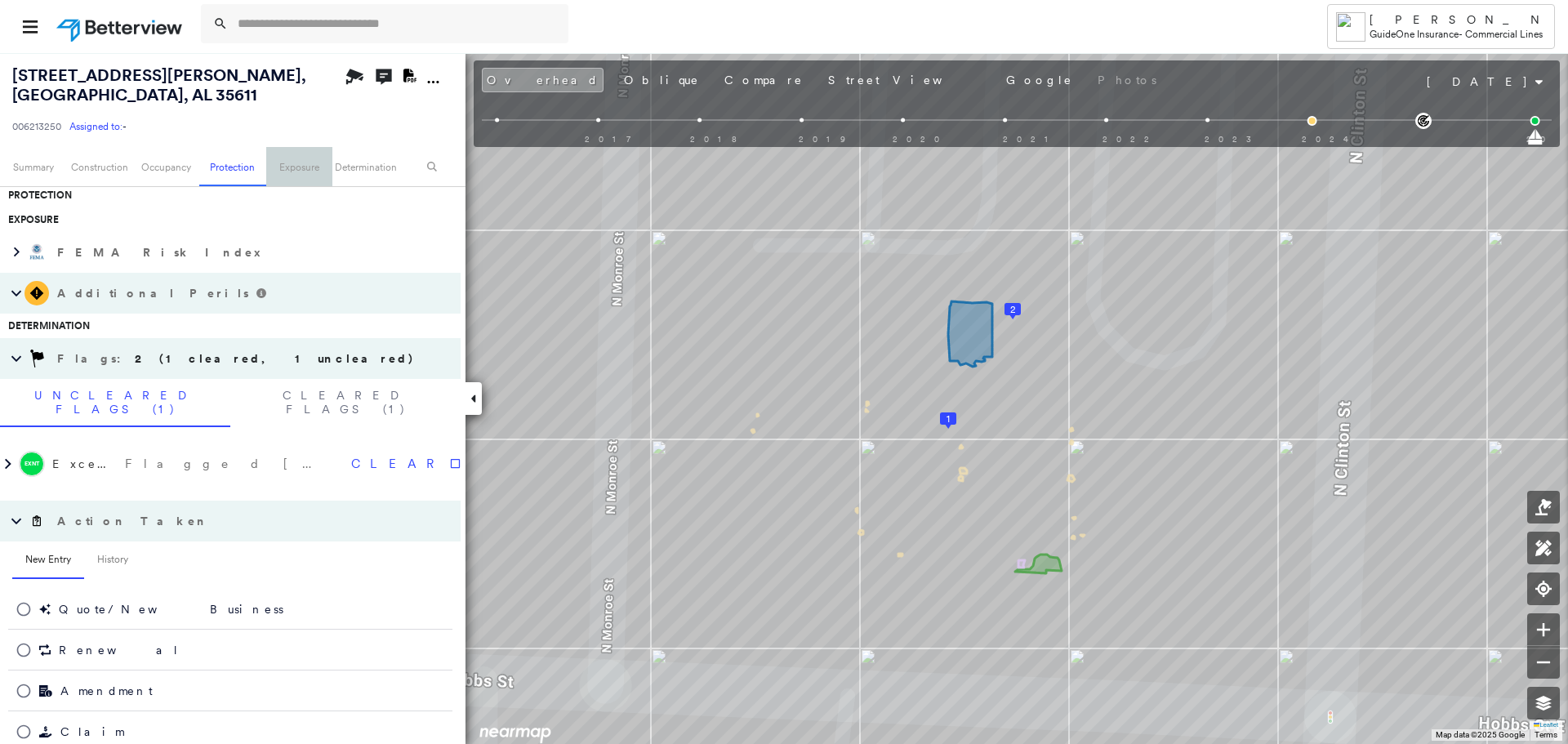 click on "Exposure" at bounding box center (299, 167) 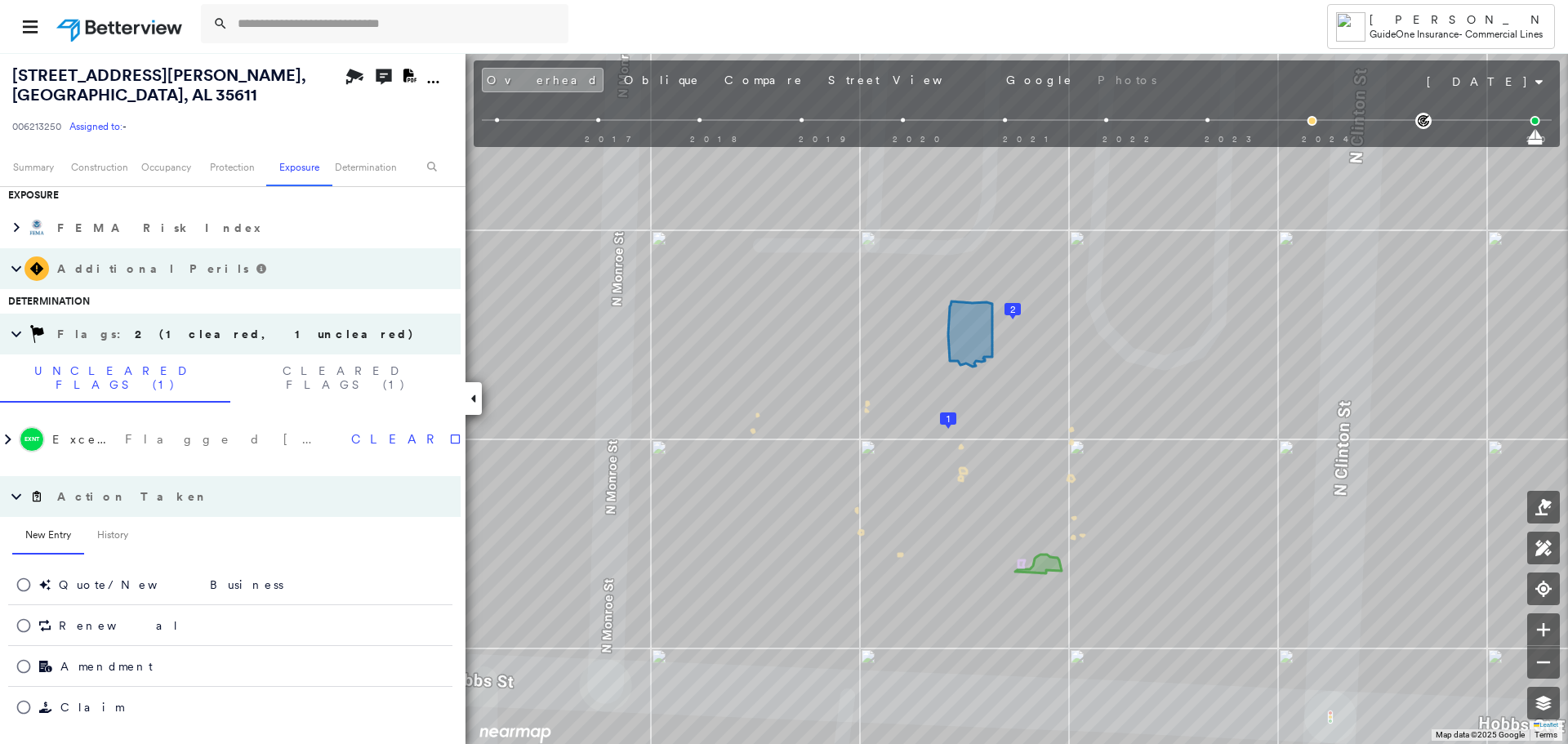 click on "Flags :  2 (1 cleared, 1 uncleared)" at bounding box center (238, 334) 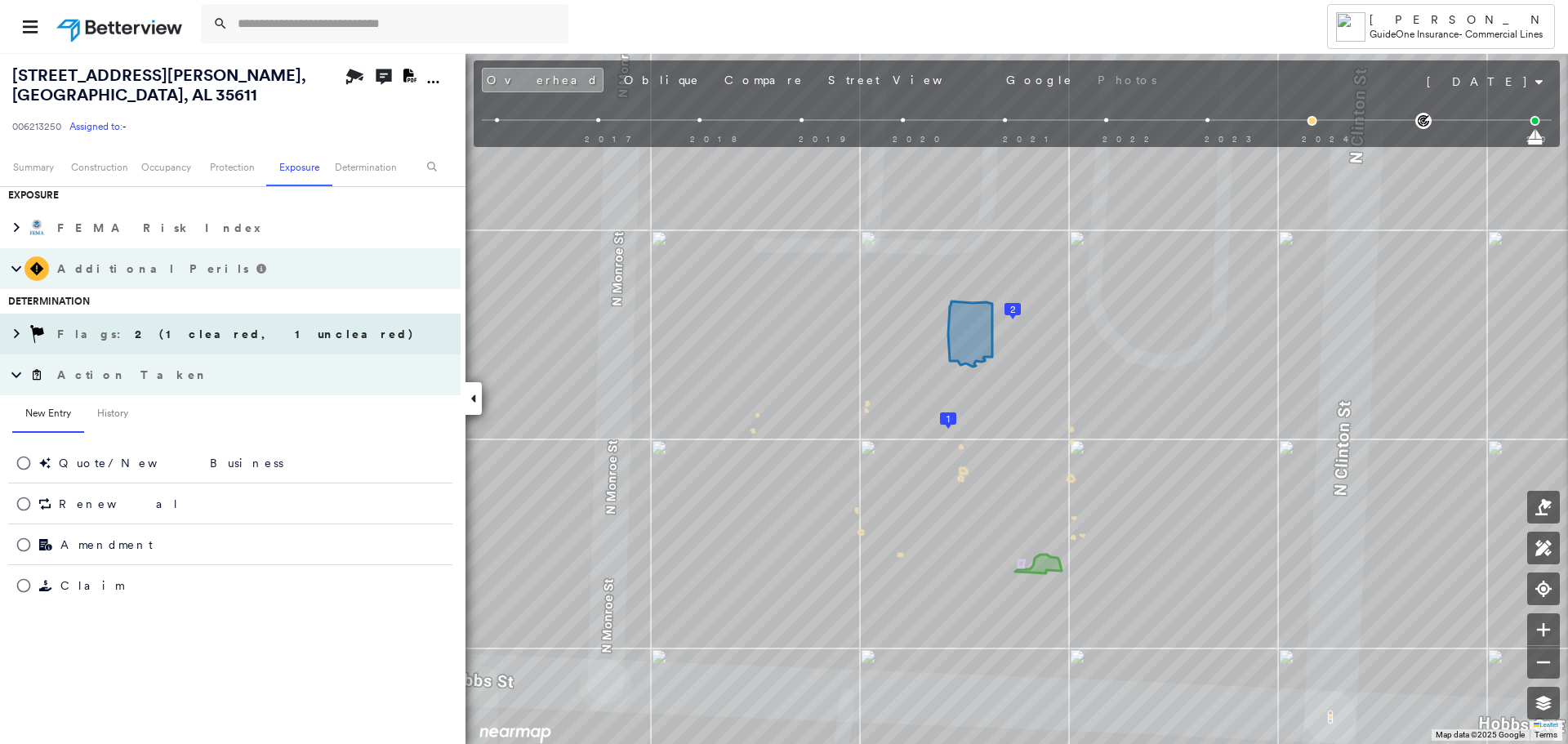 click on "Flags :  2 (1 cleared, 1 uncleared)" at bounding box center [238, 334] 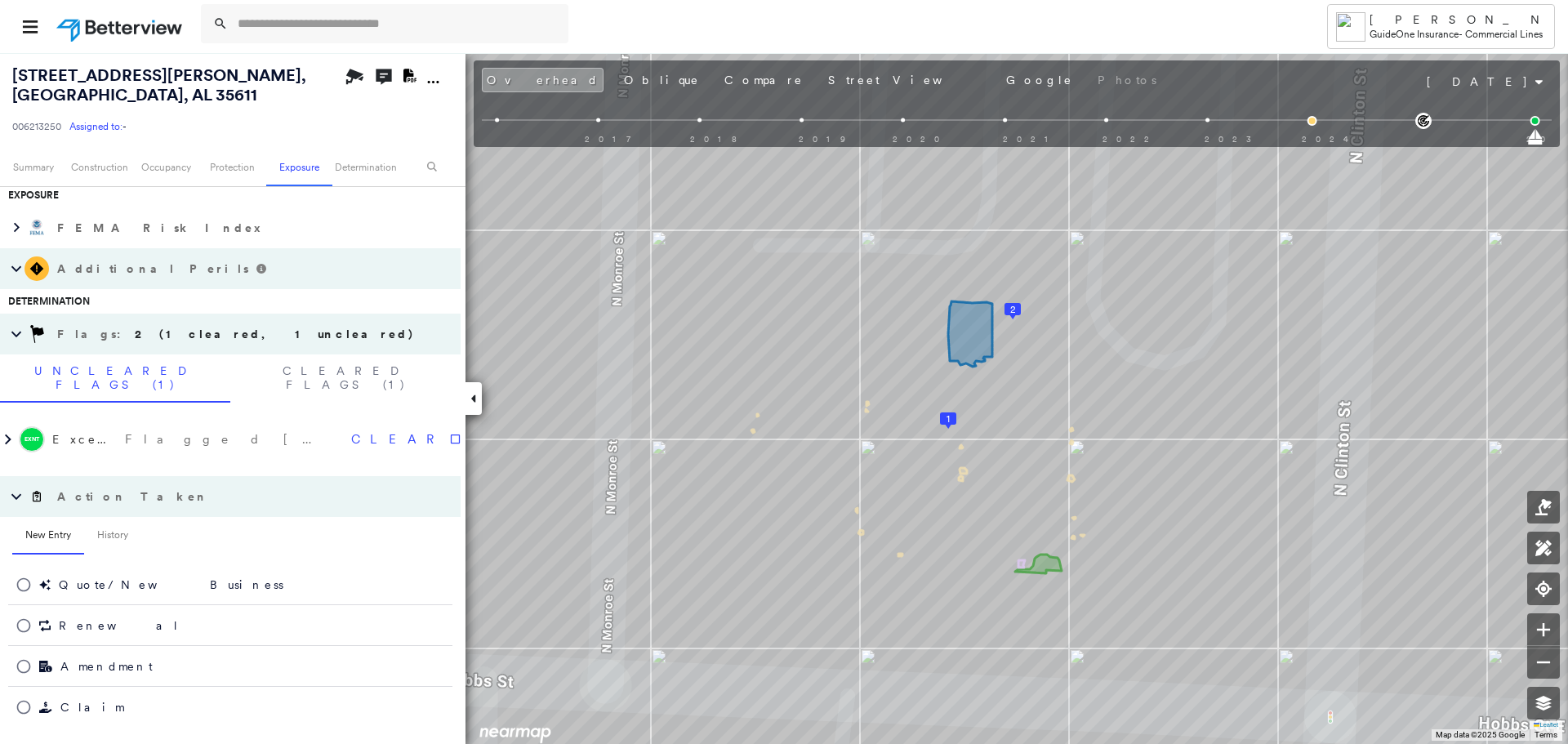 click on "Action Taken" at bounding box center (132, 497) 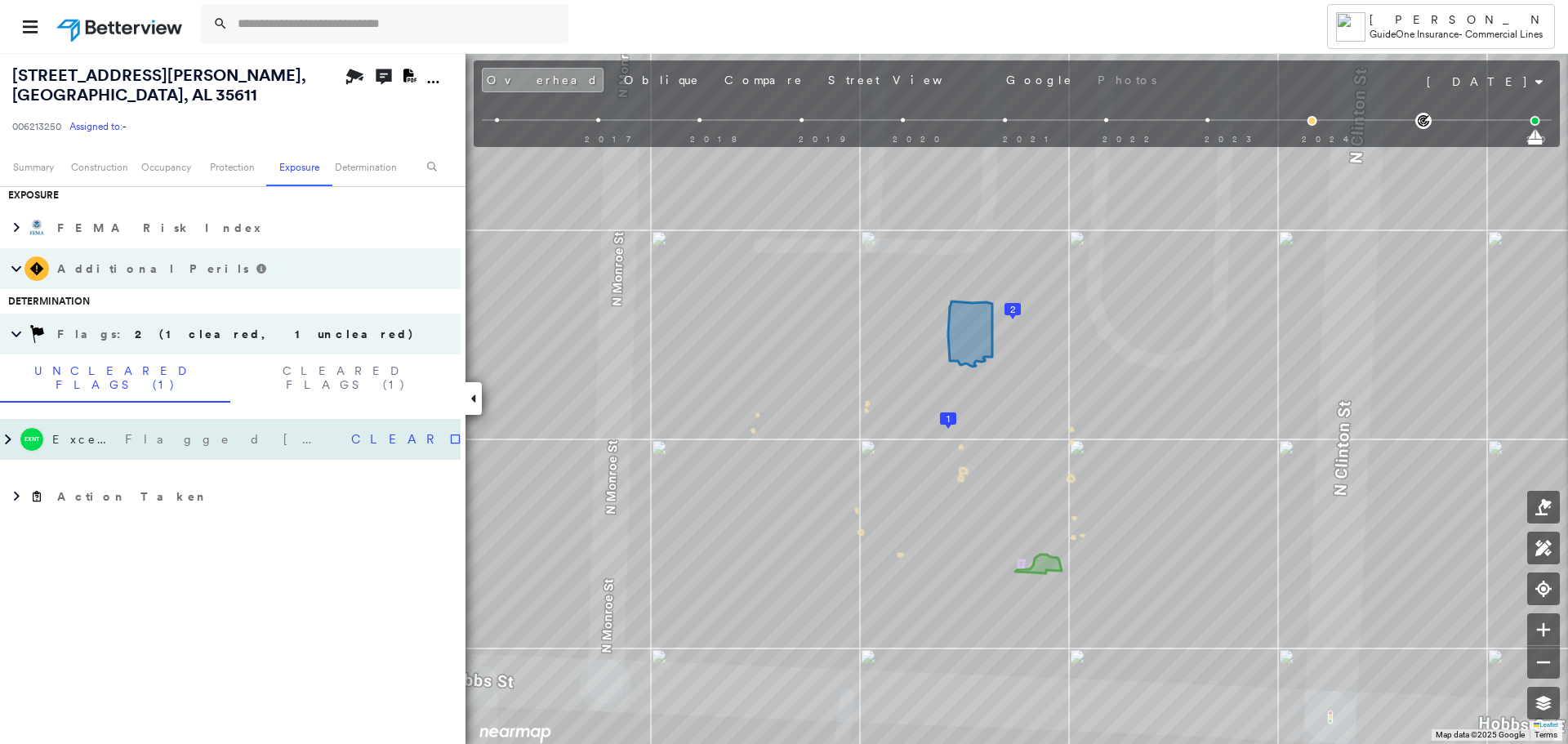 scroll, scrollTop: 828, scrollLeft: 0, axis: vertical 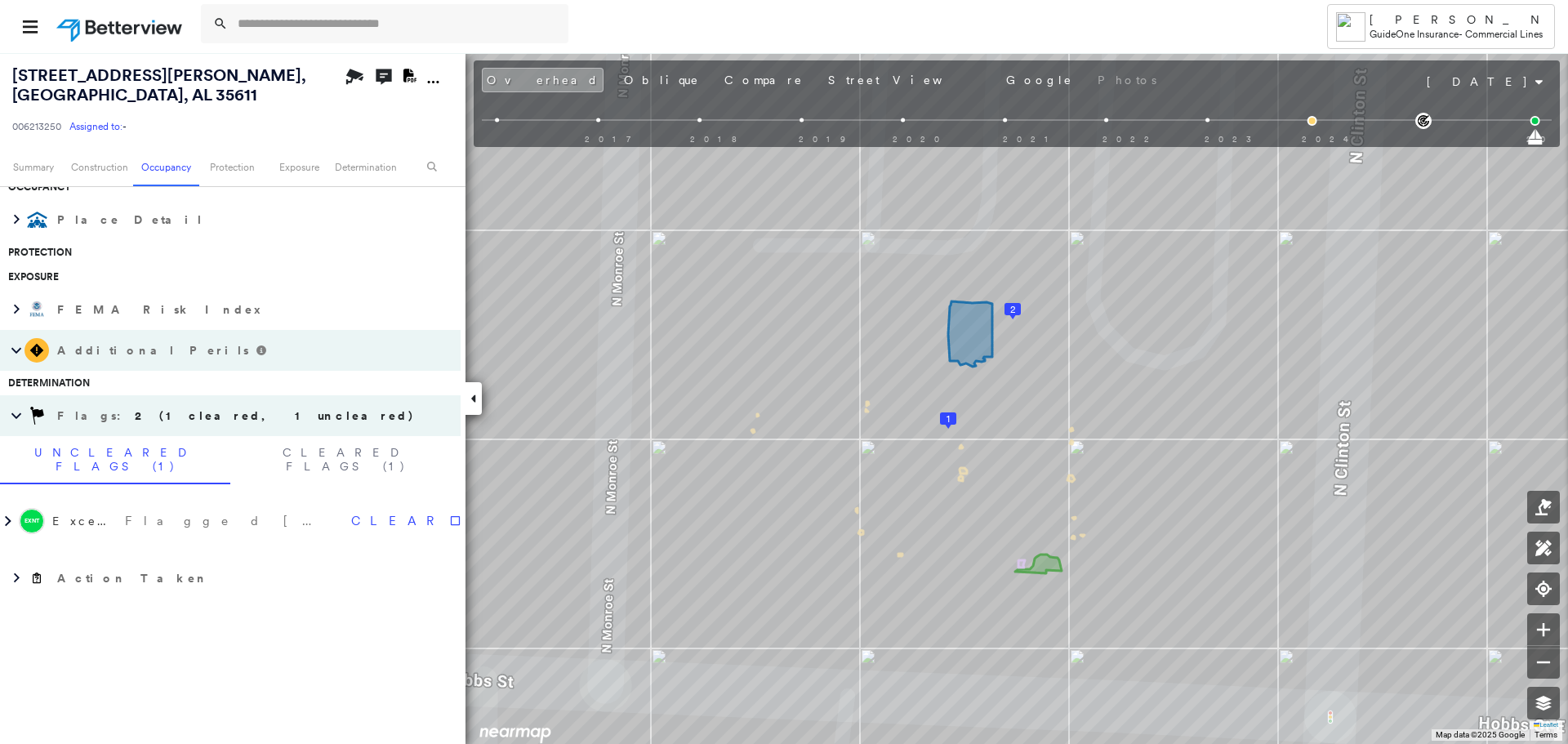 click on "Additional Perils" at bounding box center [154, 350] 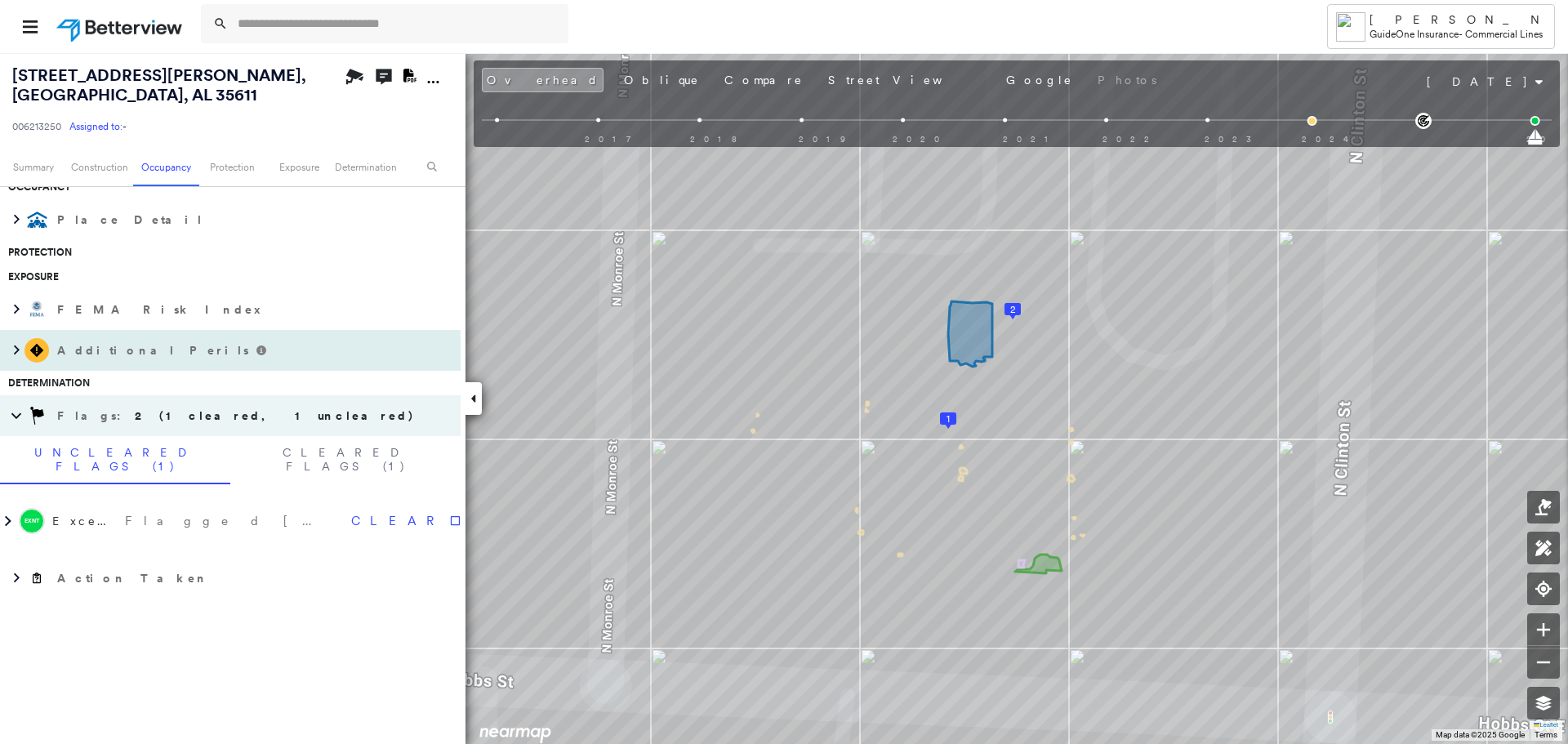 click on "Additional Perils" at bounding box center [154, 350] 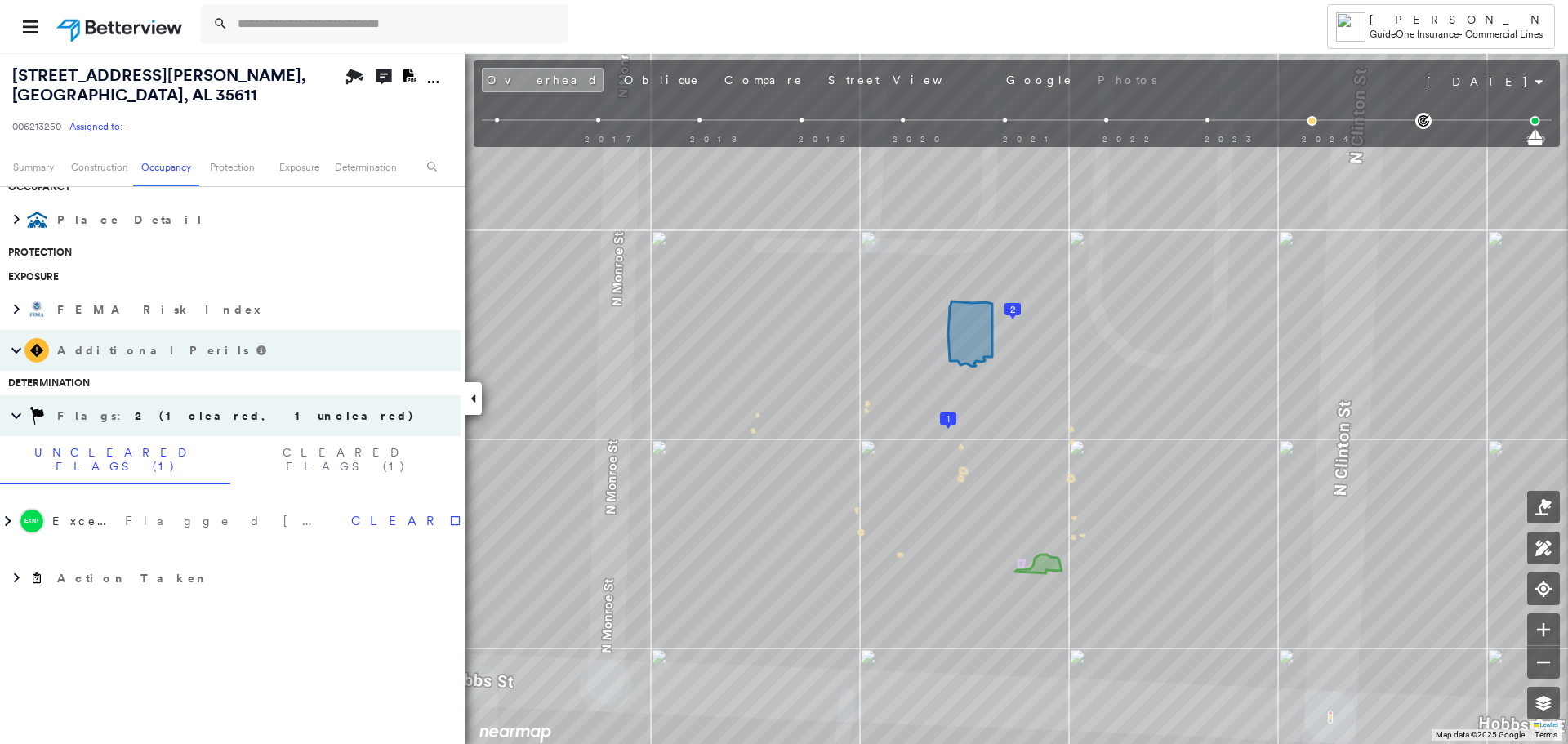 click on "Additional Perils" at bounding box center [154, 350] 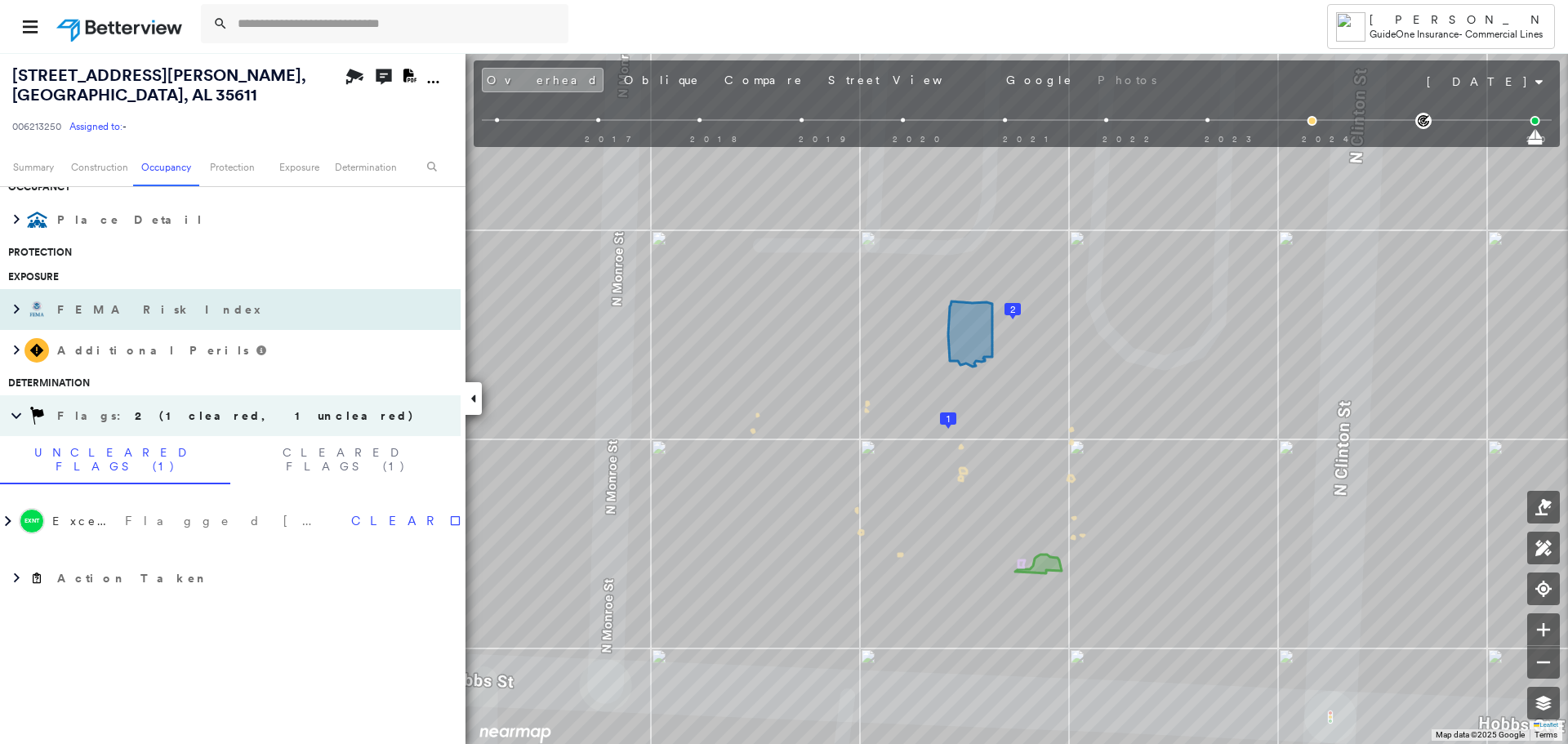 click on "FEMA Risk Index" at bounding box center (161, 310) 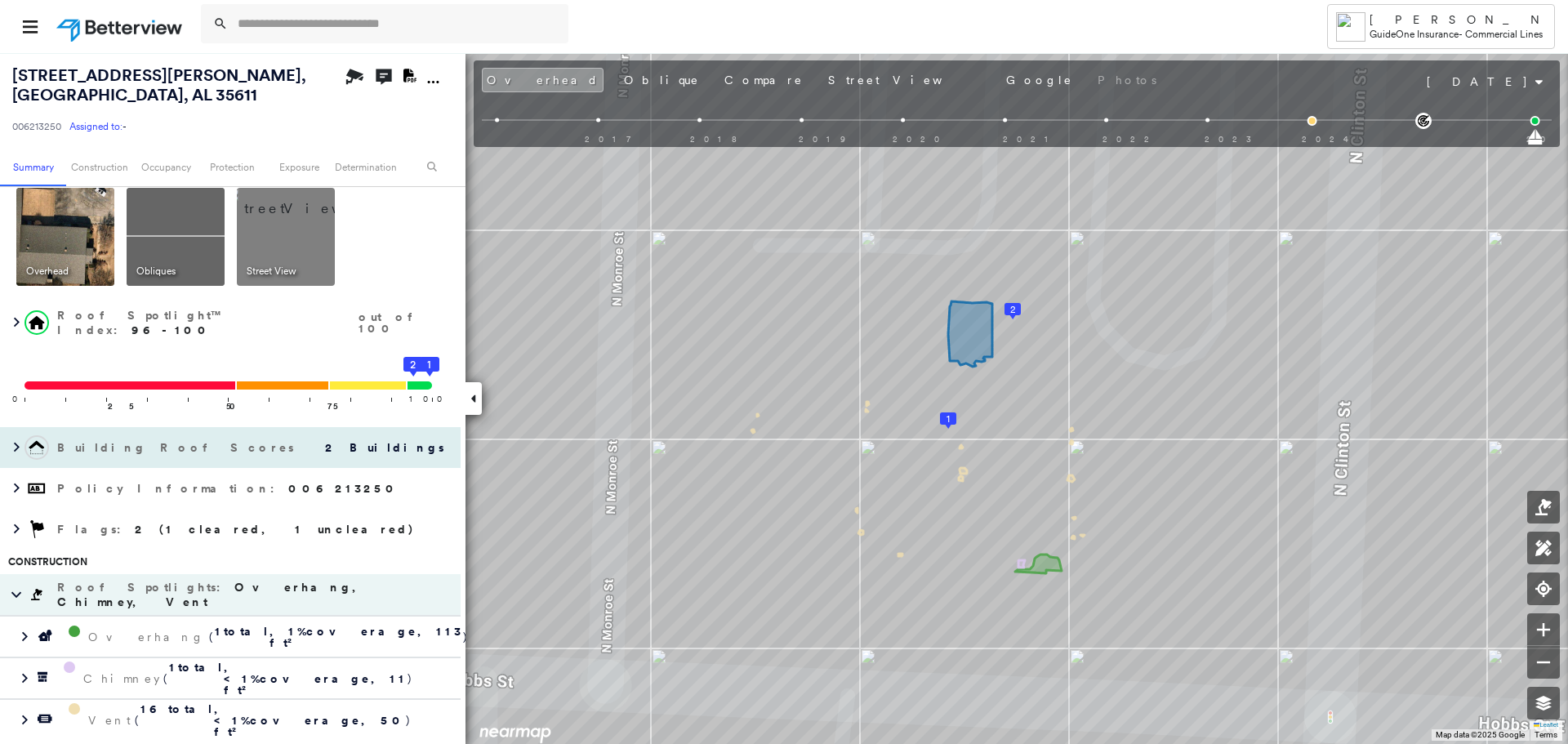 scroll, scrollTop: 0, scrollLeft: 0, axis: both 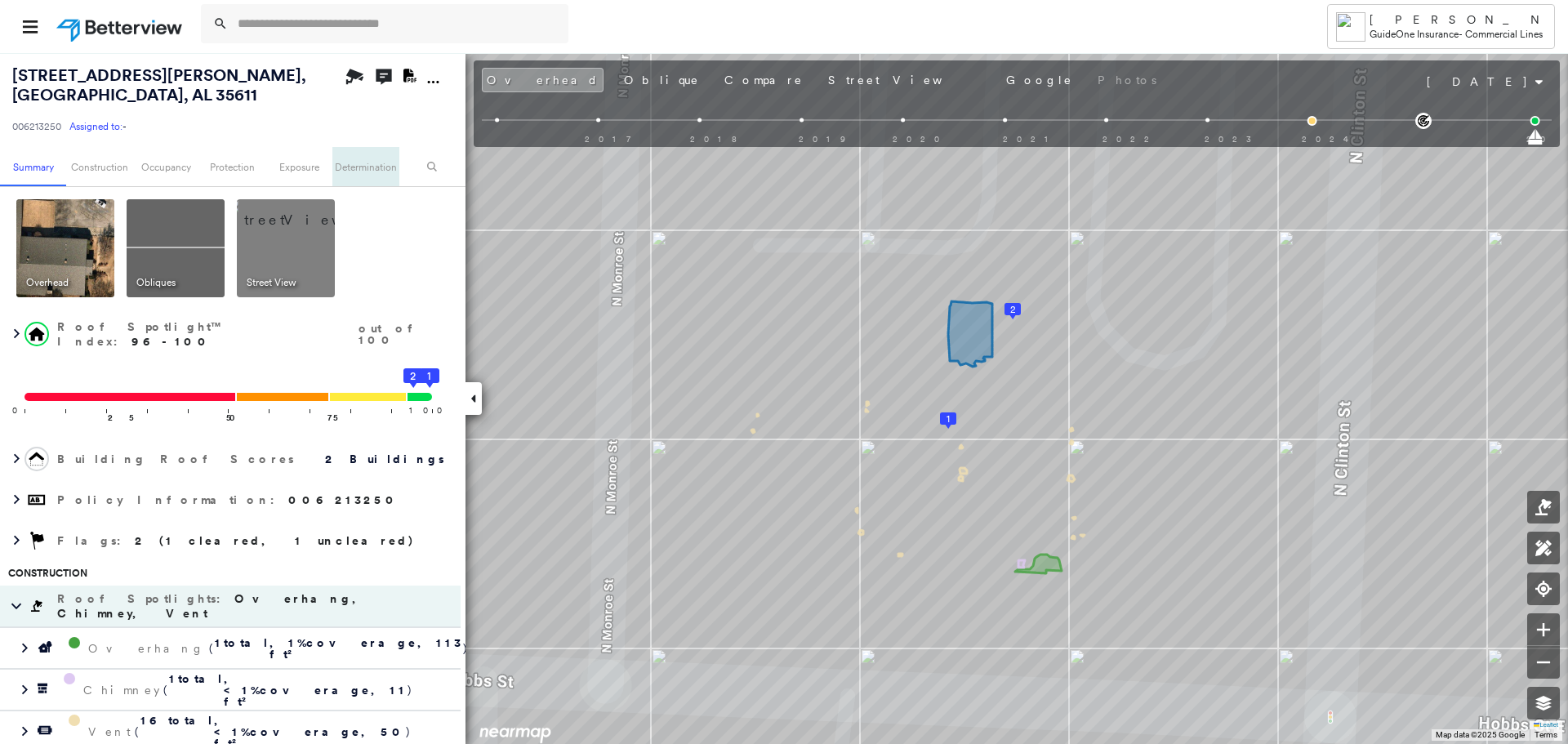 click on "Determination" at bounding box center [365, 167] 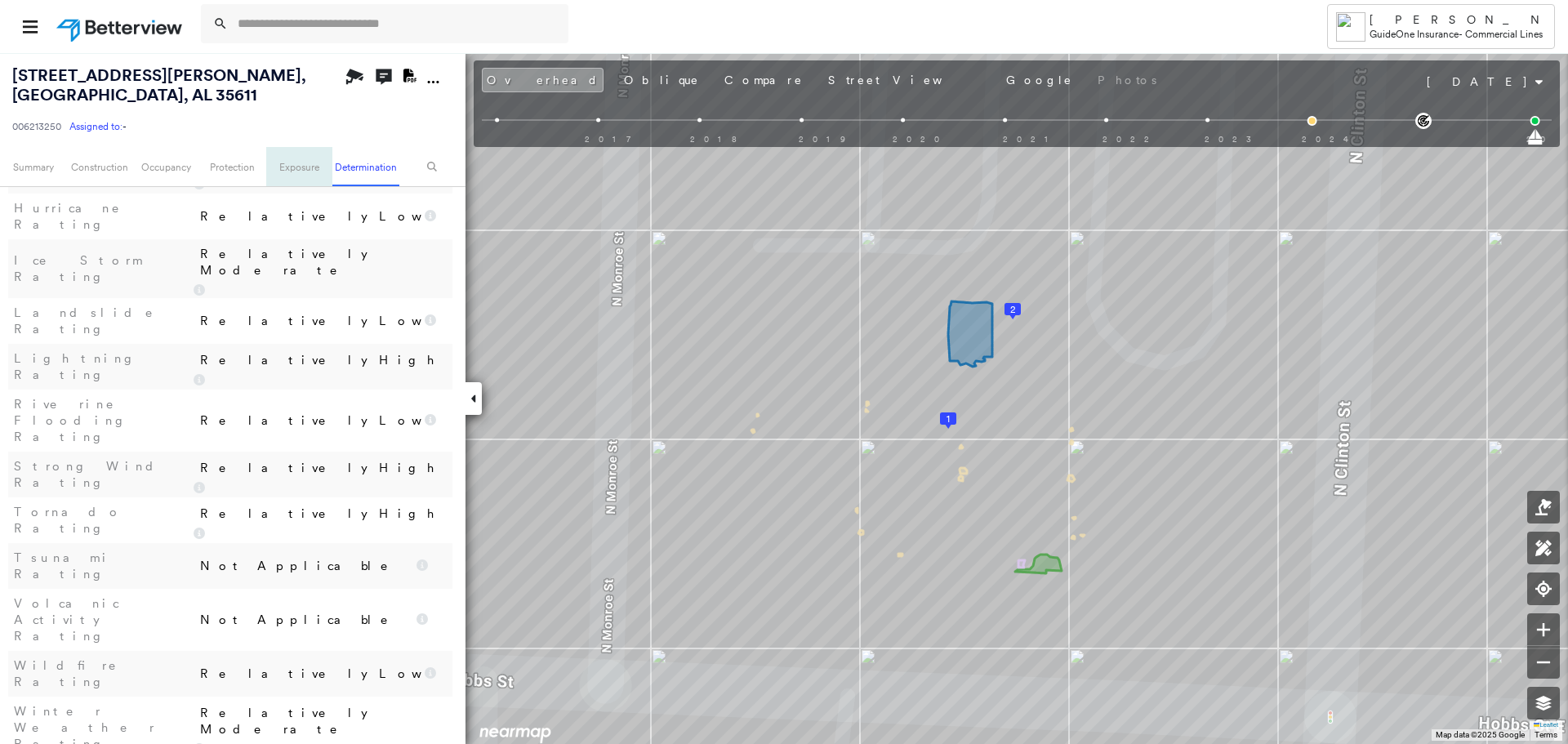 scroll, scrollTop: 1745, scrollLeft: 0, axis: vertical 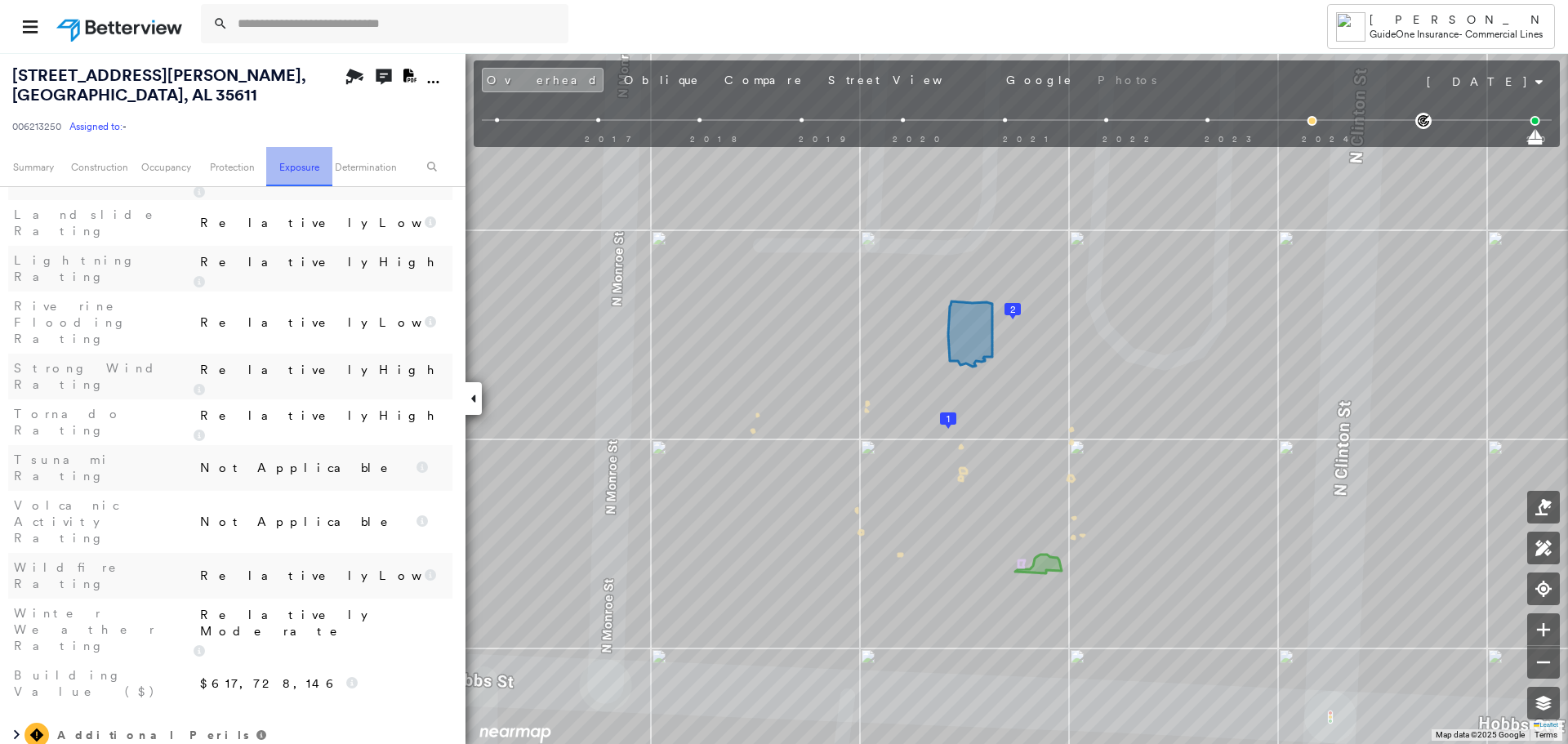 click on "Exposure" at bounding box center (299, 167) 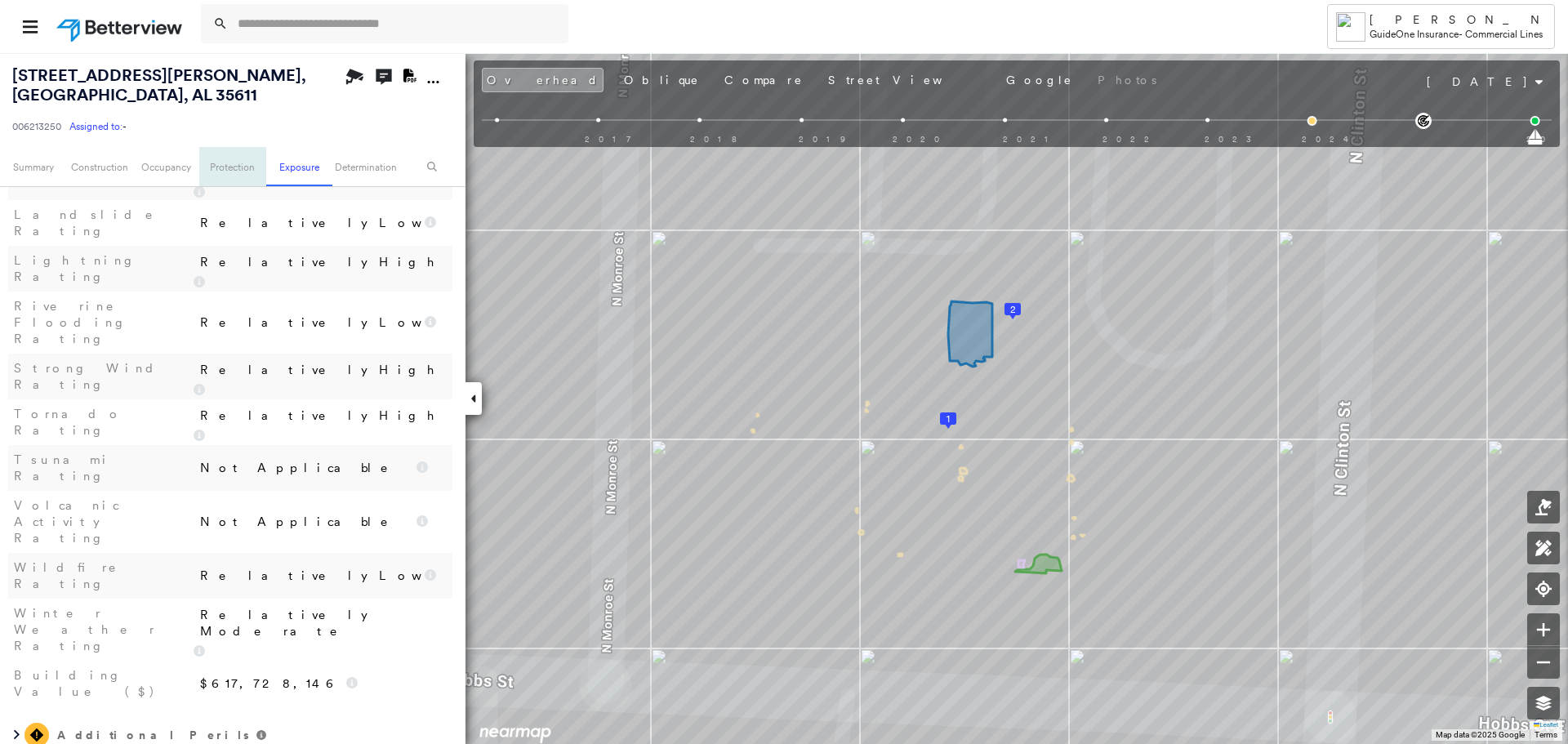 click on "Protection" at bounding box center [232, 167] 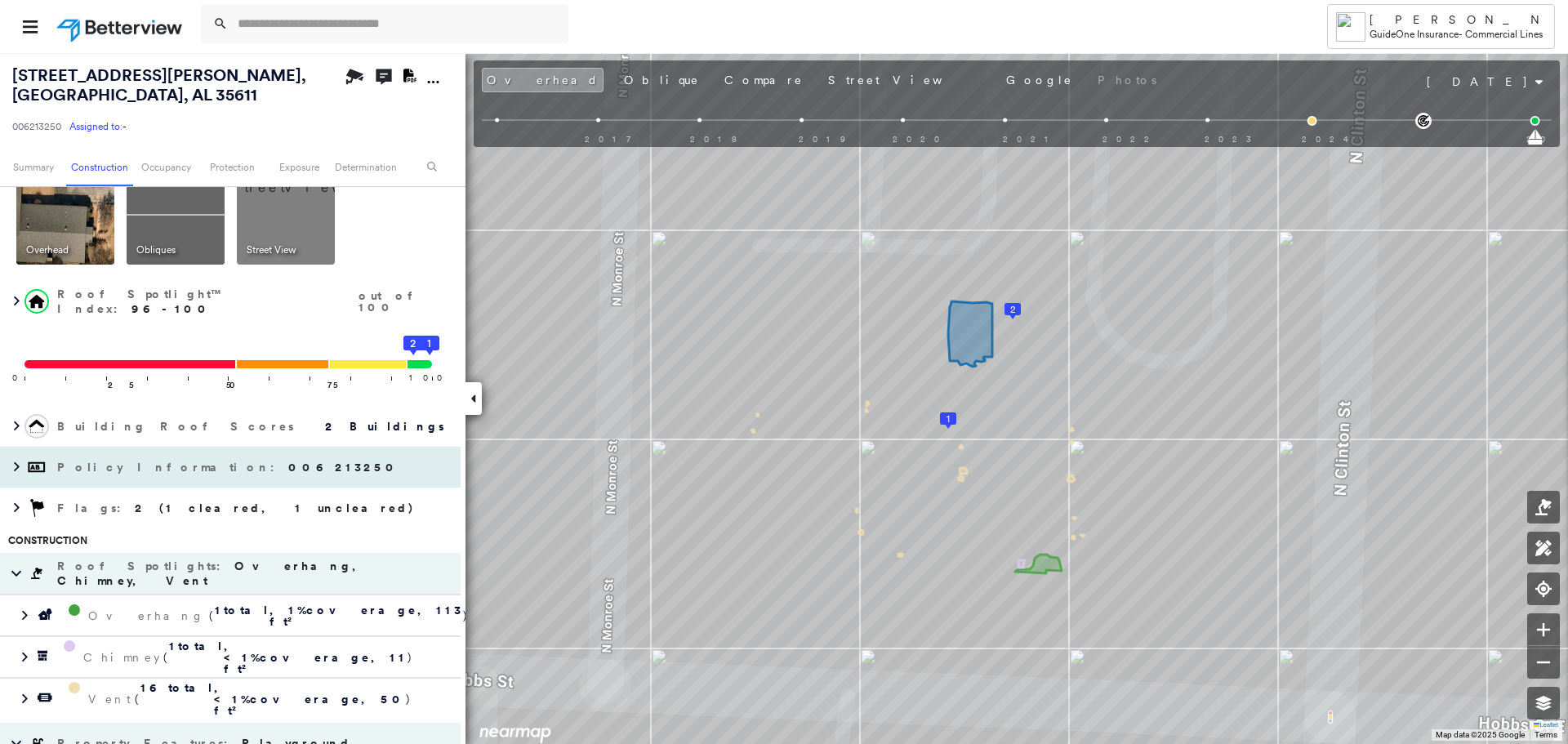 scroll, scrollTop: 0, scrollLeft: 0, axis: both 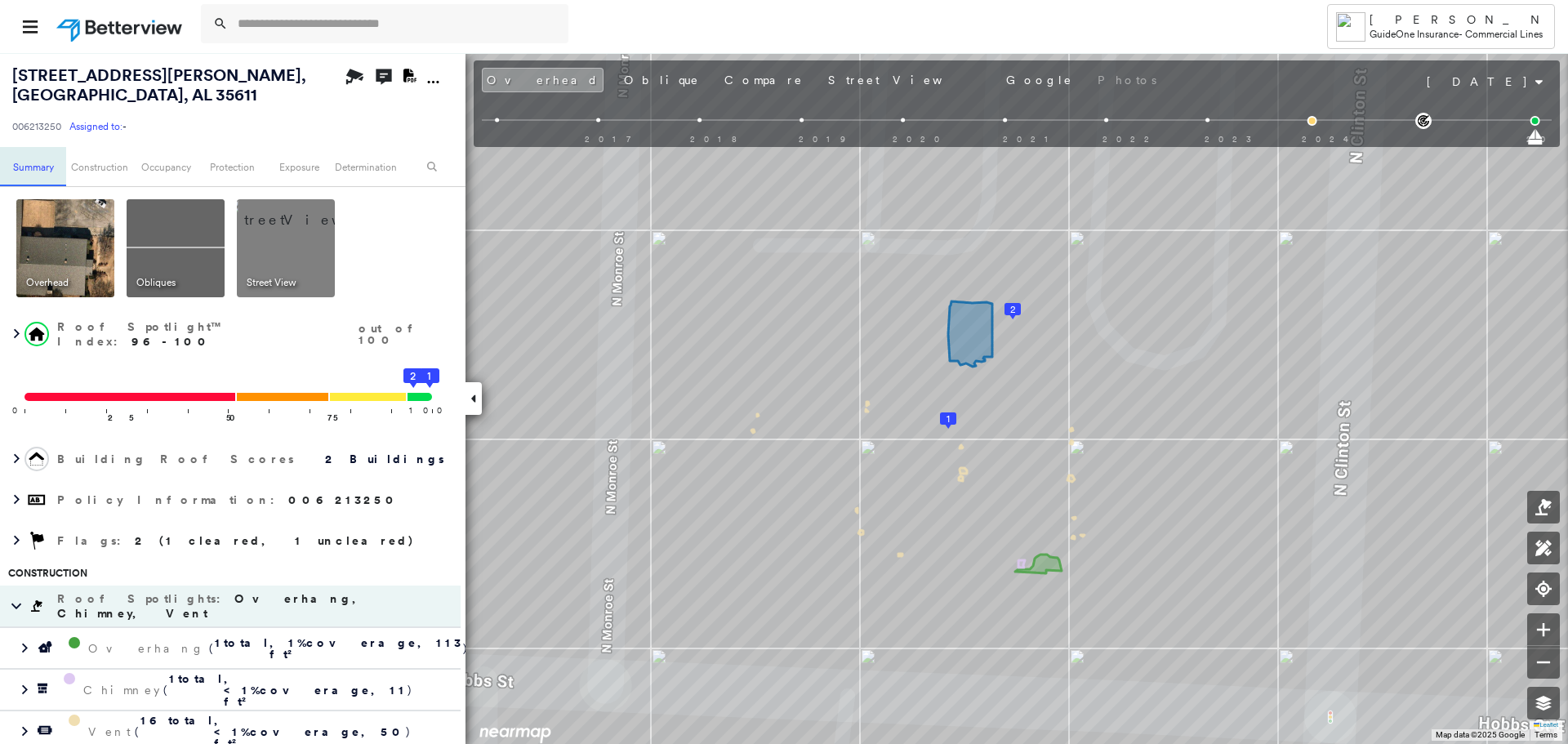 click on "Summary" at bounding box center [33, 167] 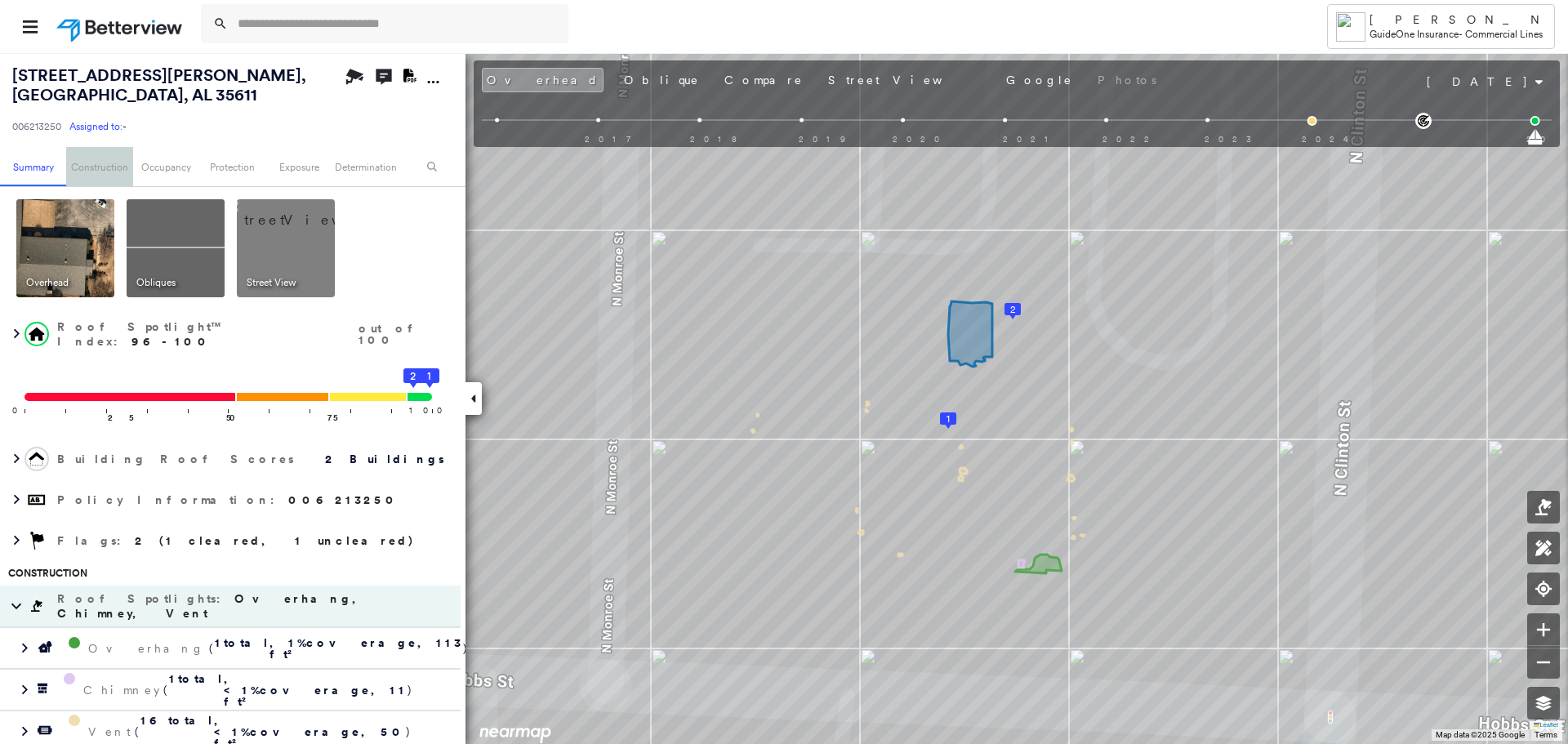 click on "Construction" at bounding box center [99, 167] 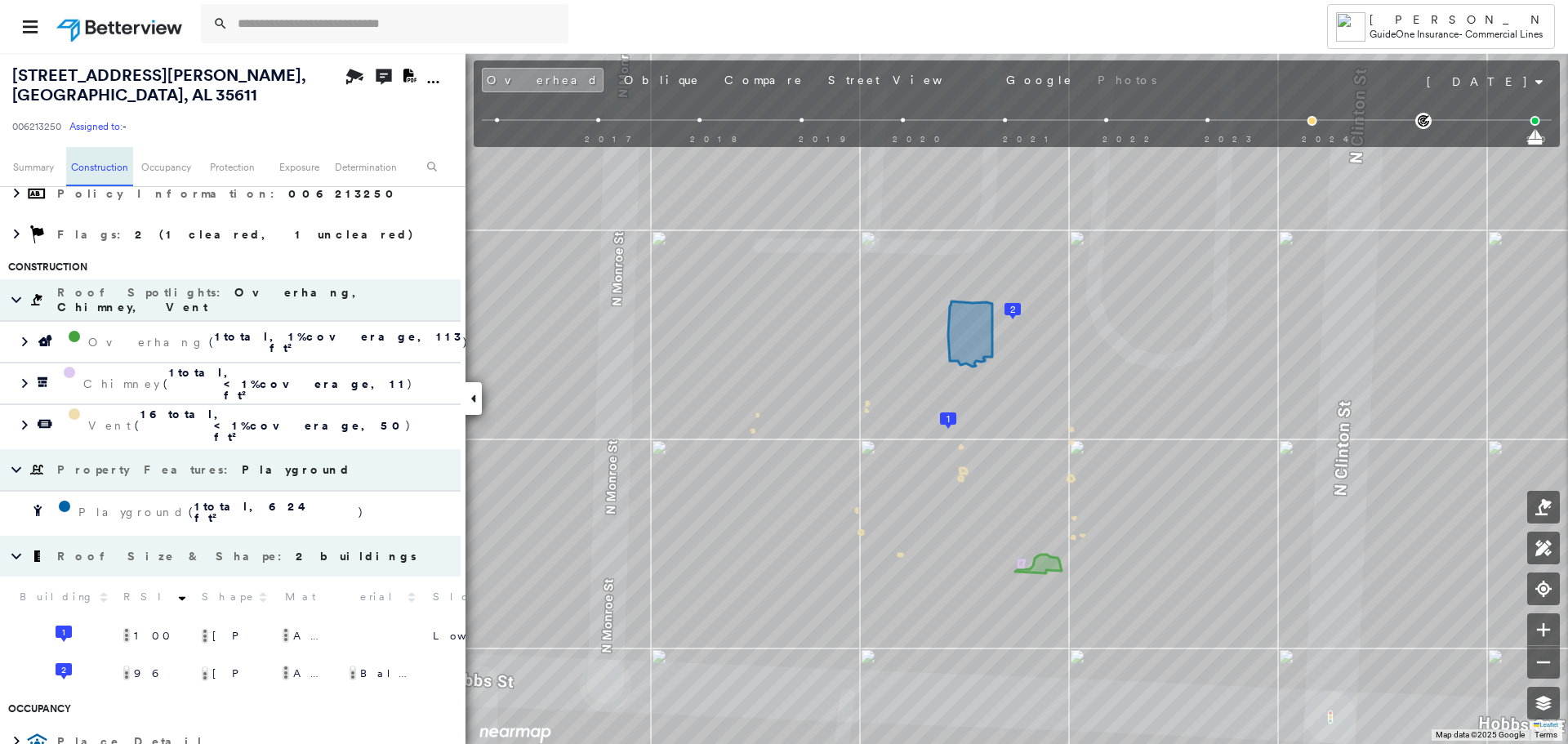 scroll, scrollTop: 378, scrollLeft: 0, axis: vertical 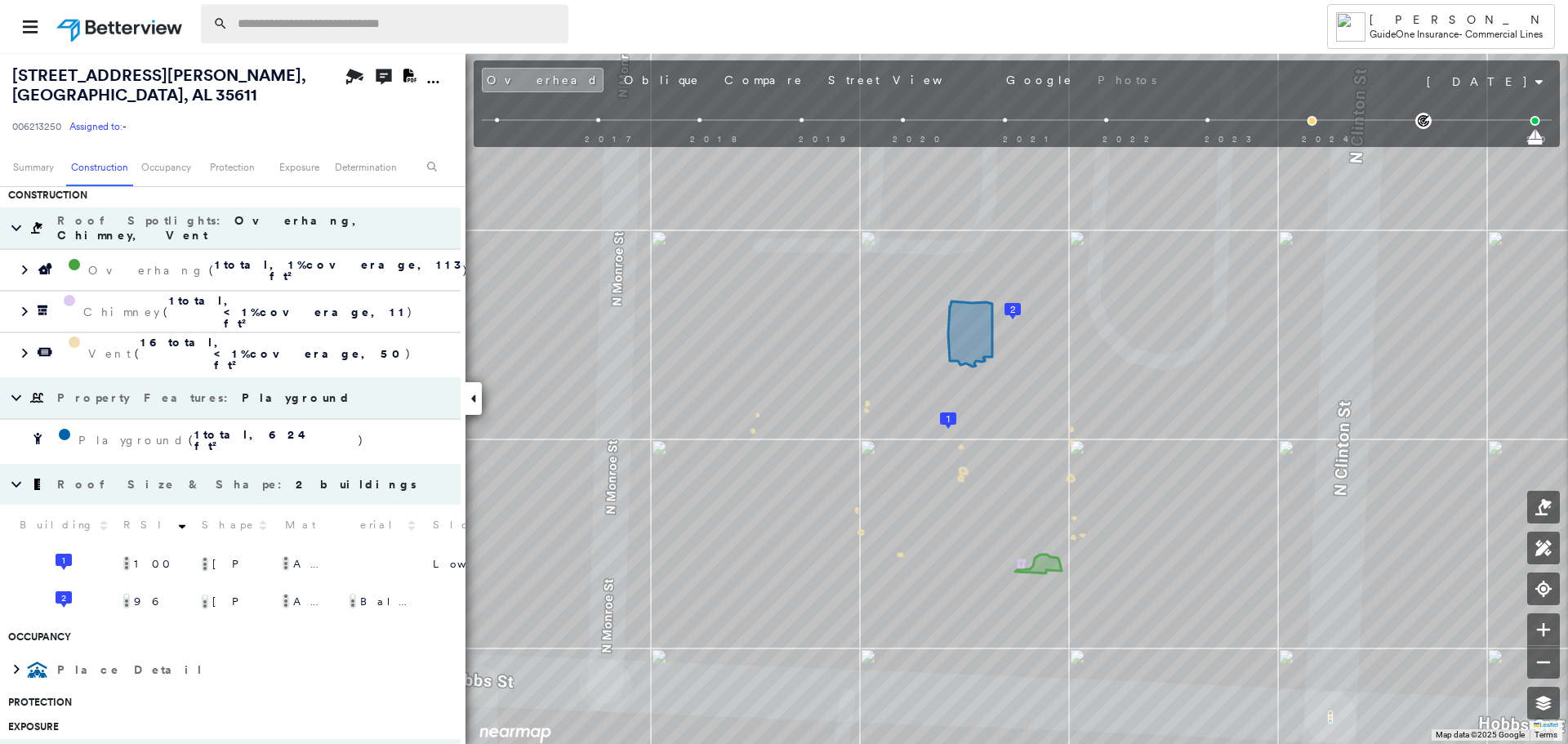 click at bounding box center [398, 24] 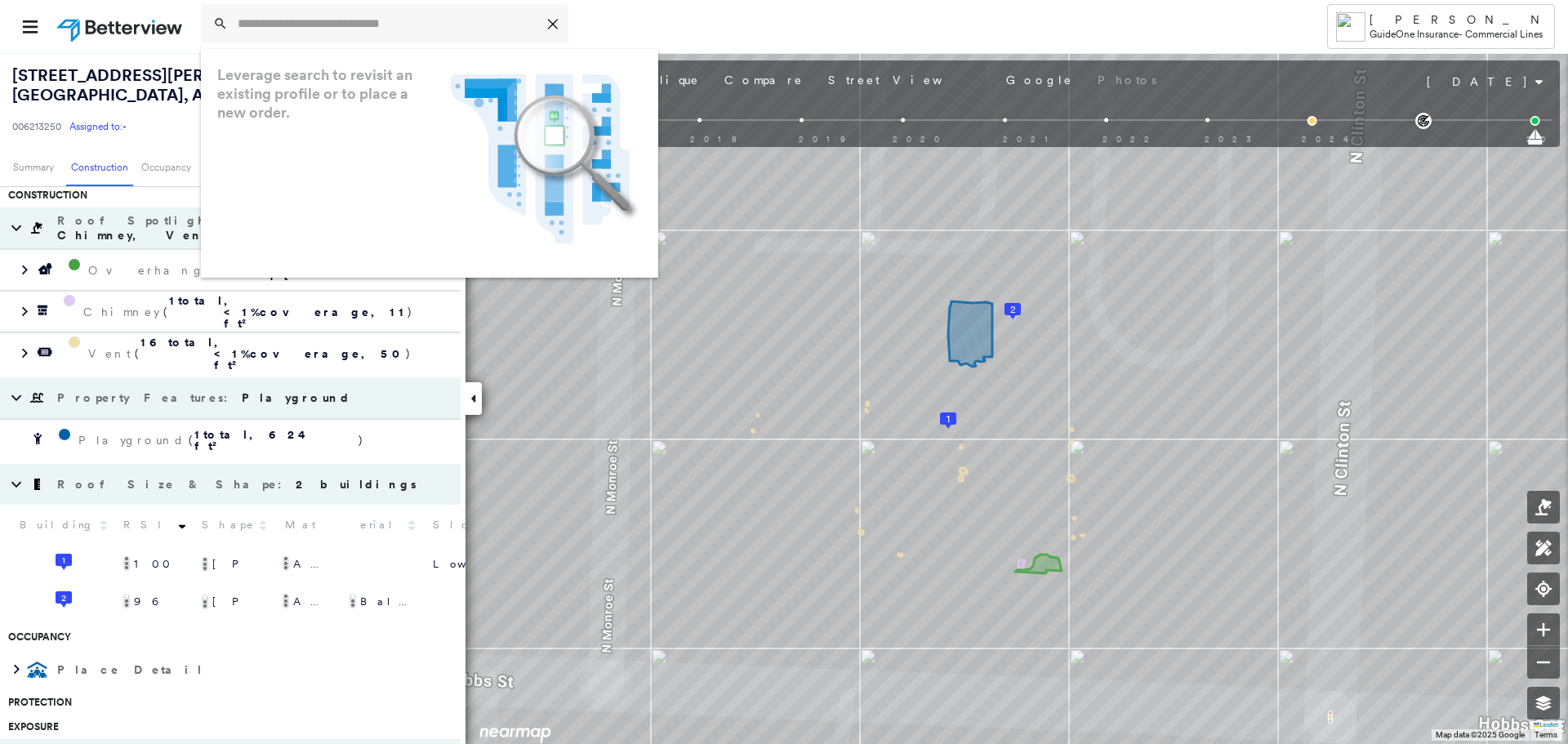 drag, startPoint x: 289, startPoint y: 30, endPoint x: 253, endPoint y: 121, distance: 97.86215 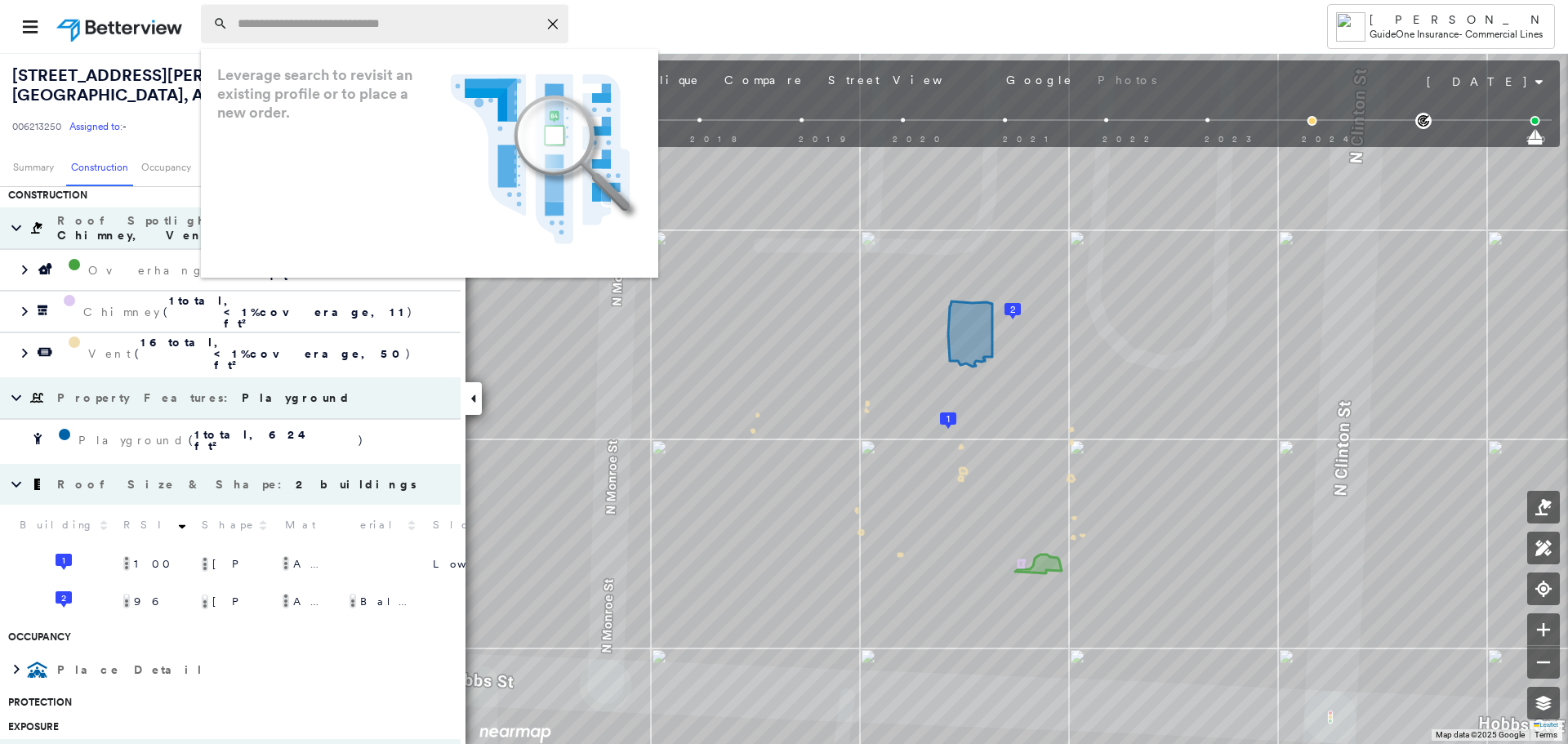 drag, startPoint x: 271, startPoint y: 37, endPoint x: 281, endPoint y: 27, distance: 14.142136 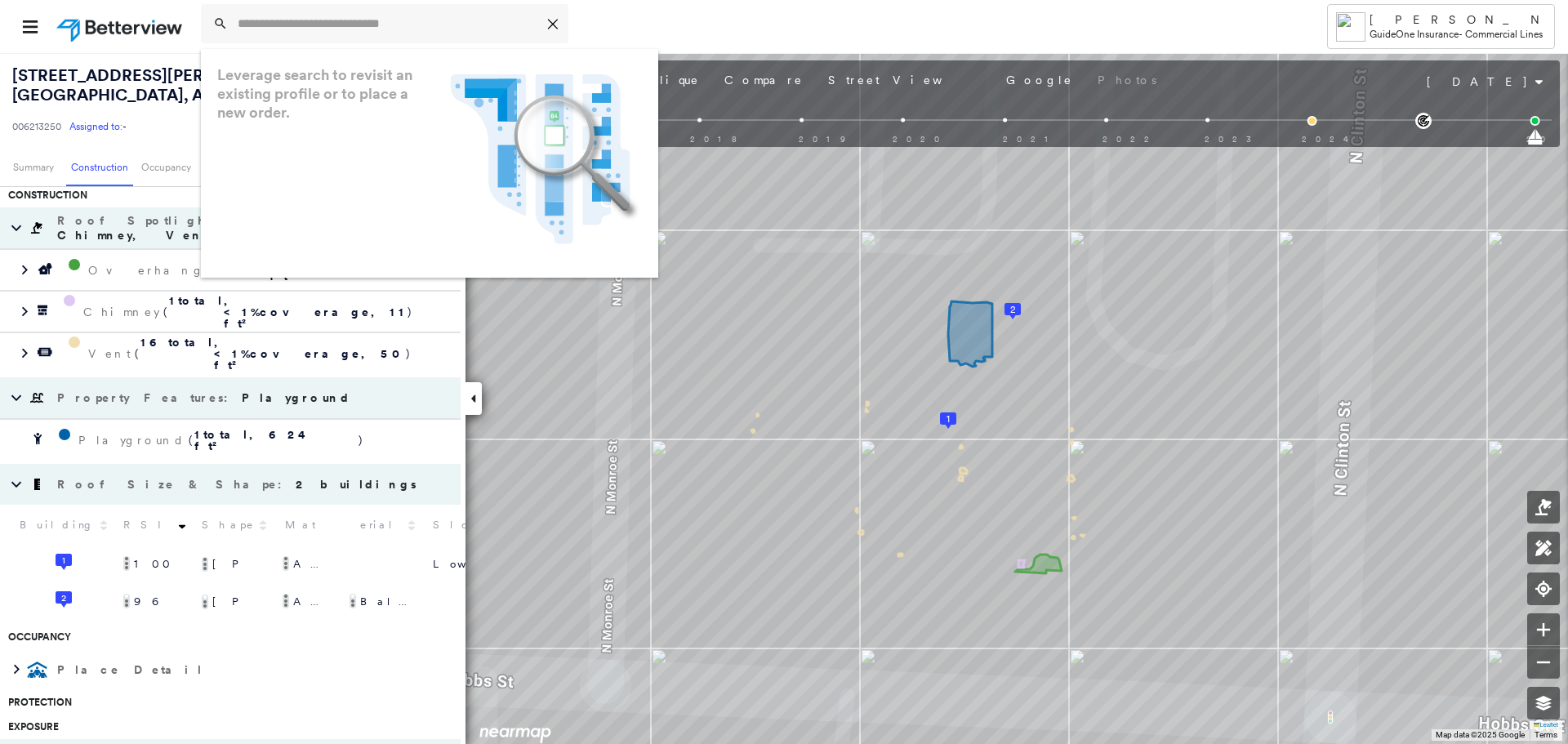 drag, startPoint x: 284, startPoint y: 23, endPoint x: 262, endPoint y: 211, distance: 189.28286 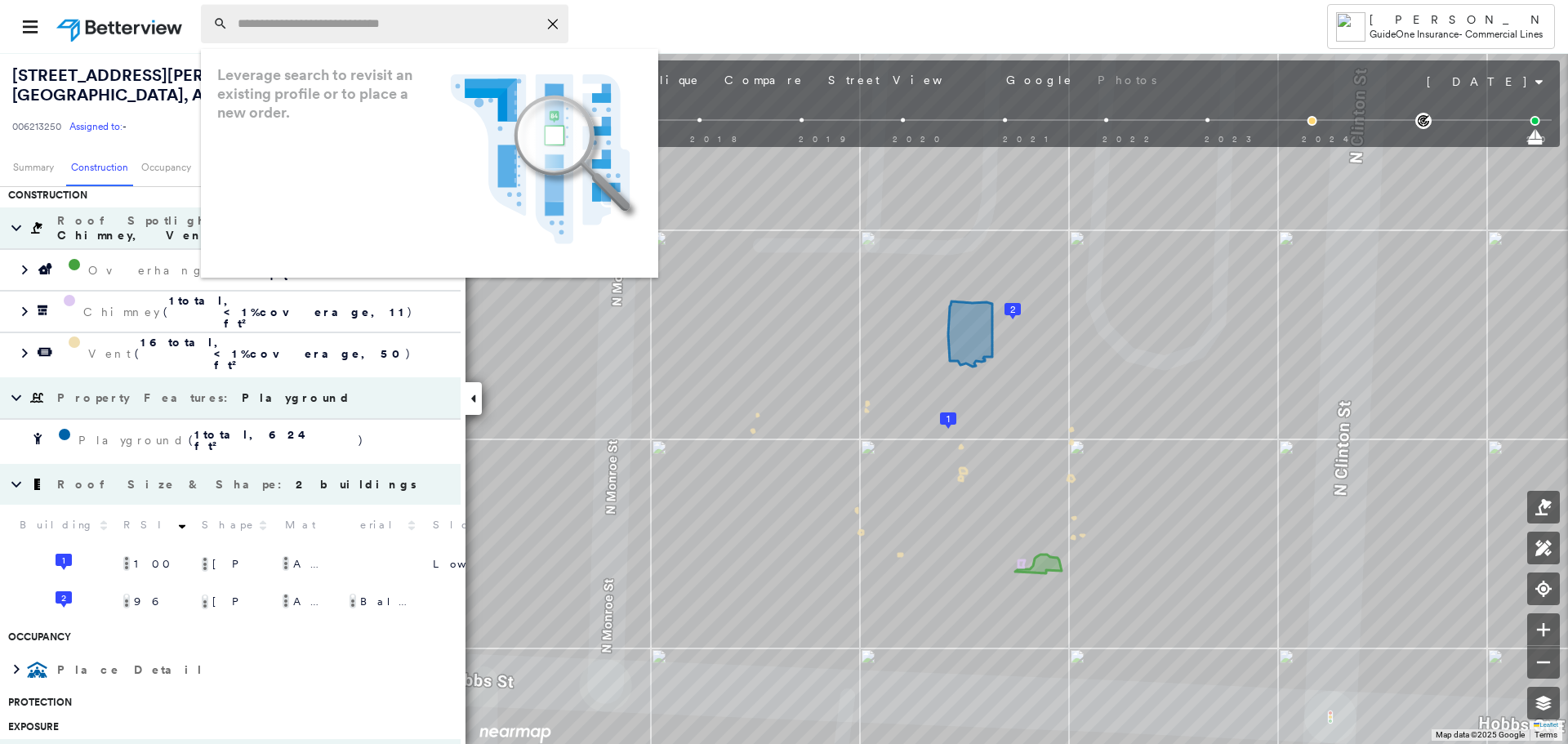 click at bounding box center [387, 24] 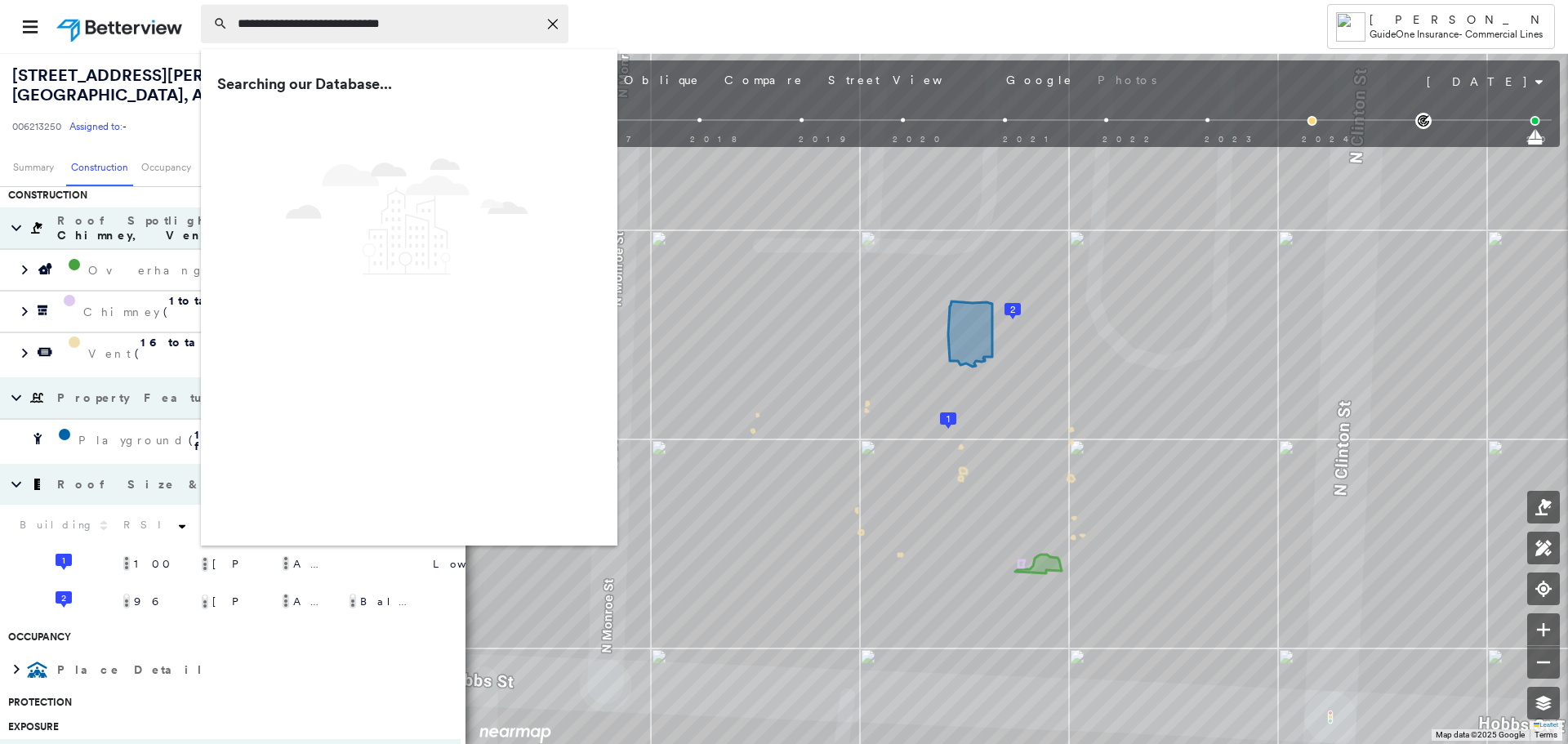 type on "**********" 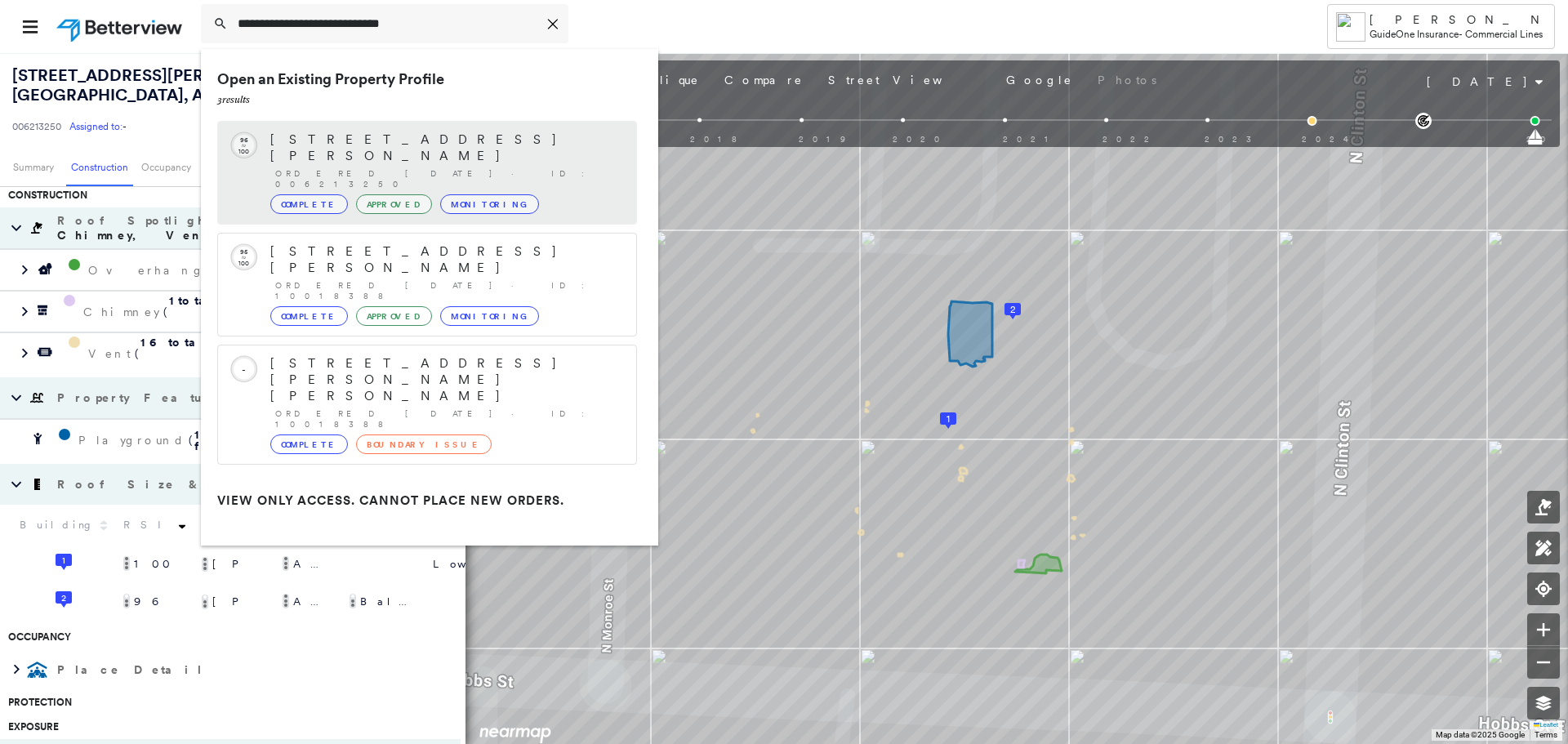 click on "Complete" at bounding box center [309, 204] 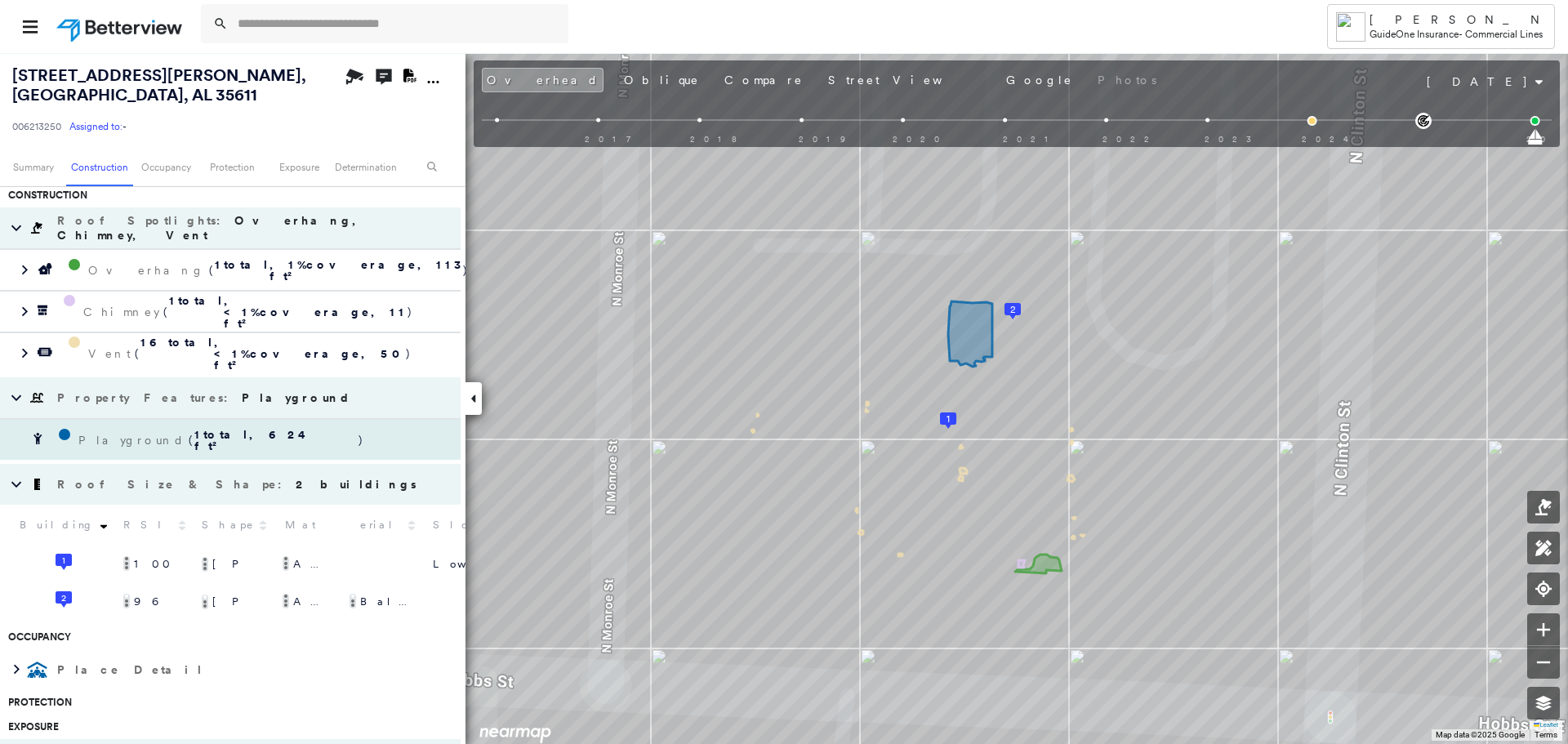 click on "Playground" at bounding box center (133, 440) 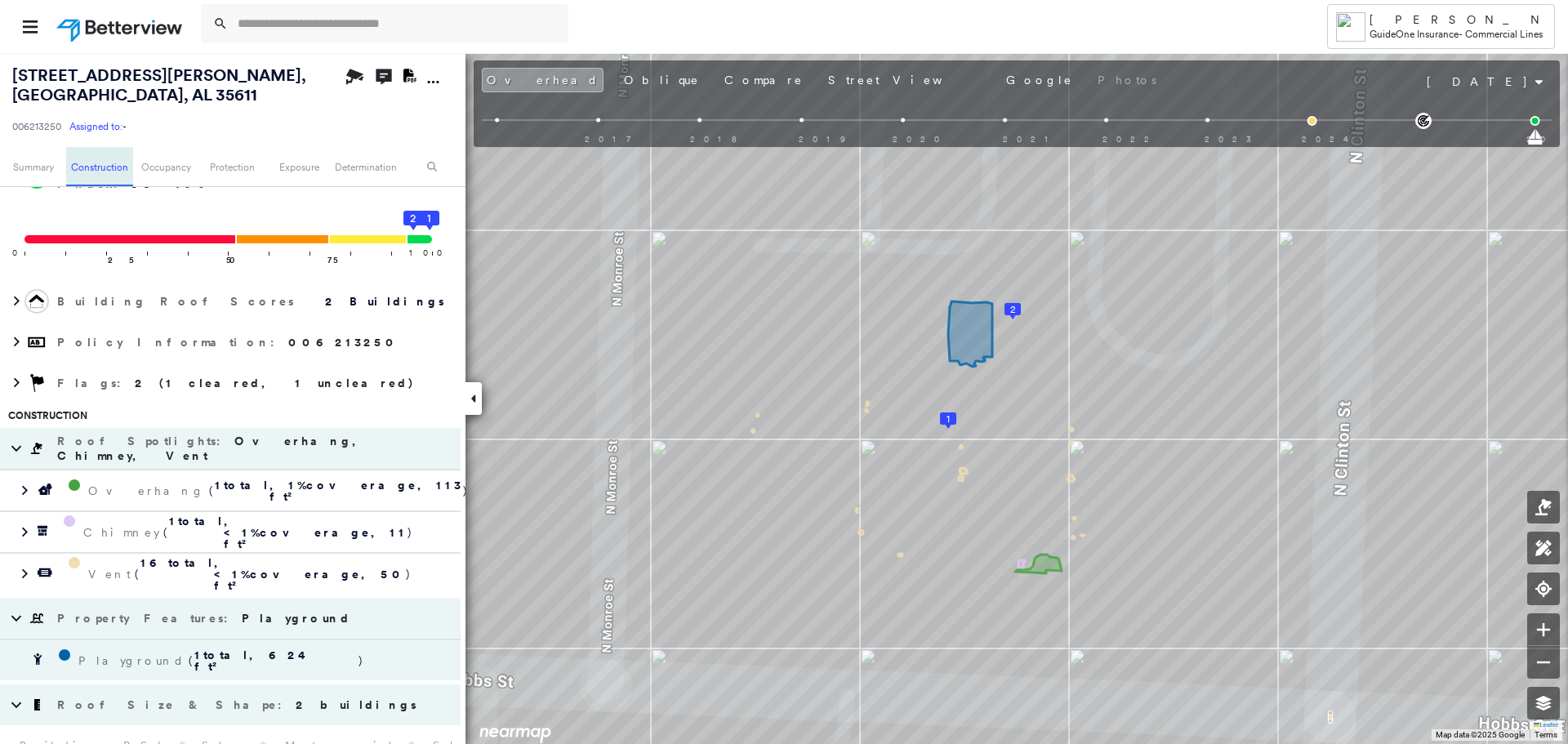 scroll, scrollTop: 51, scrollLeft: 0, axis: vertical 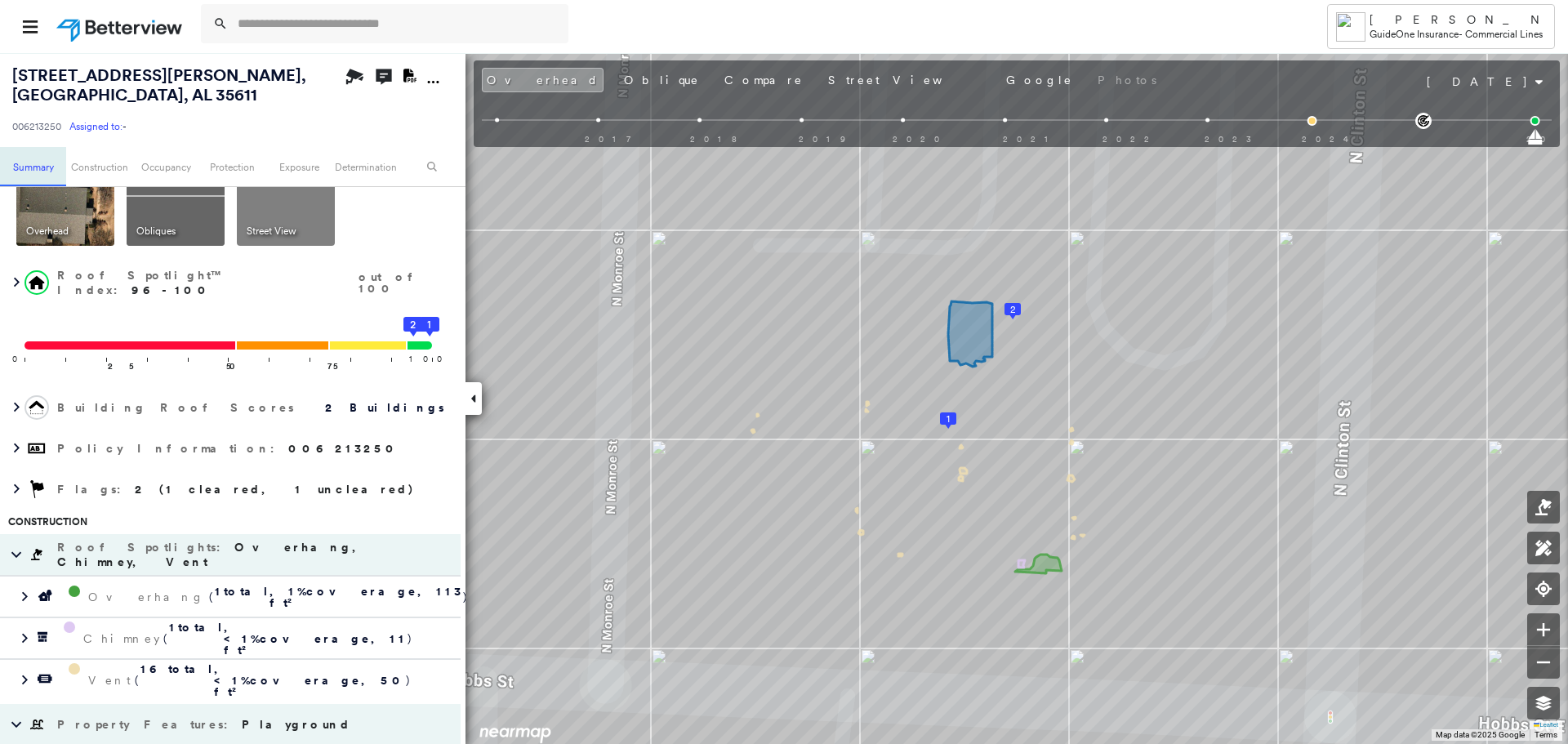 click on "Summary" at bounding box center [33, 167] 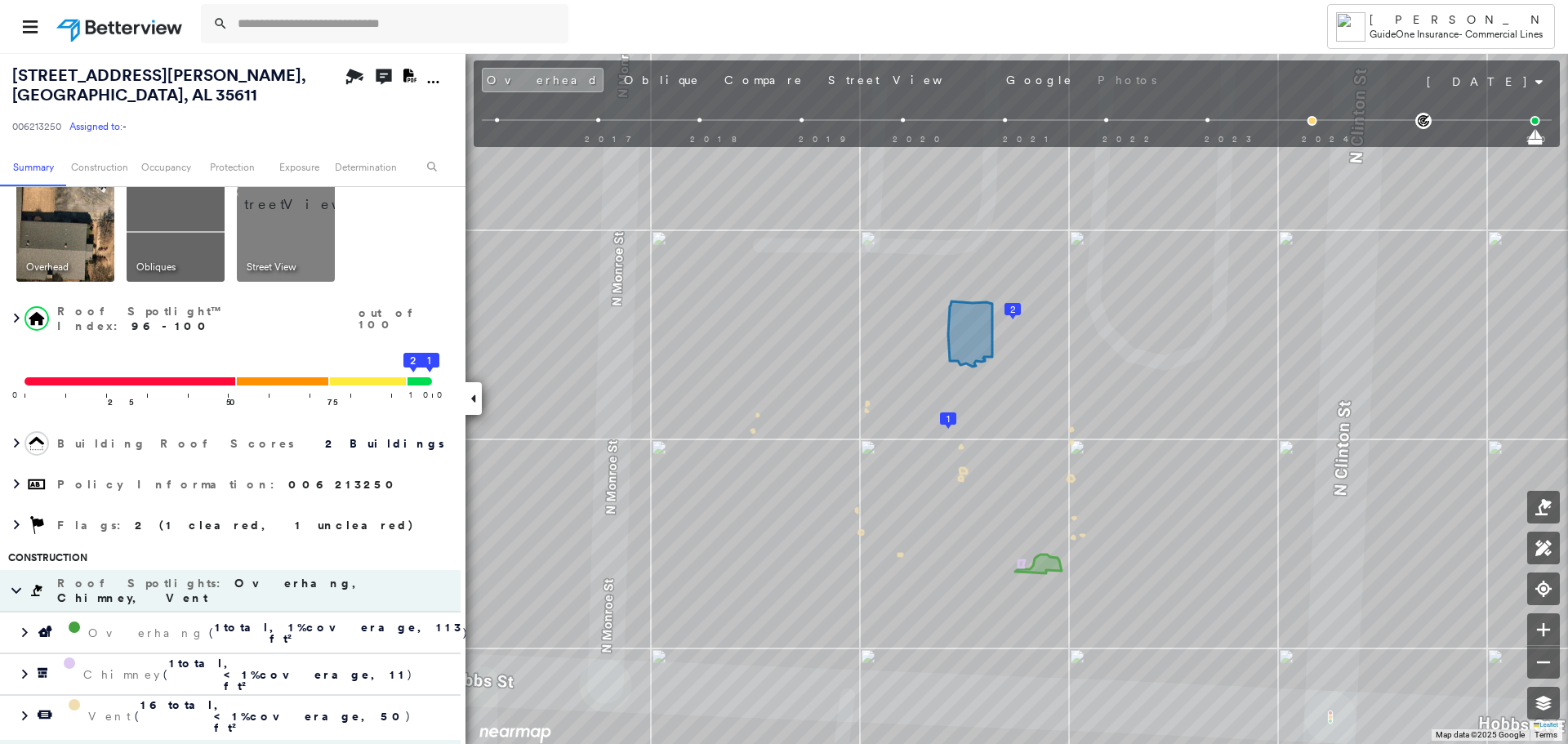 scroll, scrollTop: 0, scrollLeft: 0, axis: both 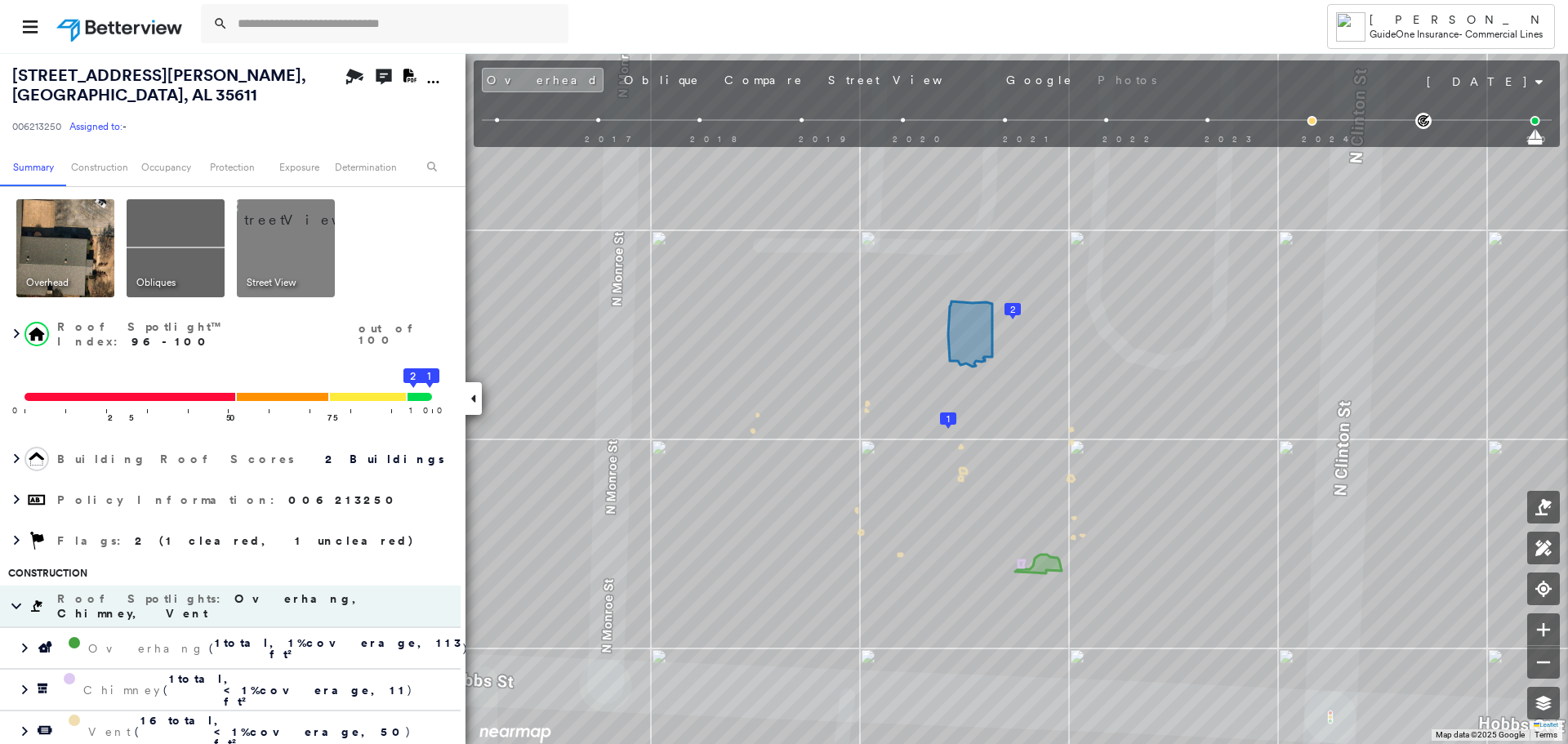 click at bounding box center [65, 248] 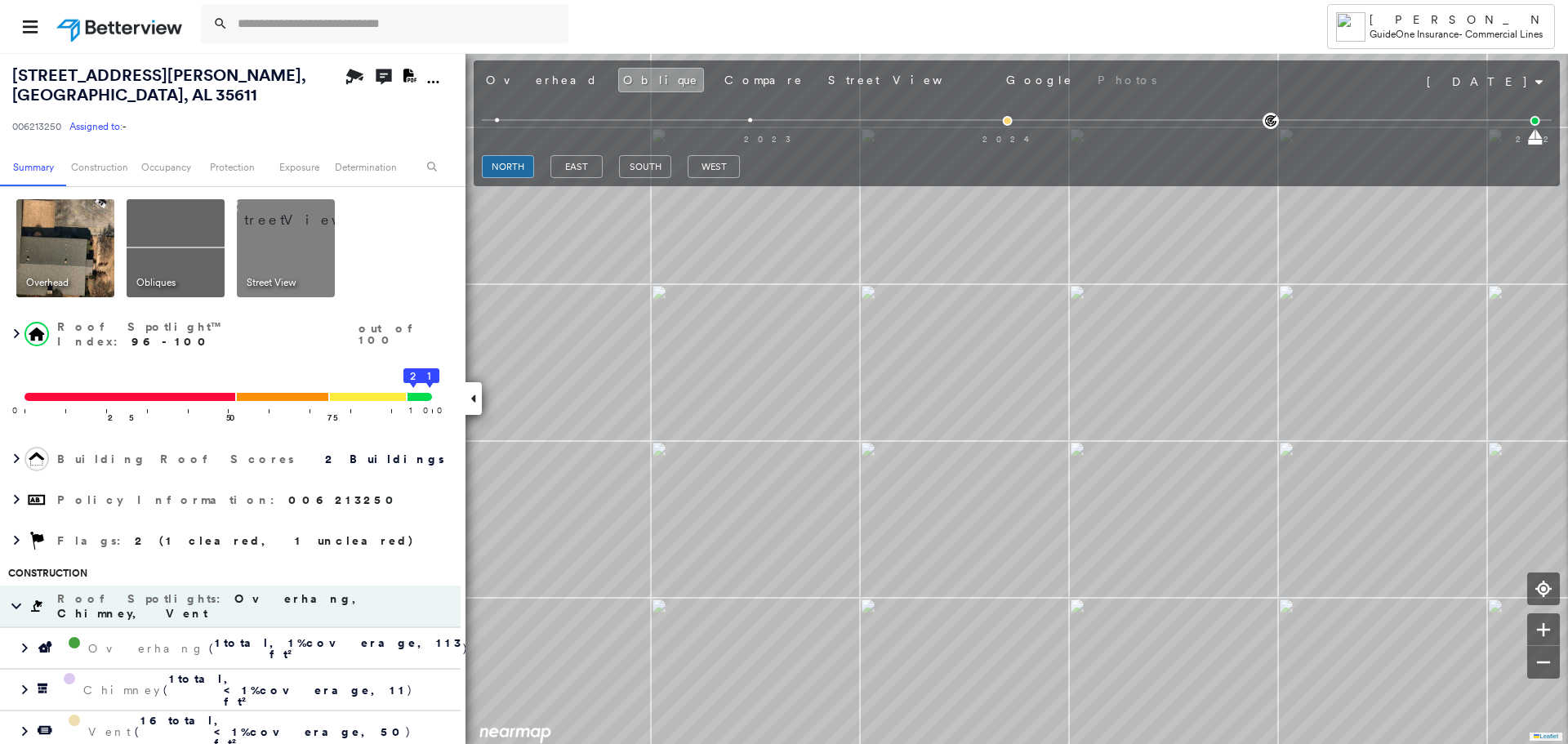 click at bounding box center [305, 212] 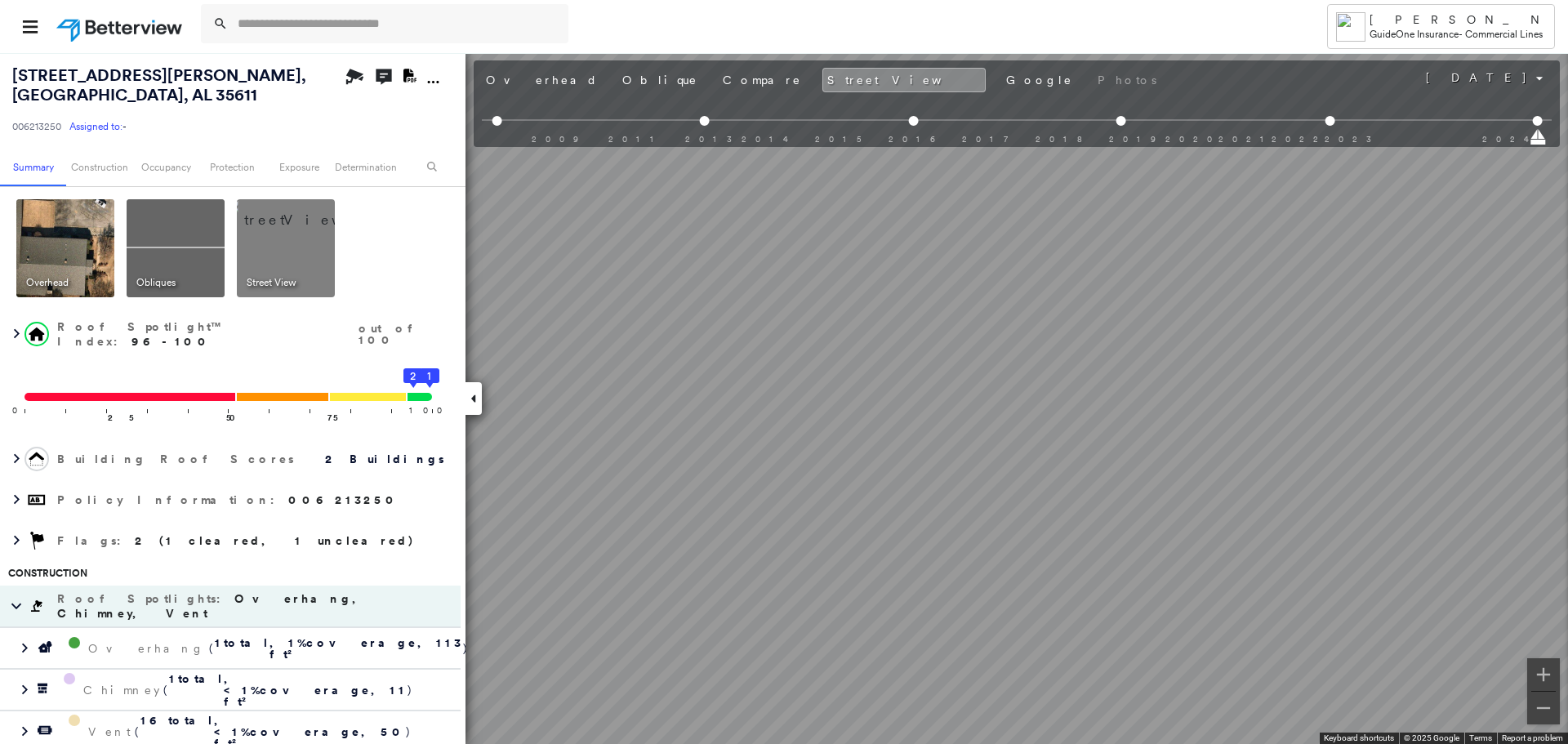 click at bounding box center (176, 248) 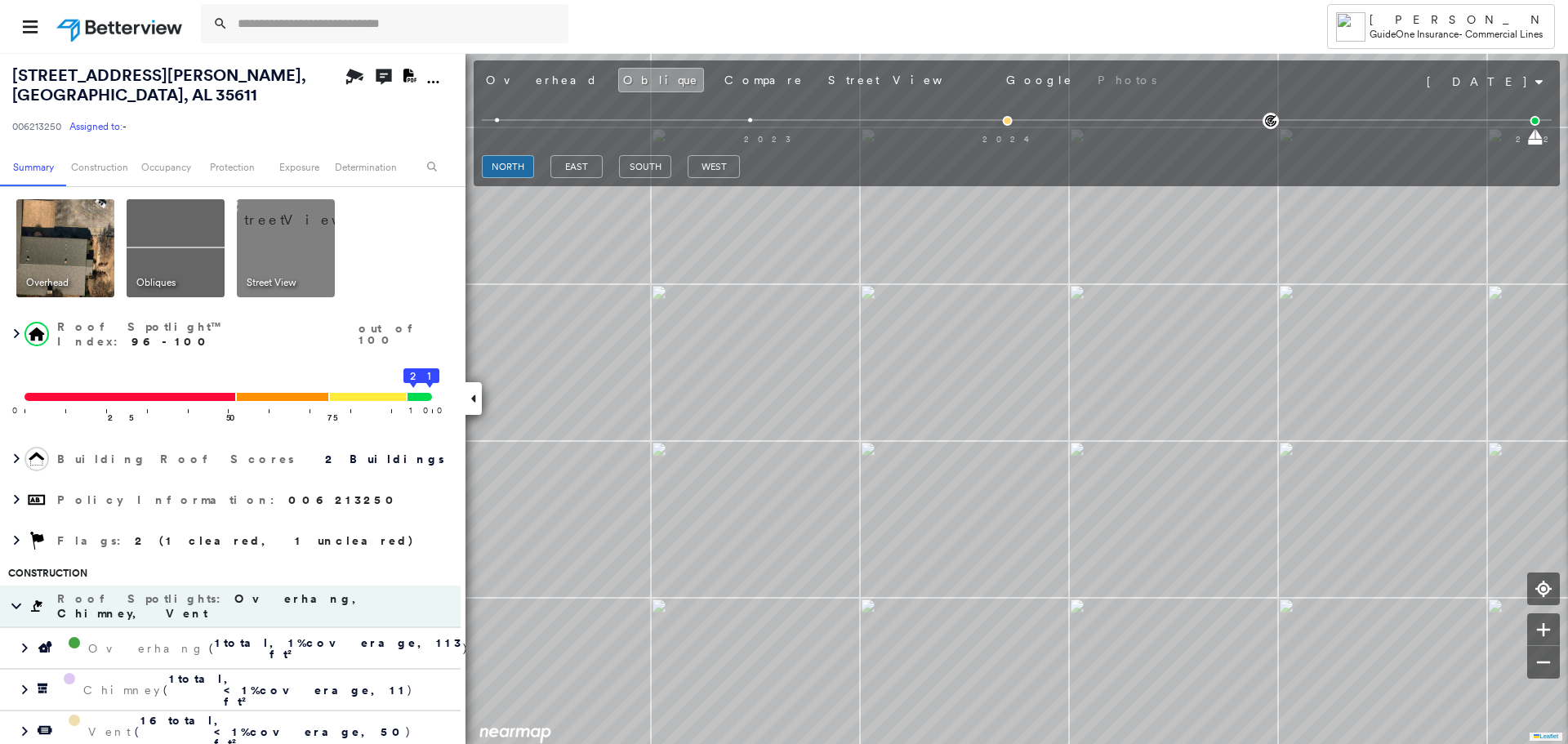 click at bounding box center [65, 248] 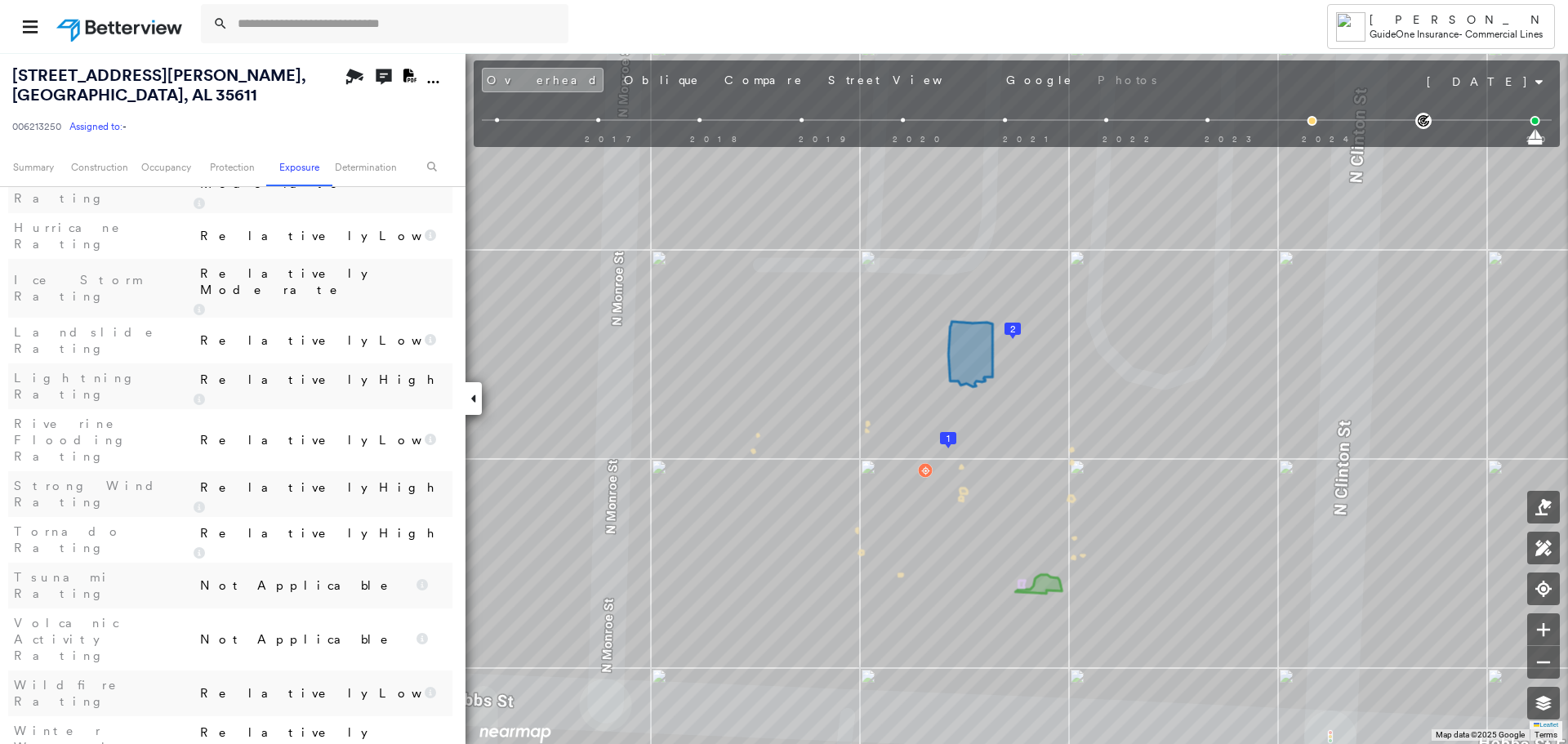 scroll, scrollTop: 1633, scrollLeft: 0, axis: vertical 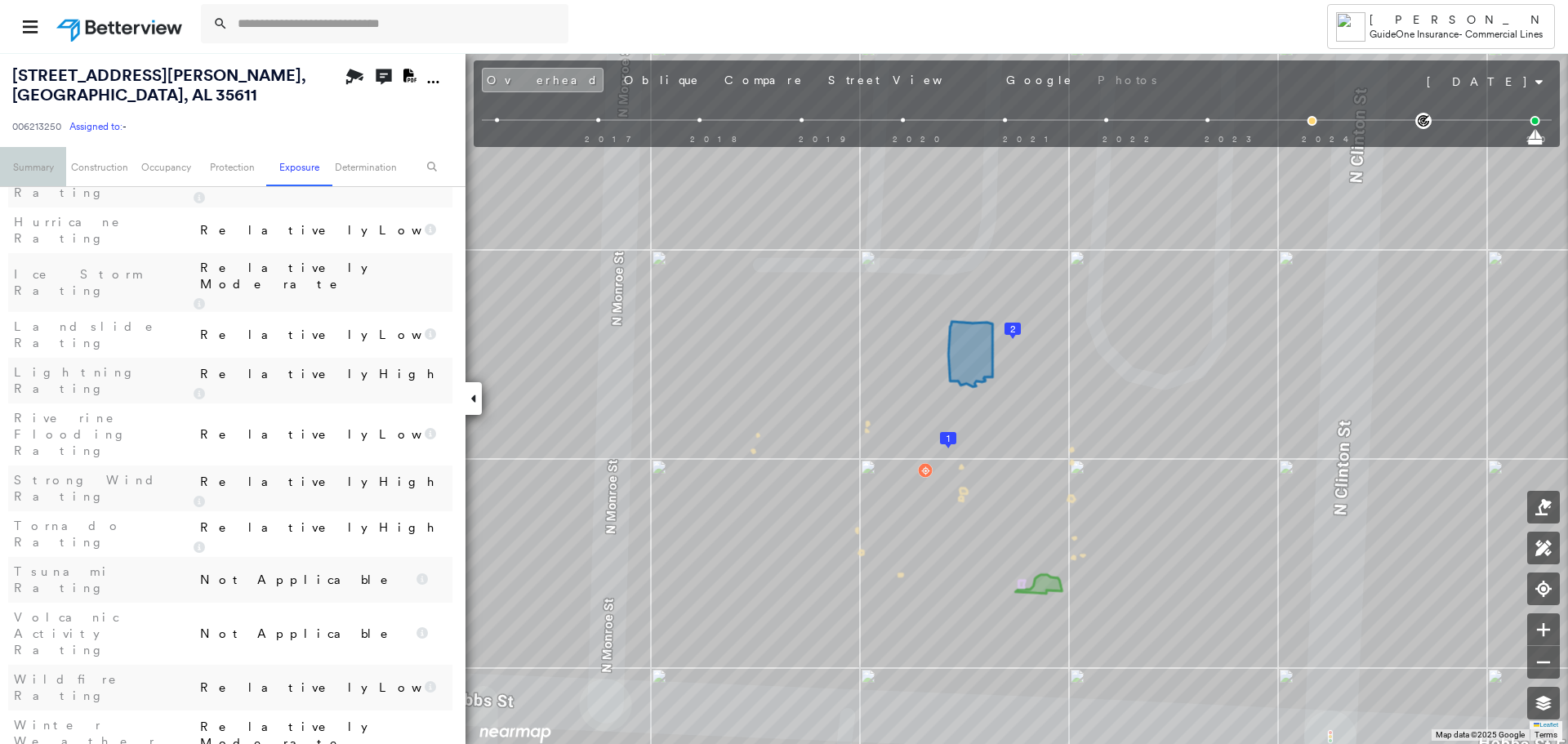 click on "Summary" at bounding box center [33, 167] 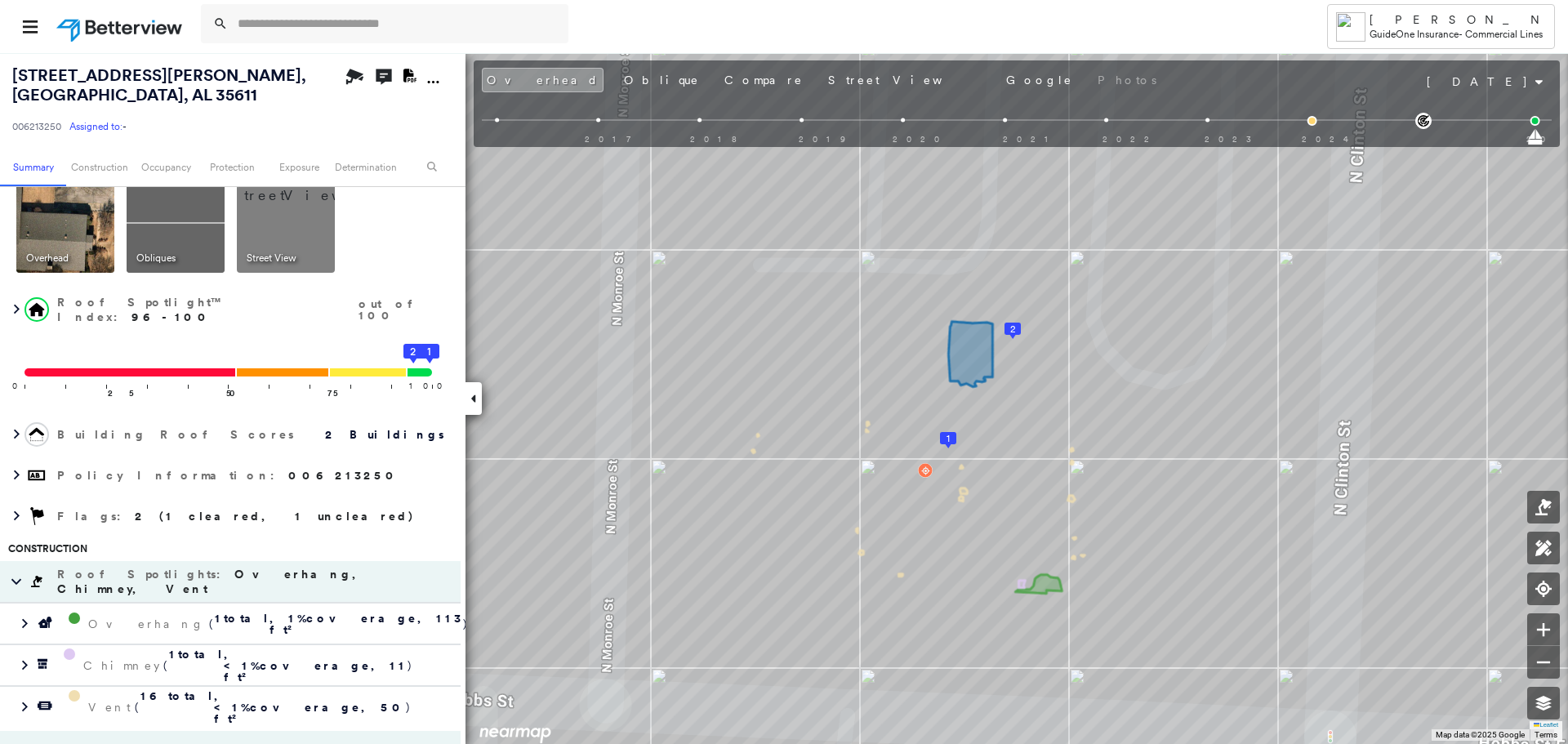 scroll, scrollTop: 0, scrollLeft: 0, axis: both 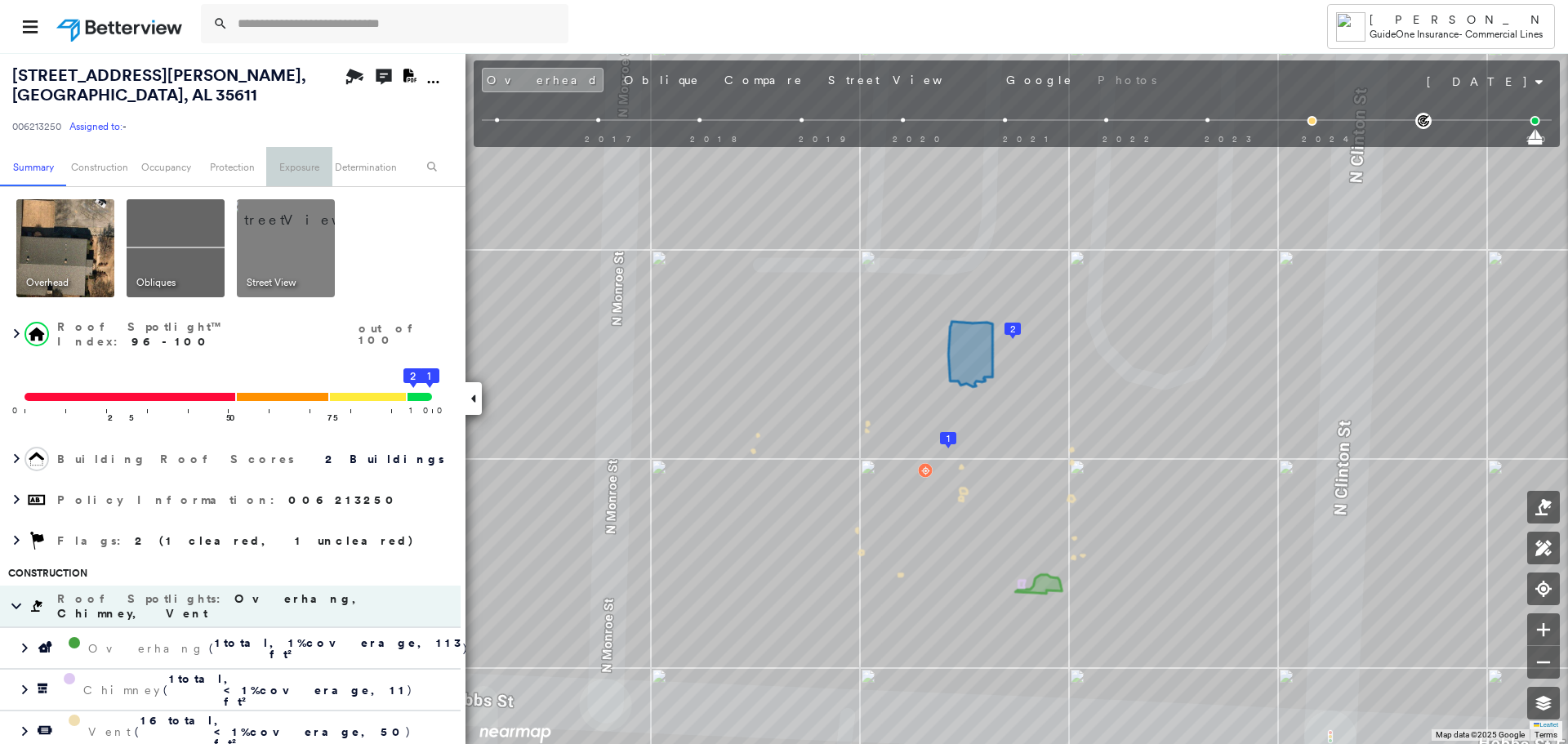 click on "Exposure" at bounding box center (299, 167) 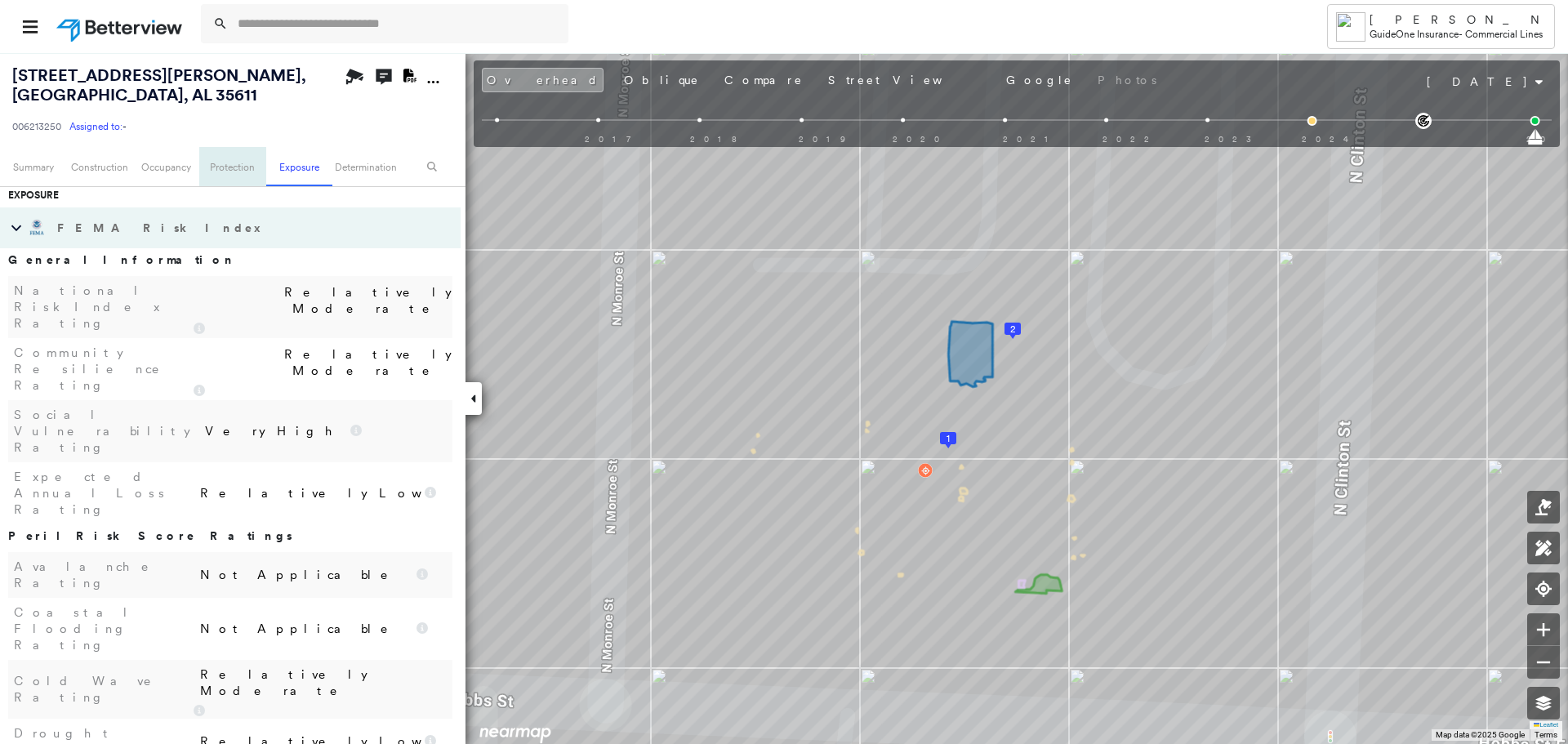 click on "Protection" at bounding box center [232, 167] 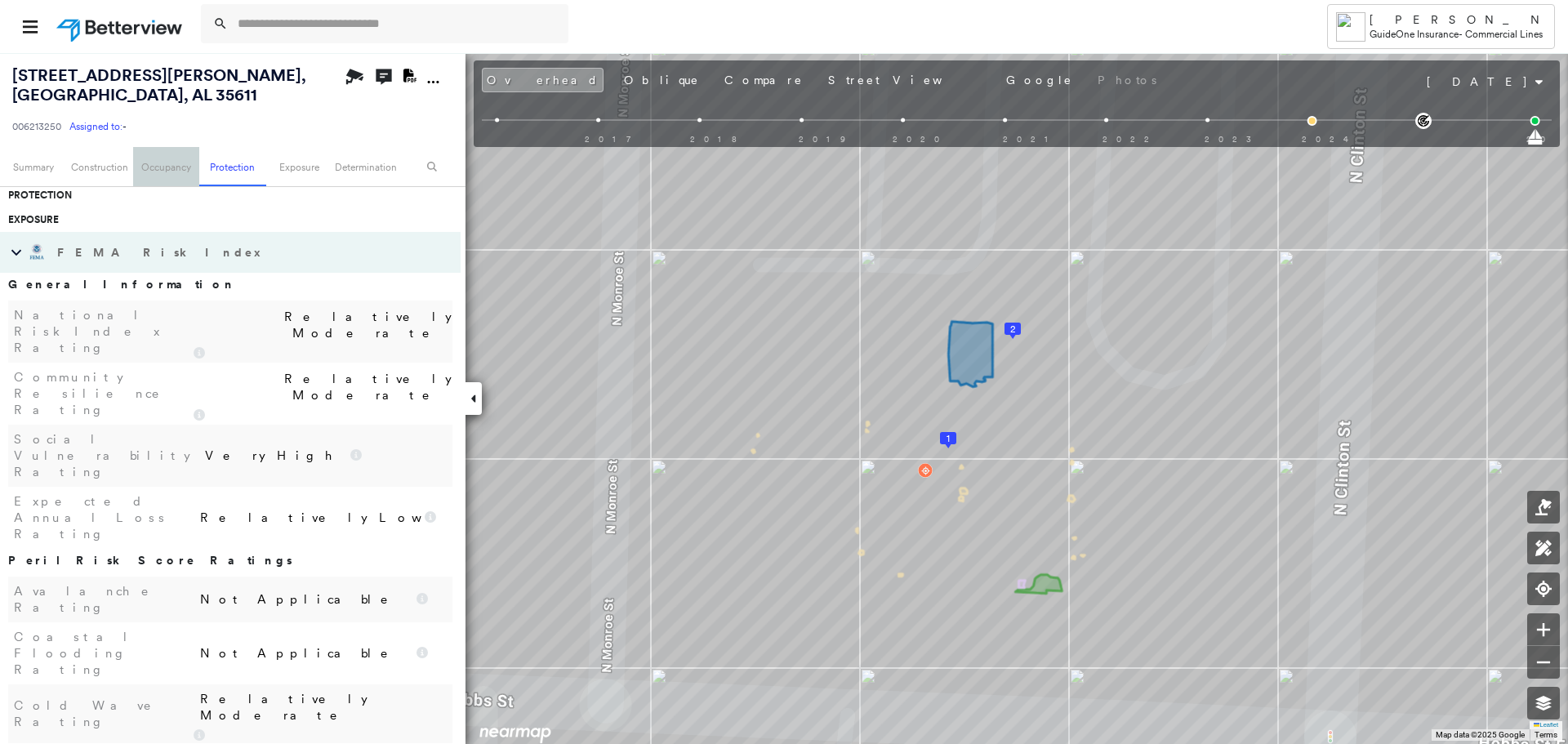 click on "Occupancy" at bounding box center [166, 167] 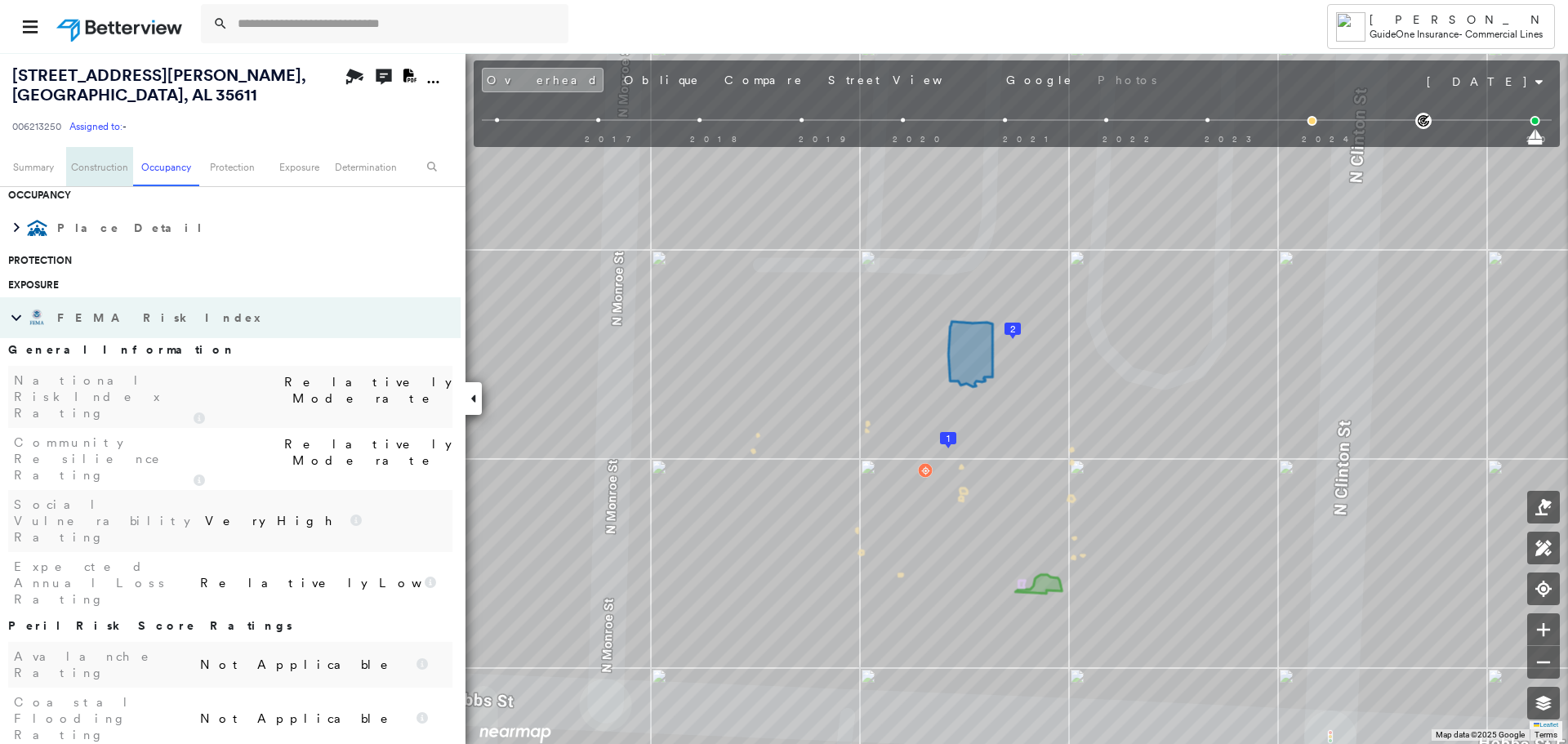 click on "Construction" at bounding box center (99, 167) 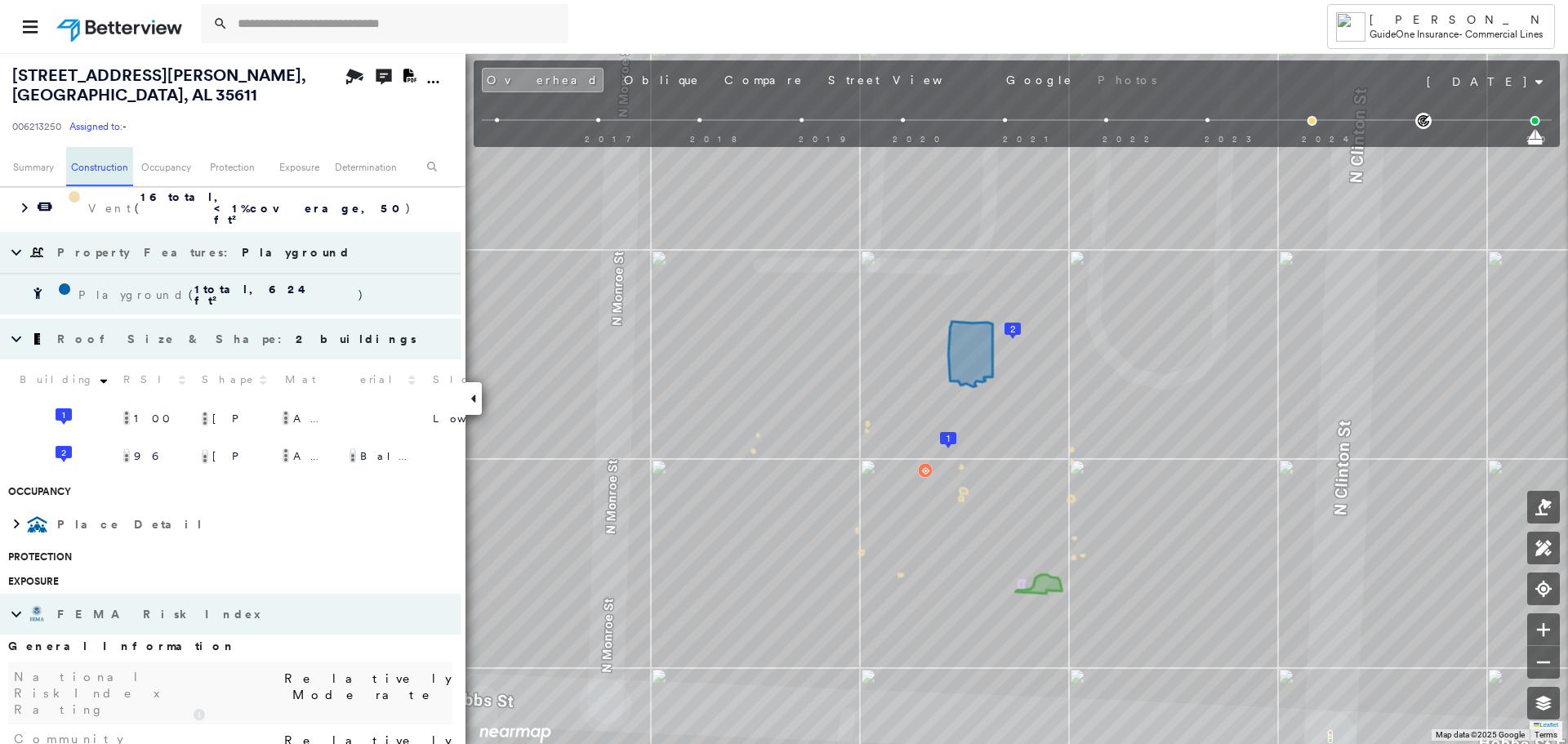 scroll, scrollTop: 378, scrollLeft: 0, axis: vertical 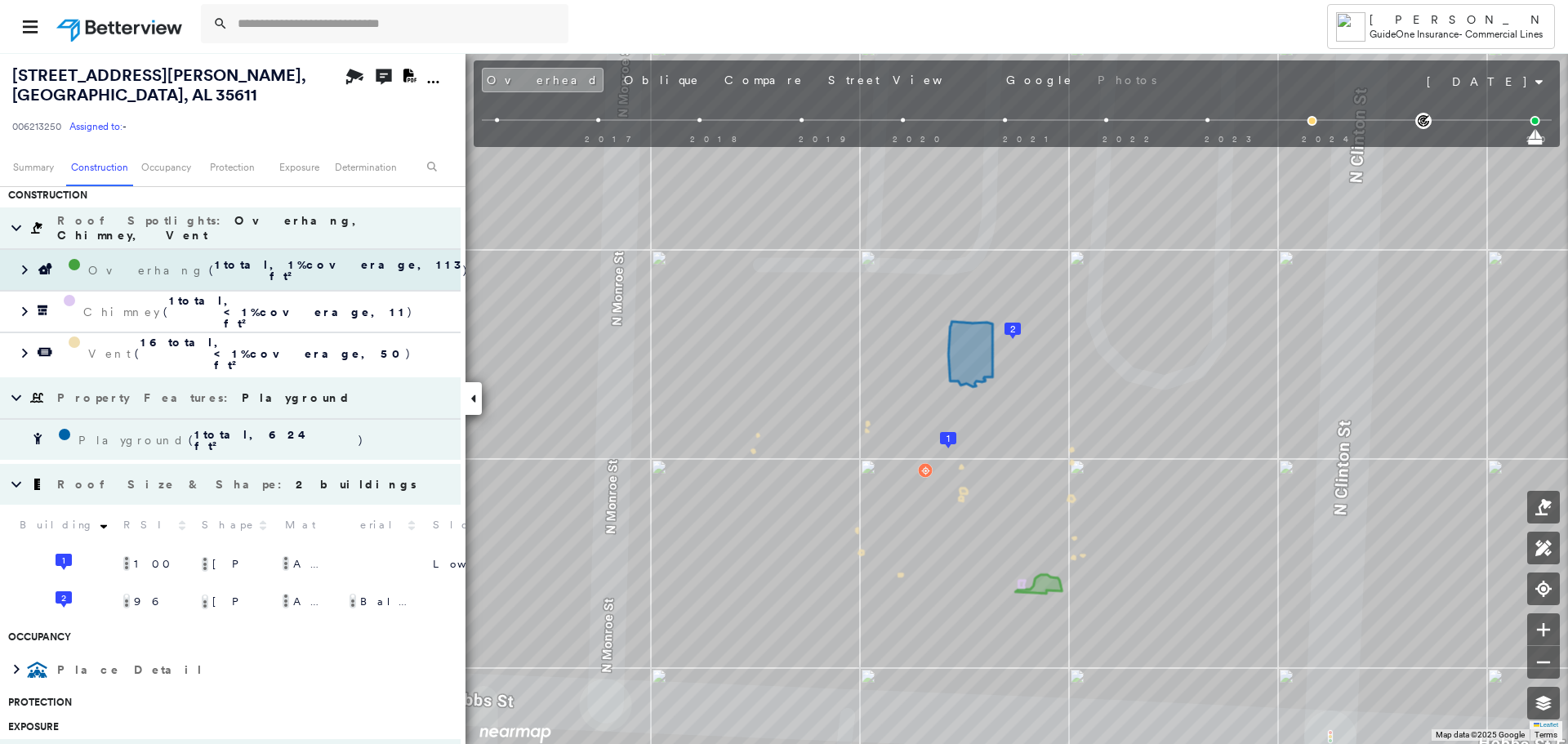 click on "Overhang" at bounding box center [149, 270] 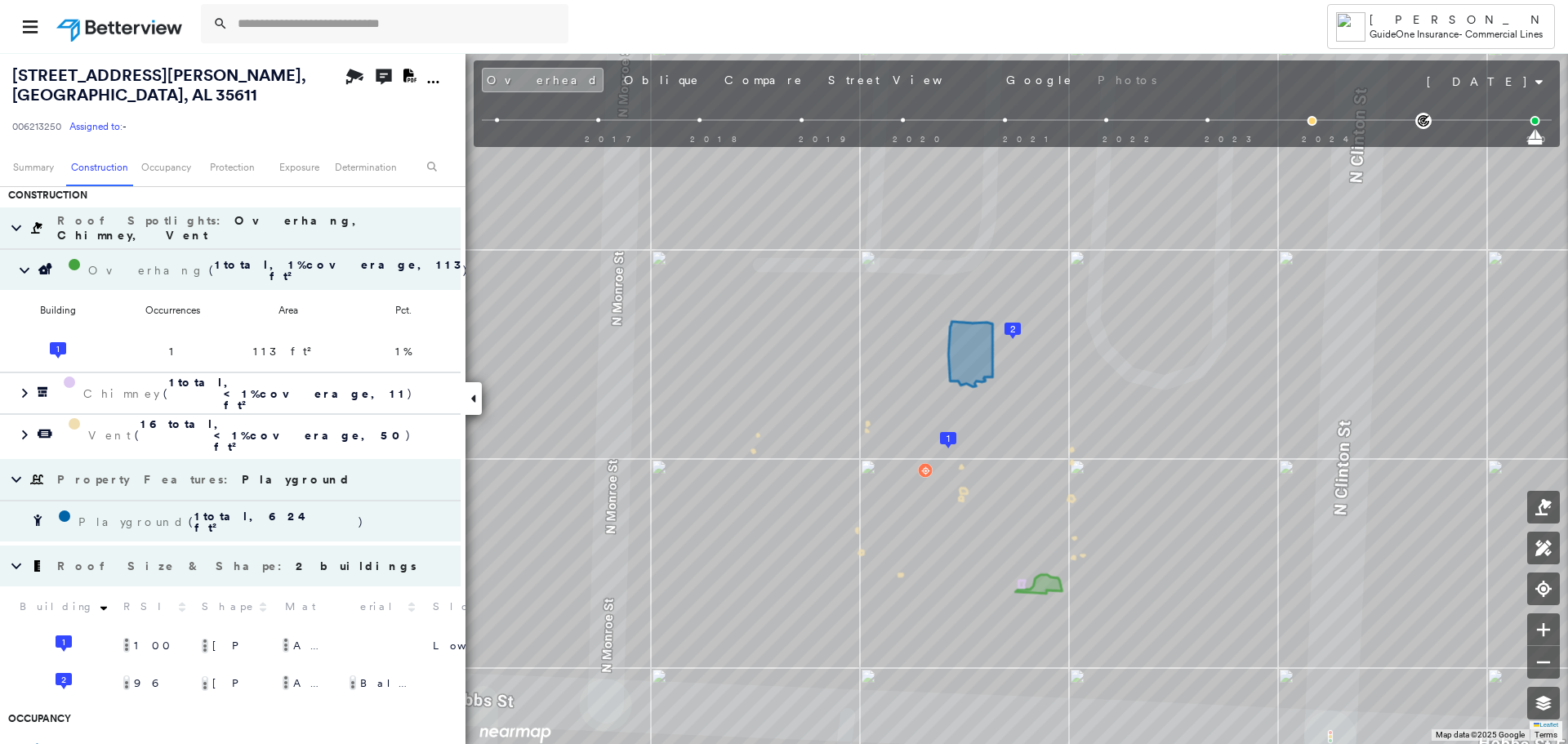 click on "Overhang" at bounding box center [149, 270] 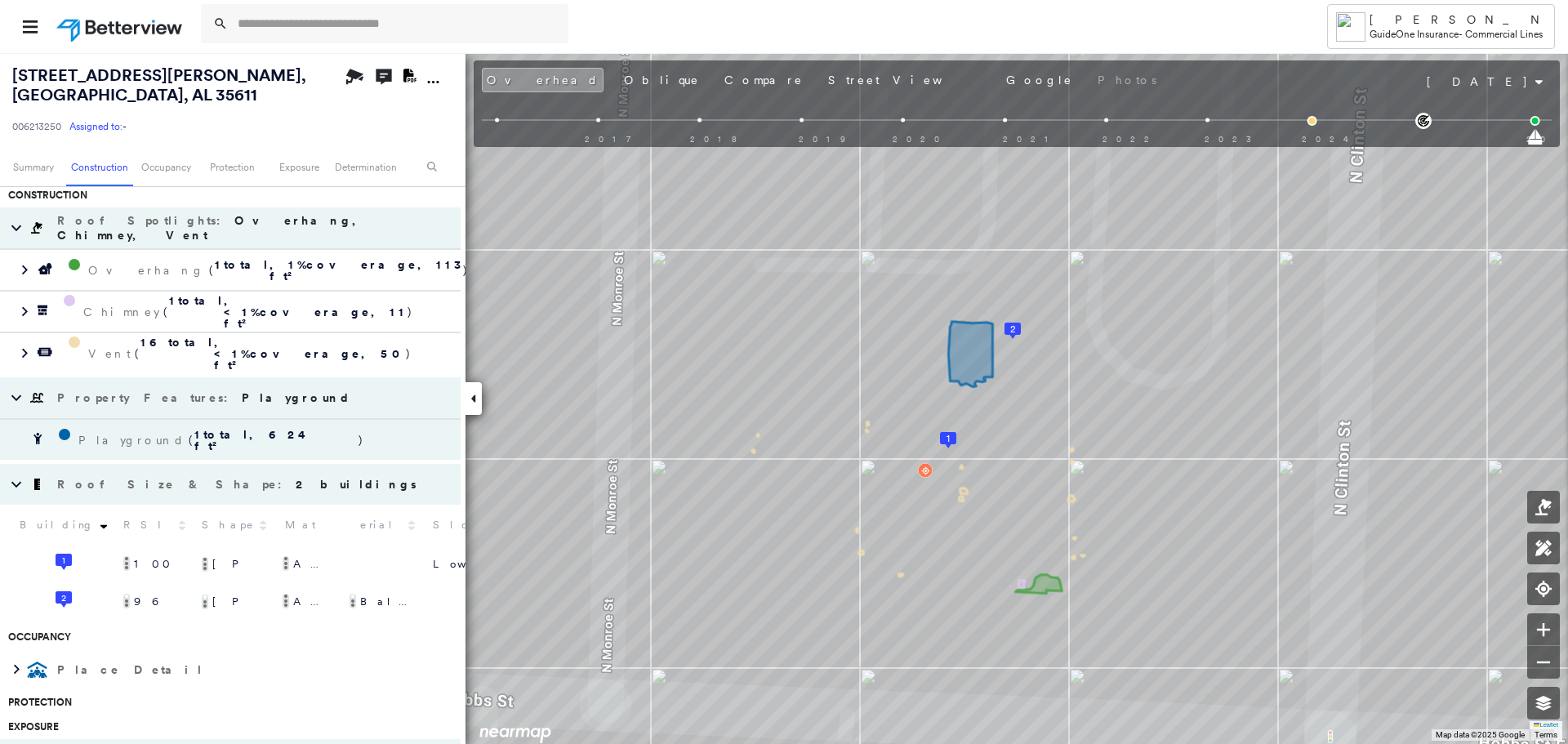 click on "Roof Spotlights :  Overhang, Chimney, Vent" at bounding box center (255, 228) 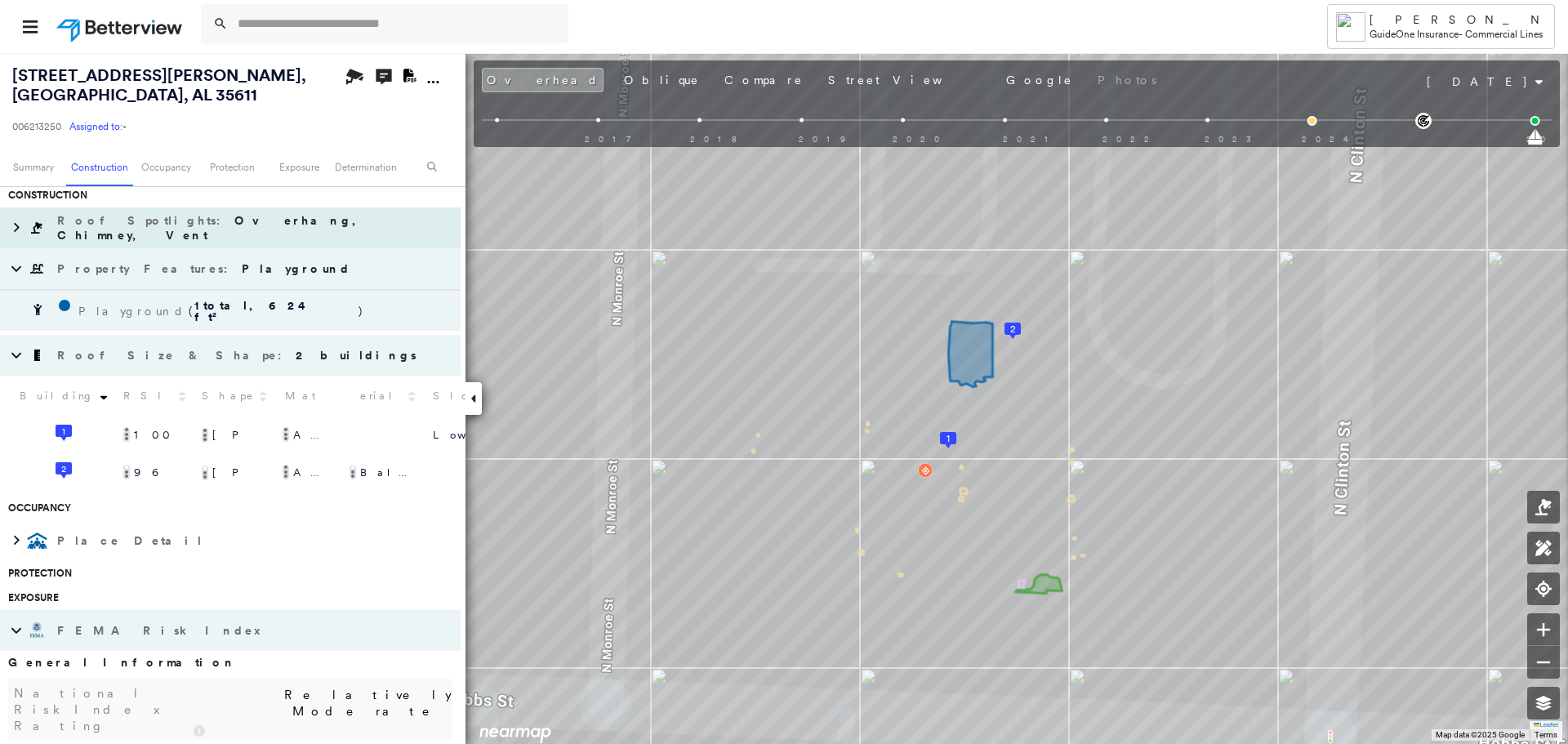 click on "Roof Spotlights :  Overhang, Chimney, Vent" at bounding box center [255, 228] 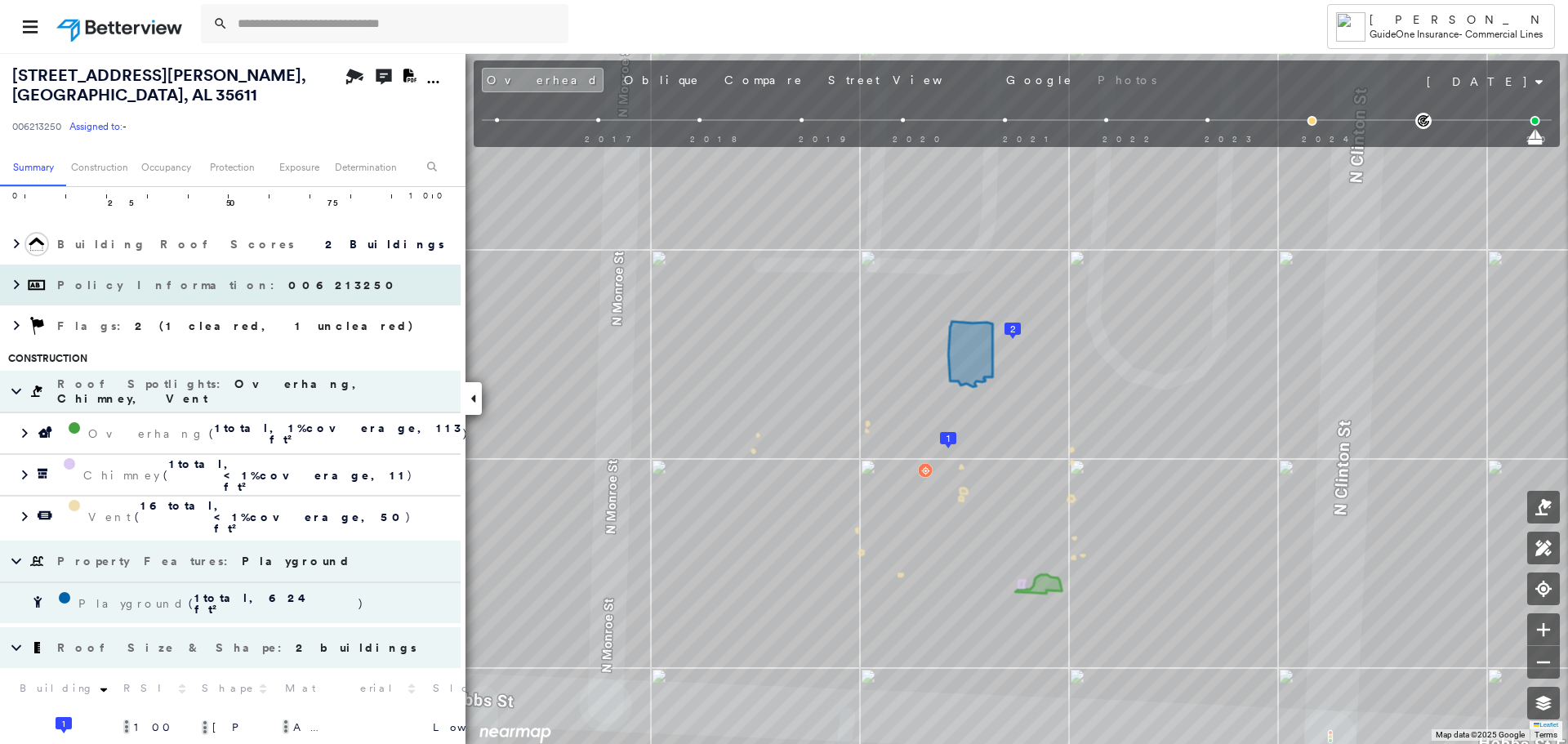 scroll, scrollTop: 133, scrollLeft: 0, axis: vertical 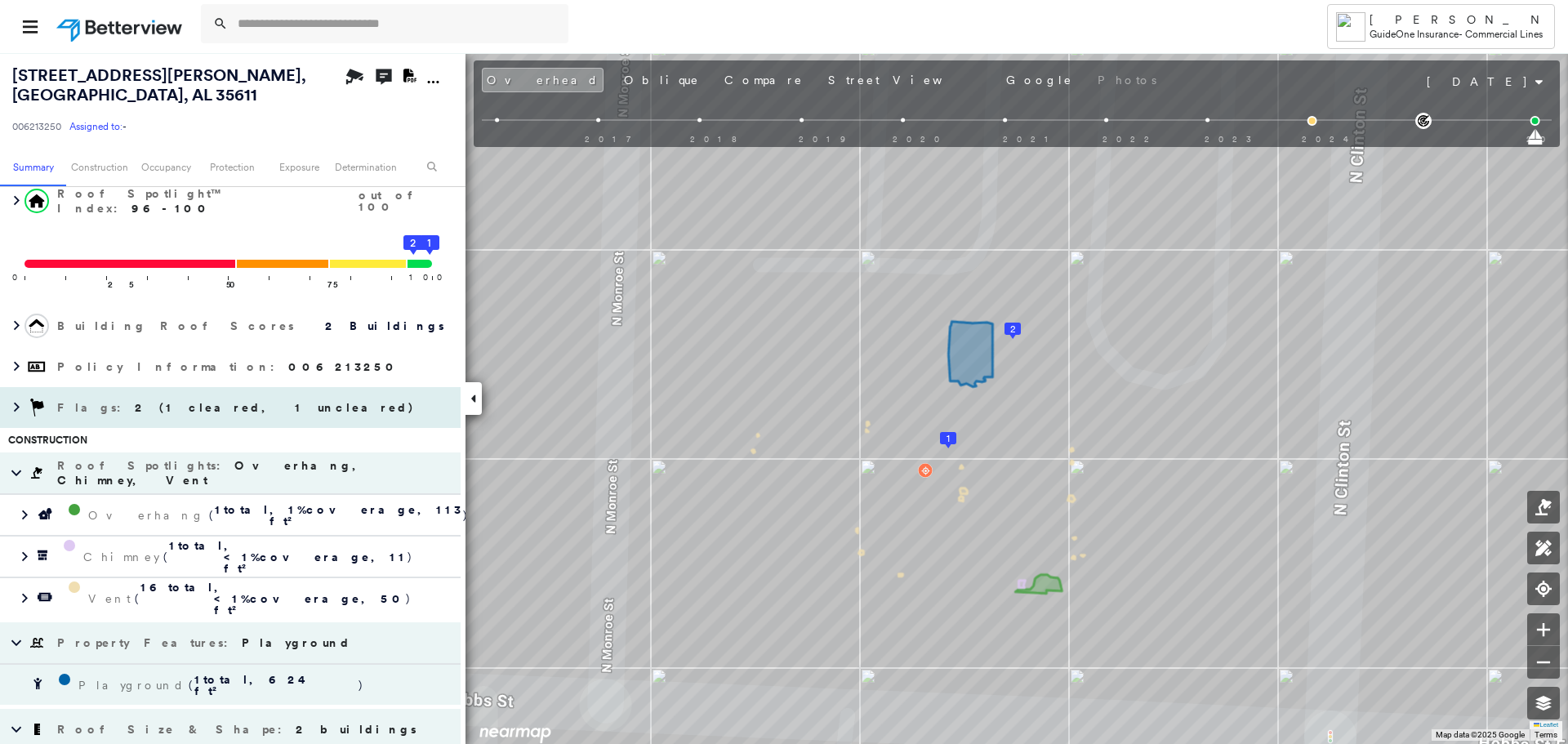 click on "2 (1 cleared, 1 uncleared)" at bounding box center (274, 408) 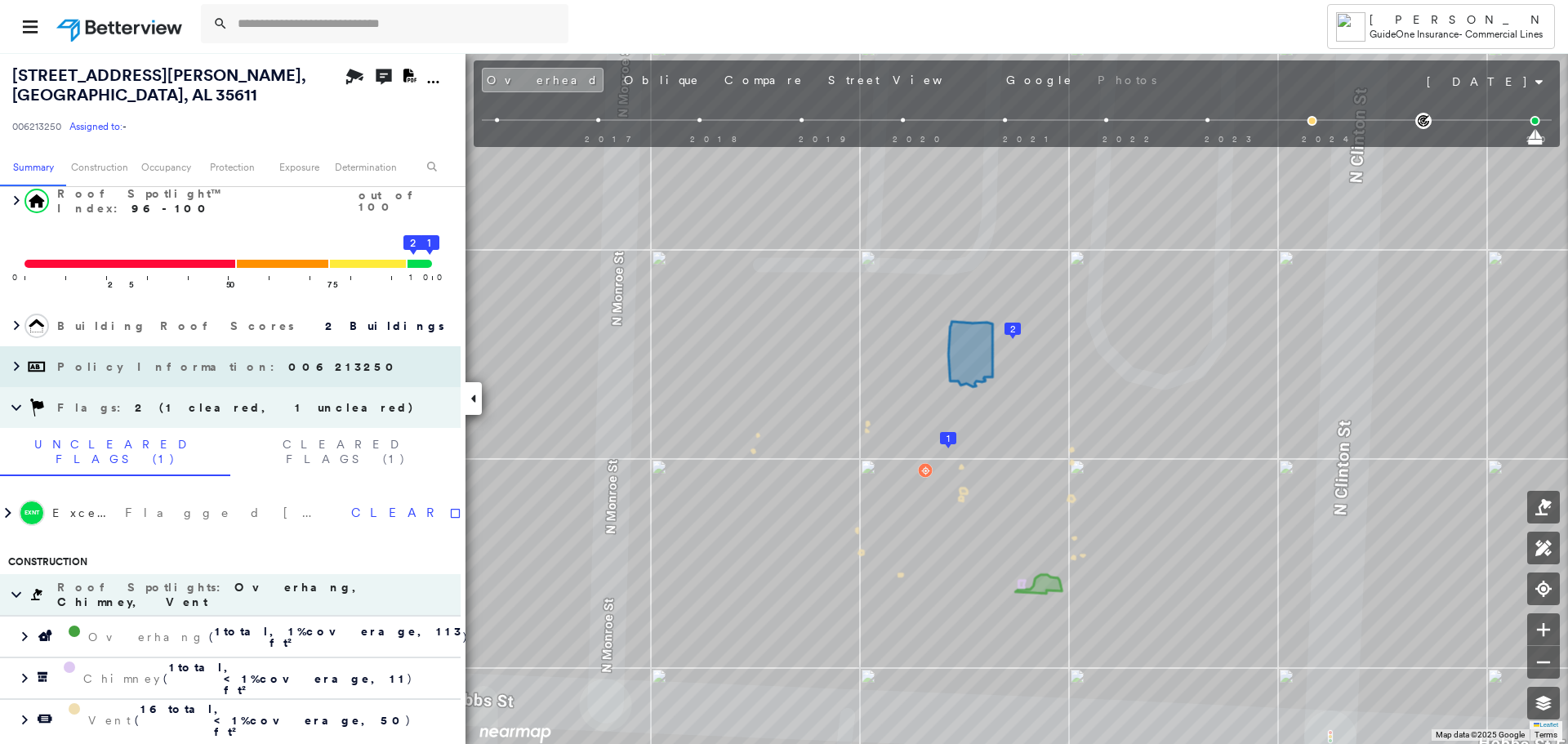 click on "Policy Information :  006213250" at bounding box center (230, 367) 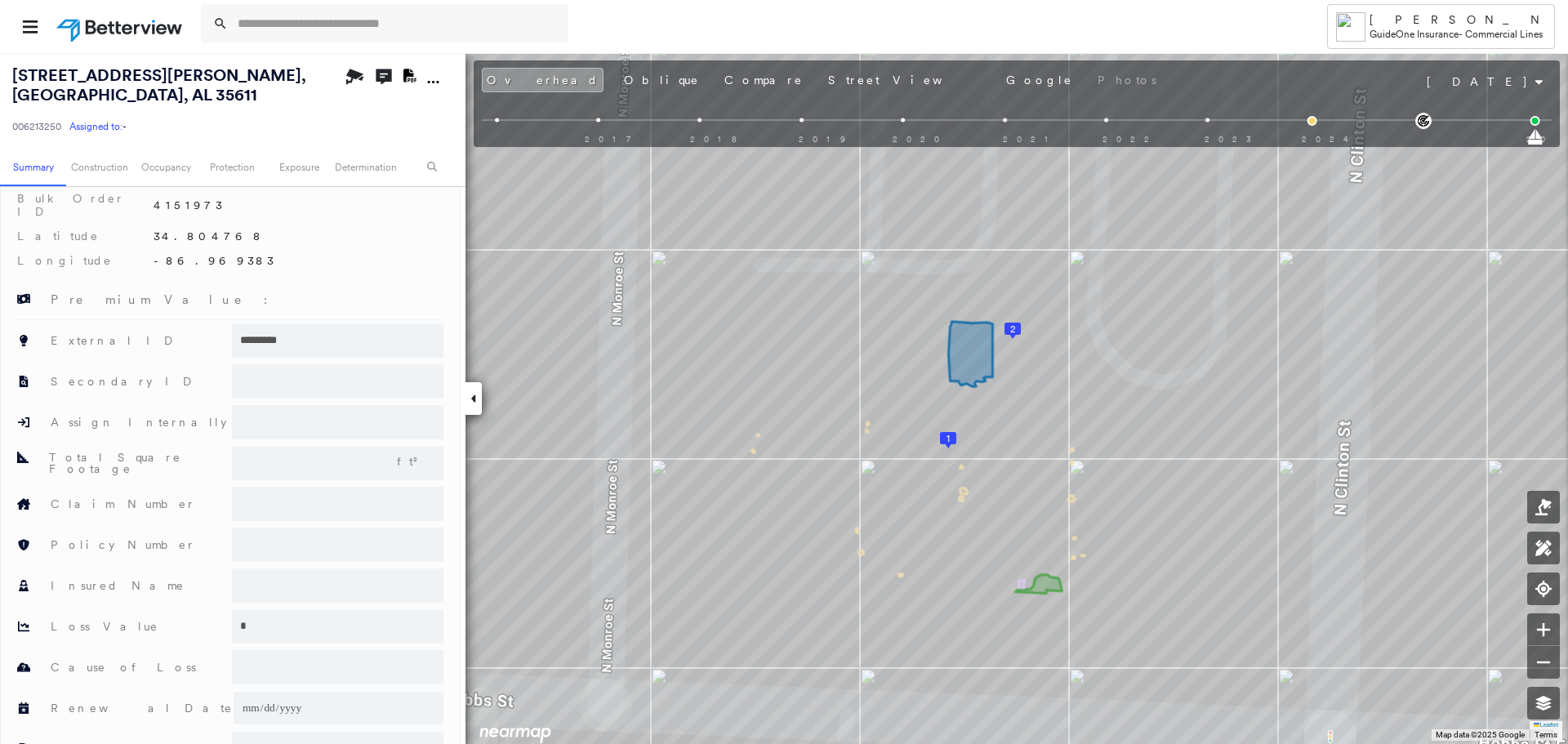 scroll, scrollTop: 0, scrollLeft: 0, axis: both 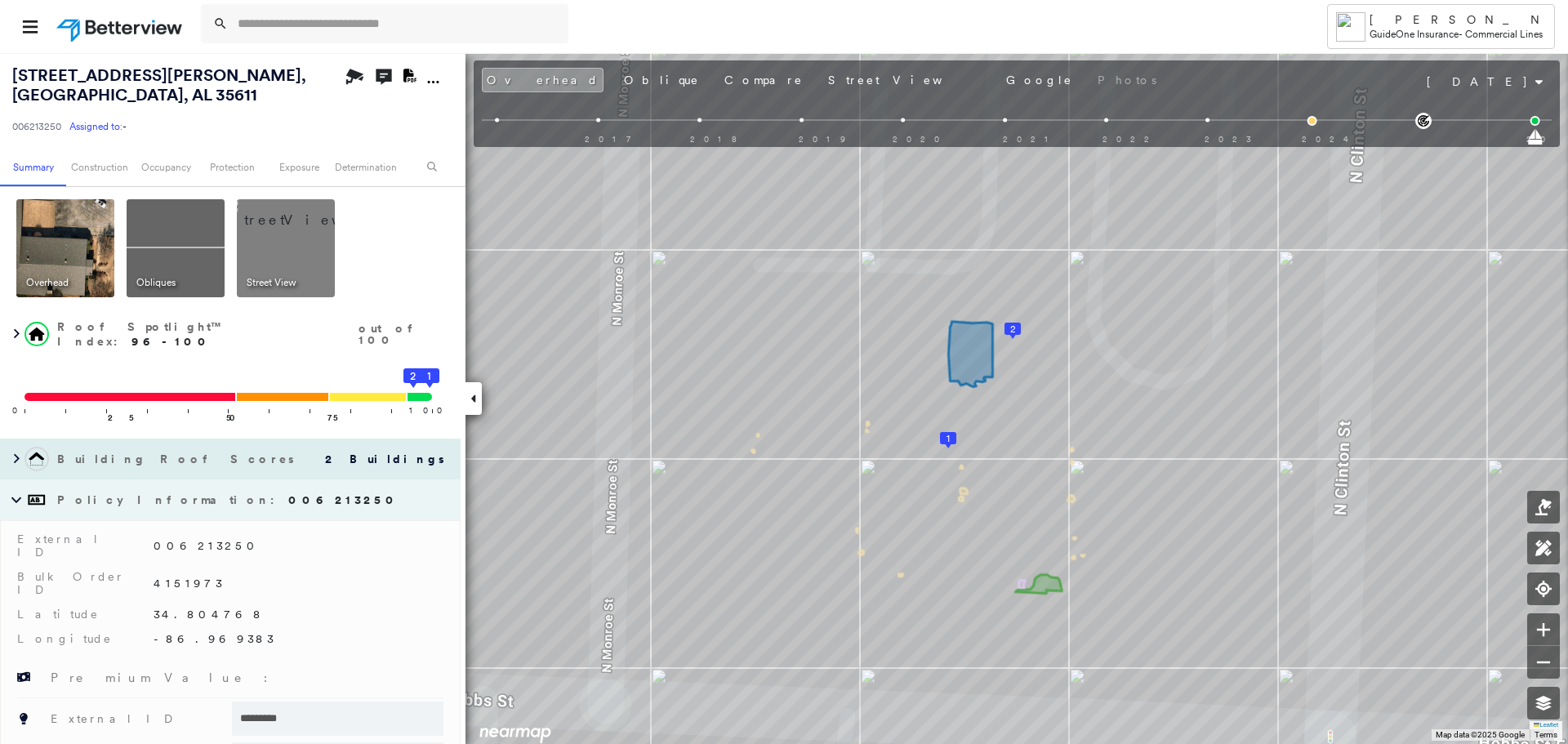 click on "Building Roof Scores" at bounding box center [177, 459] 